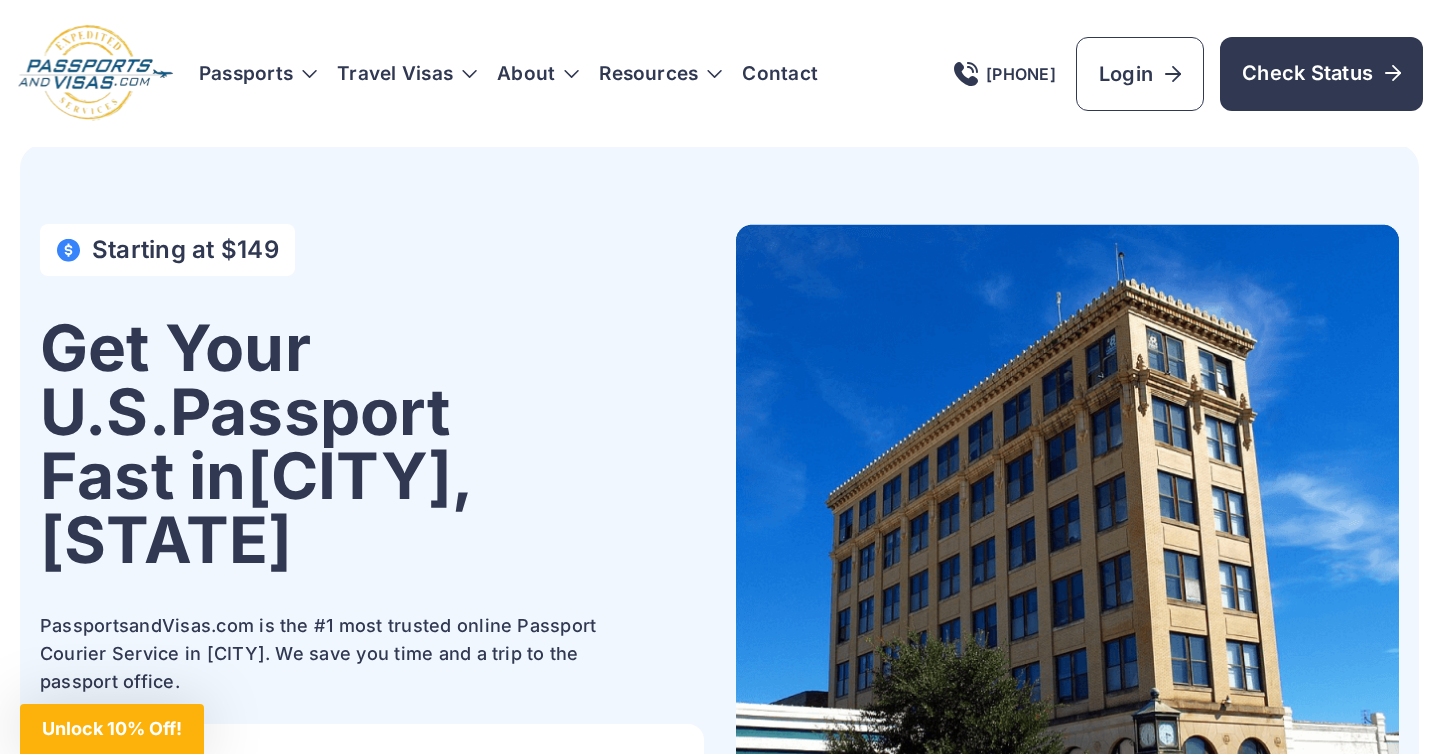 scroll, scrollTop: 0, scrollLeft: 0, axis: both 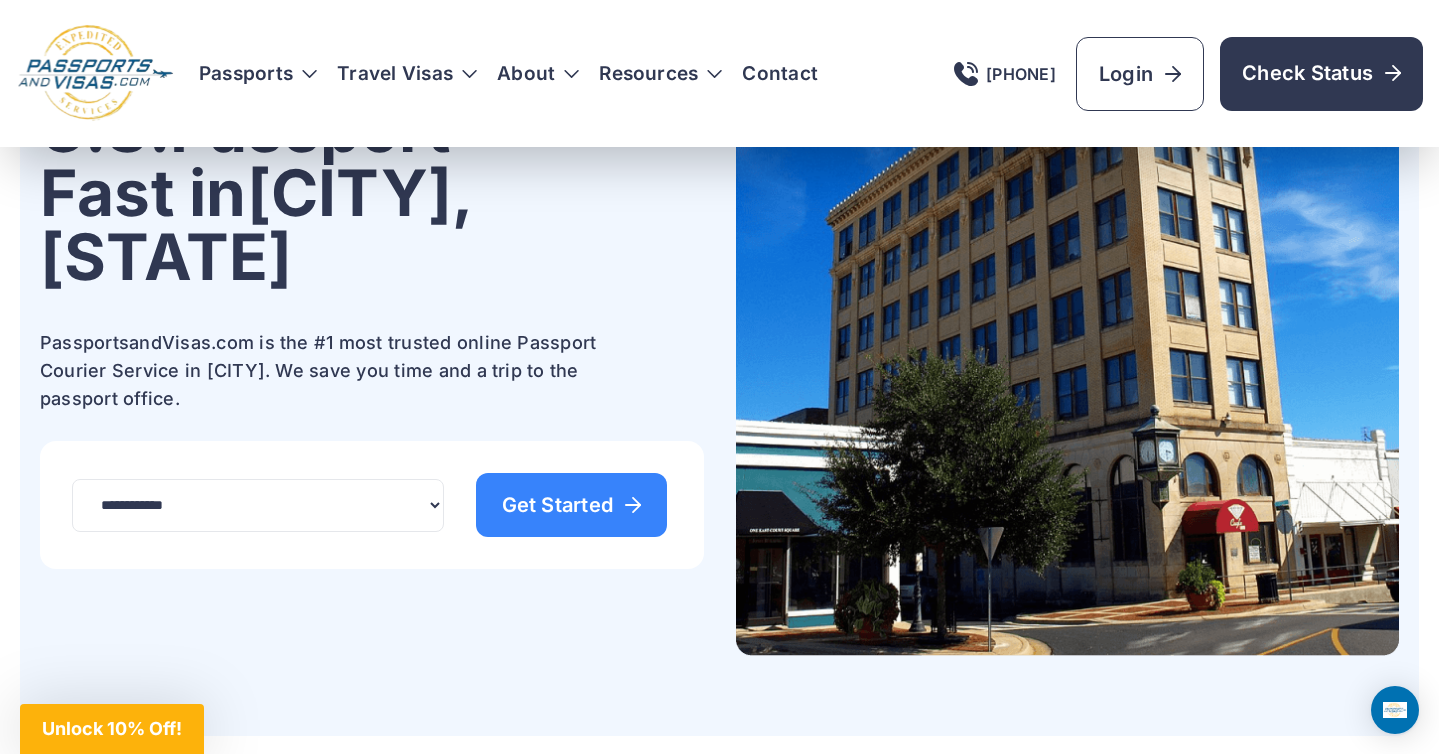 click on "**********" at bounding box center (372, 255) 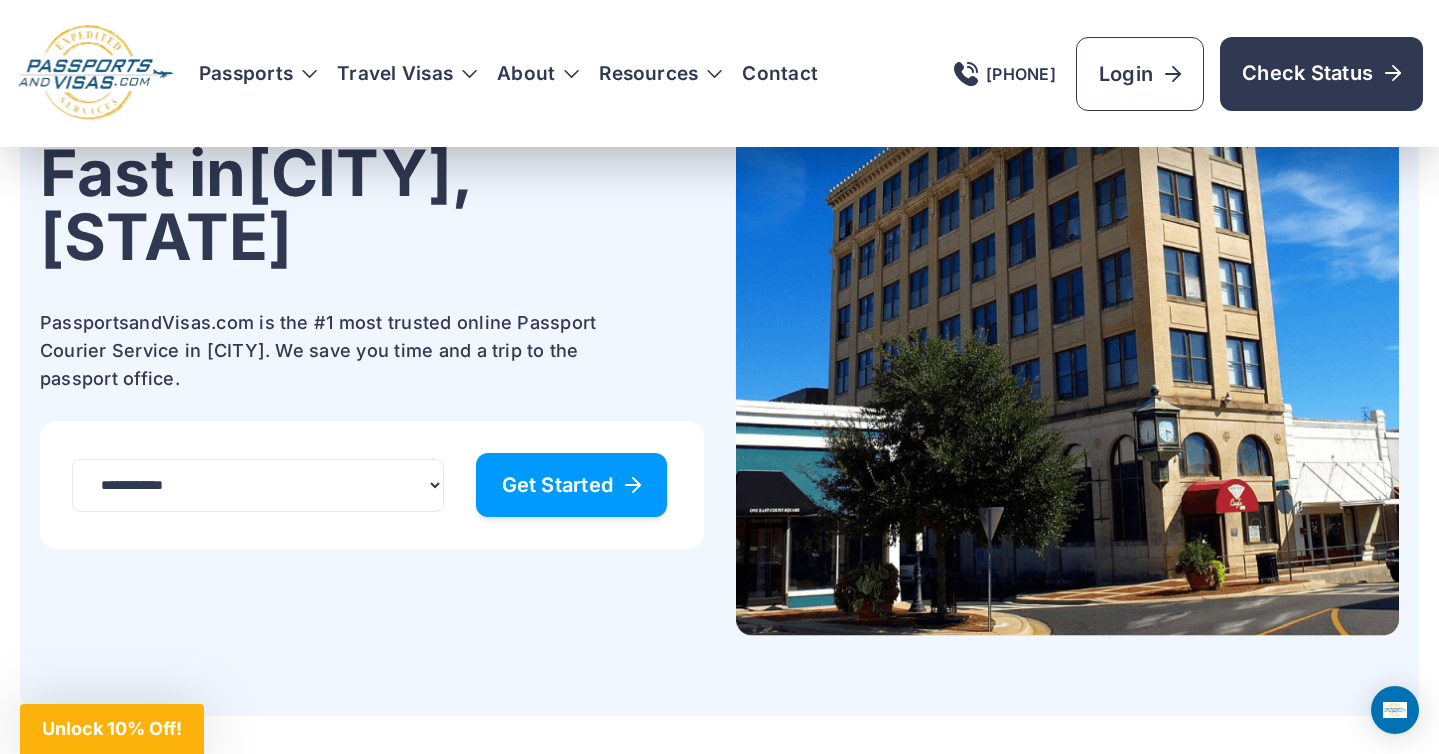 scroll, scrollTop: 304, scrollLeft: 0, axis: vertical 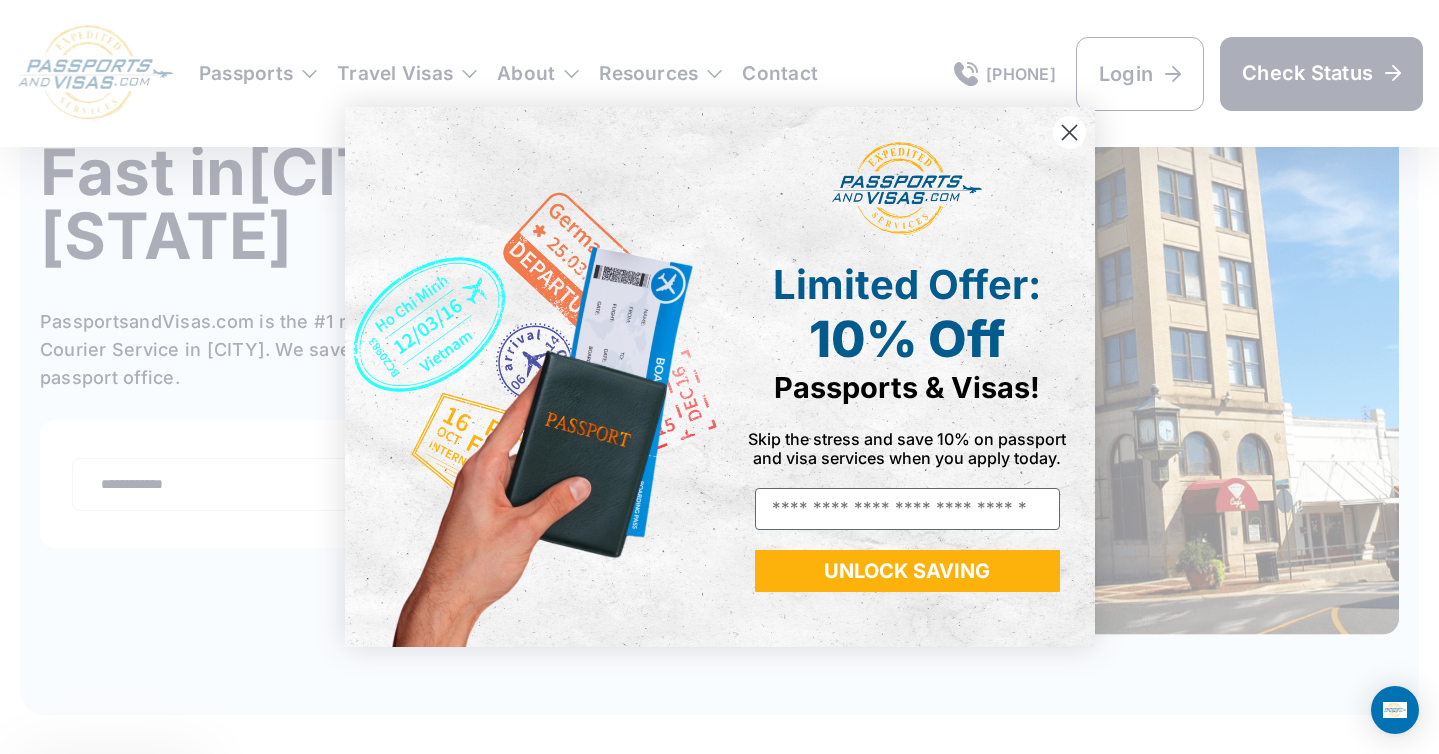click at bounding box center (532, 377) 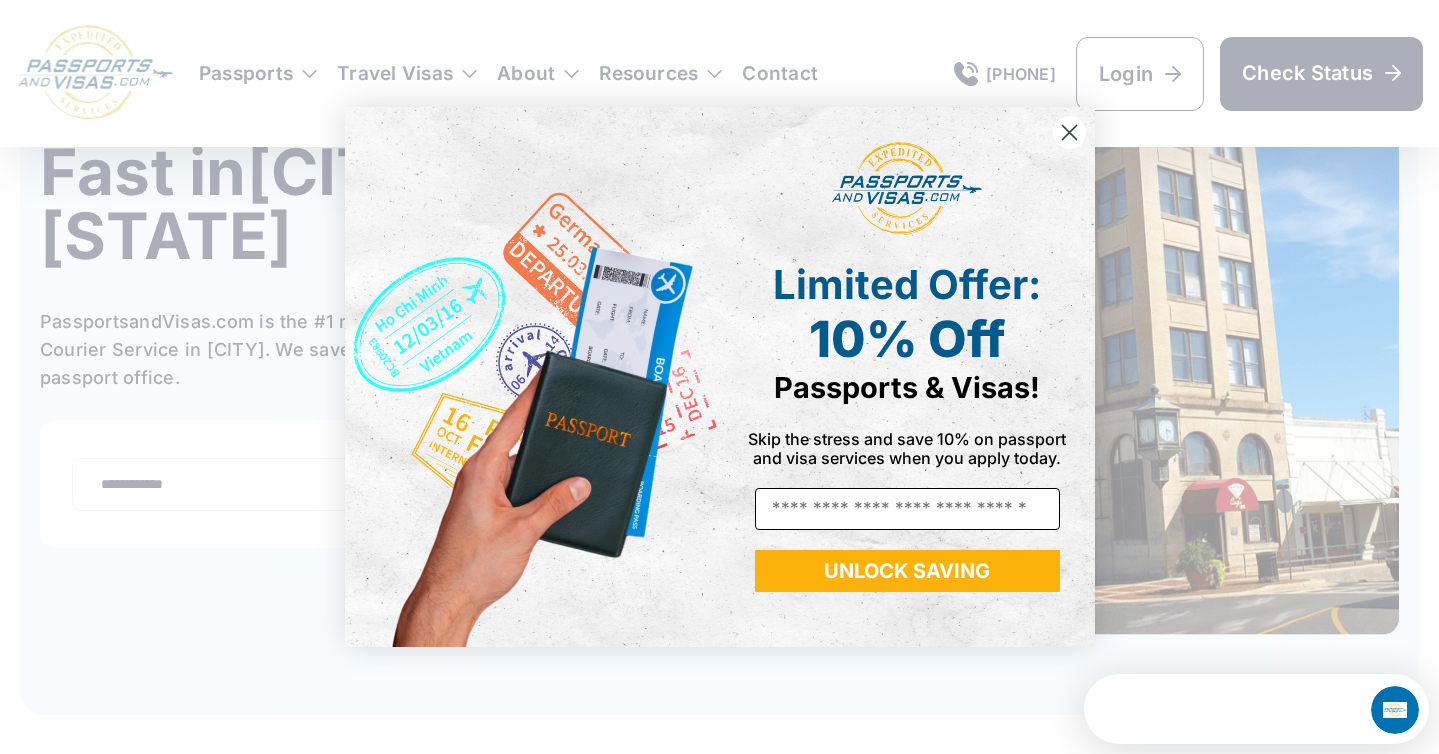 scroll, scrollTop: 0, scrollLeft: 0, axis: both 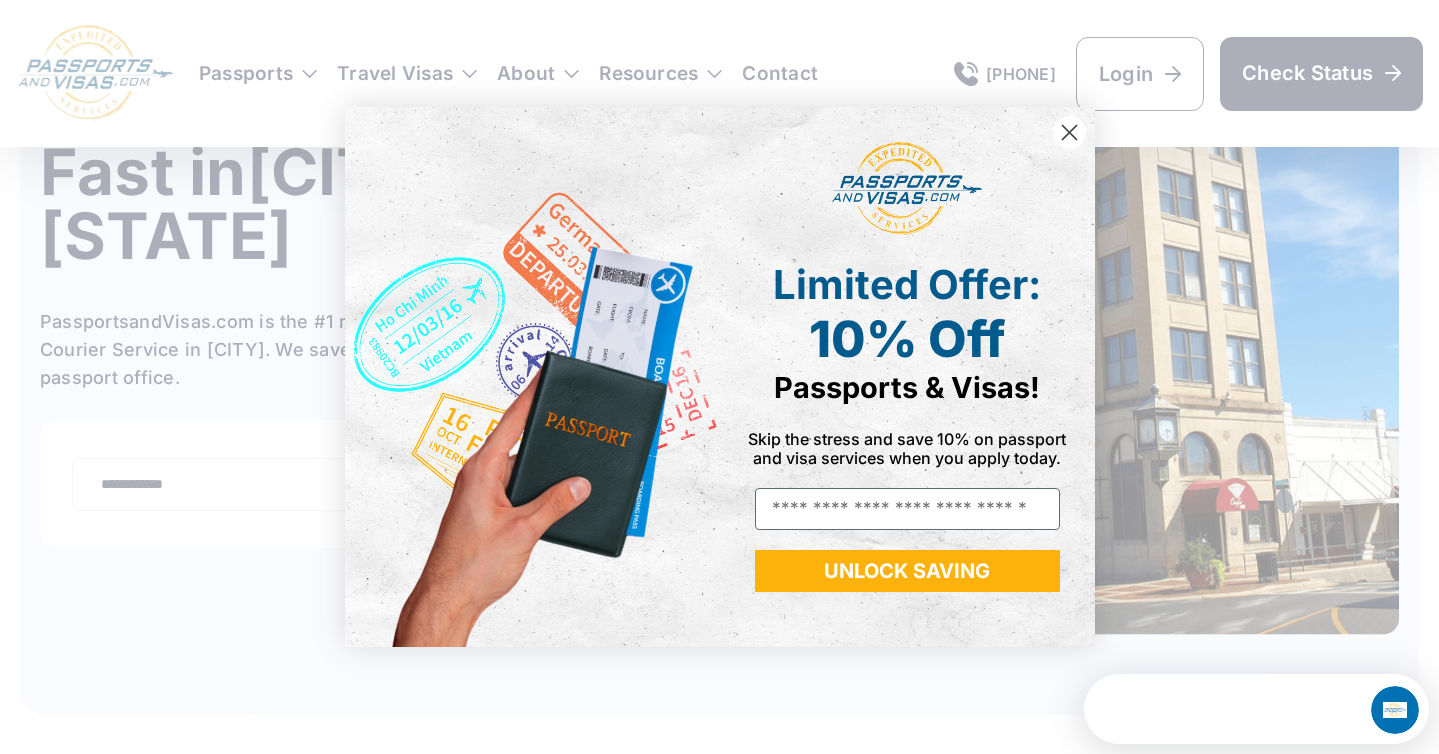 type on "**********" 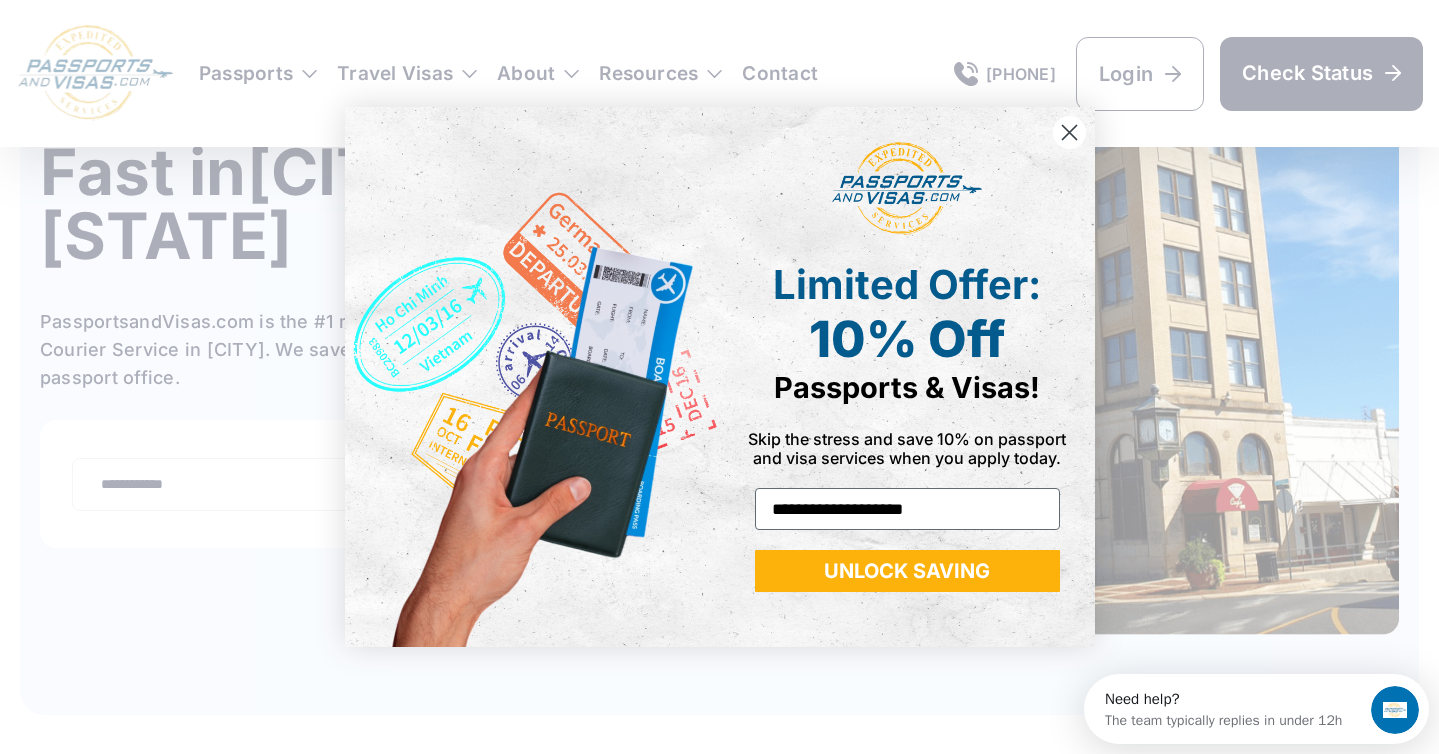 click on "UNLOCK SAVING" at bounding box center (907, 571) 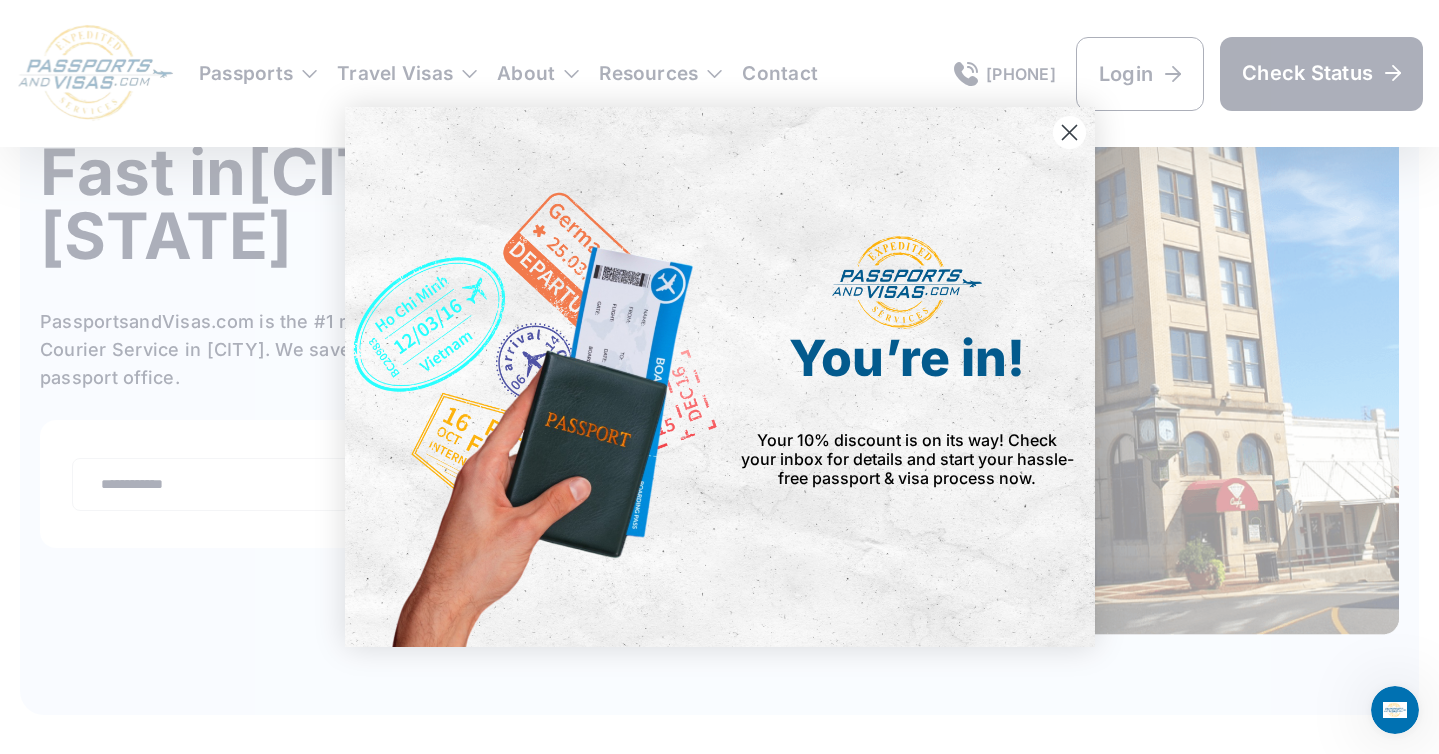 click 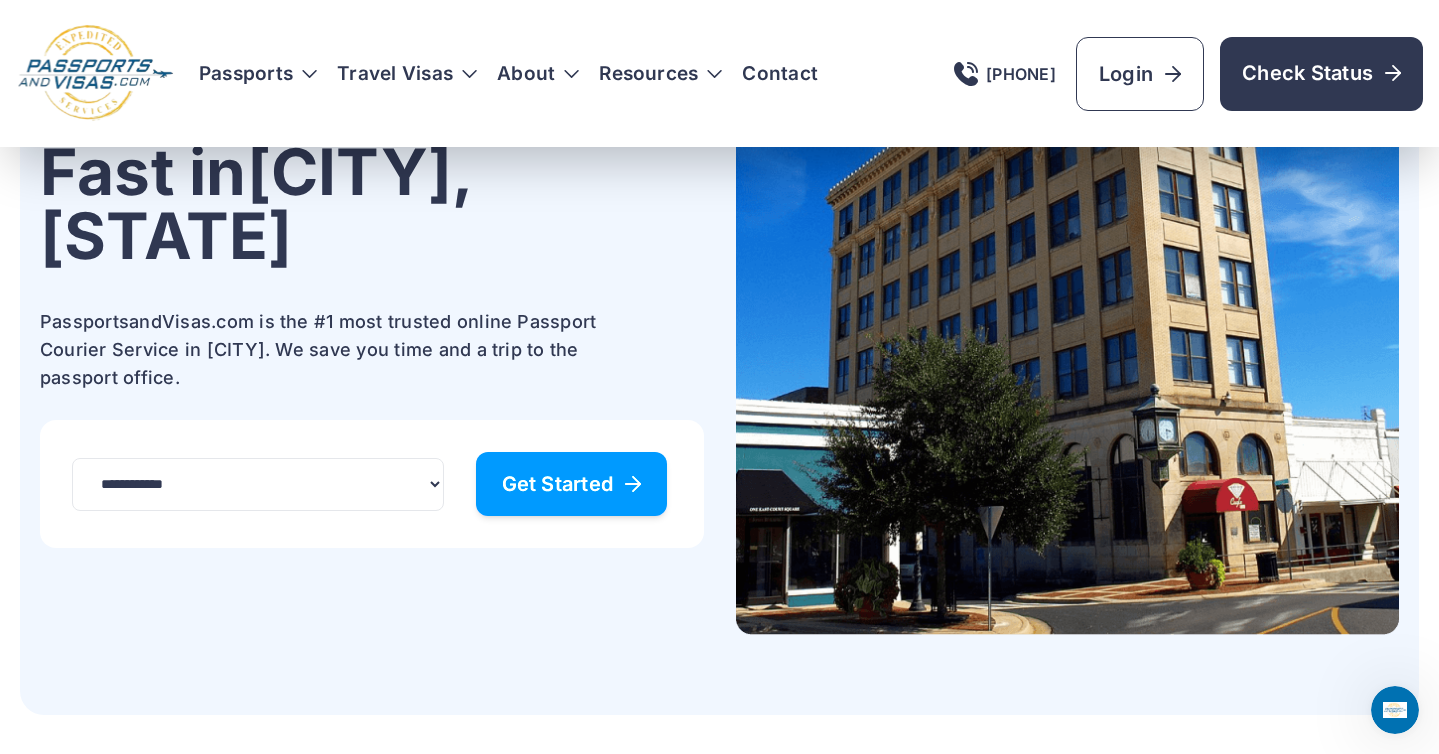 click on "Get Started" at bounding box center (572, 484) 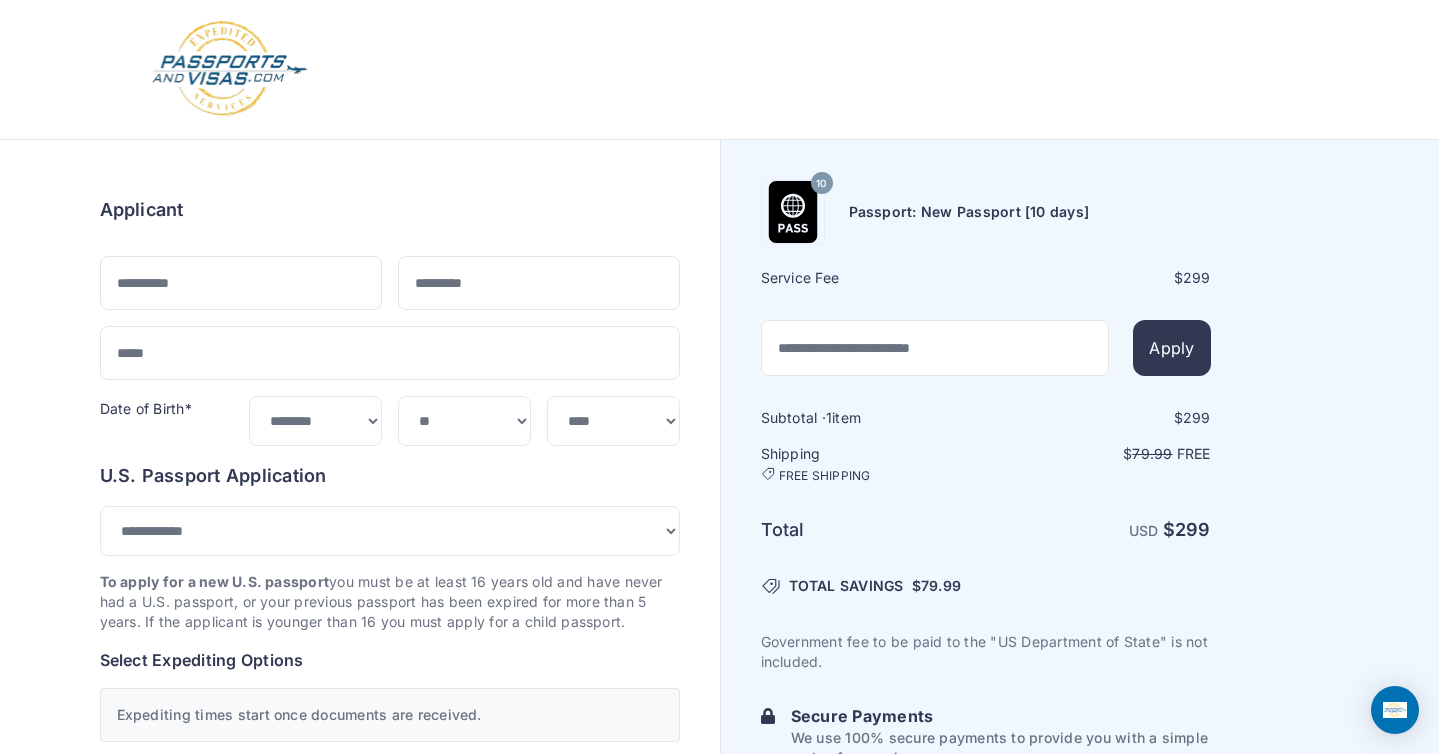 select on "***" 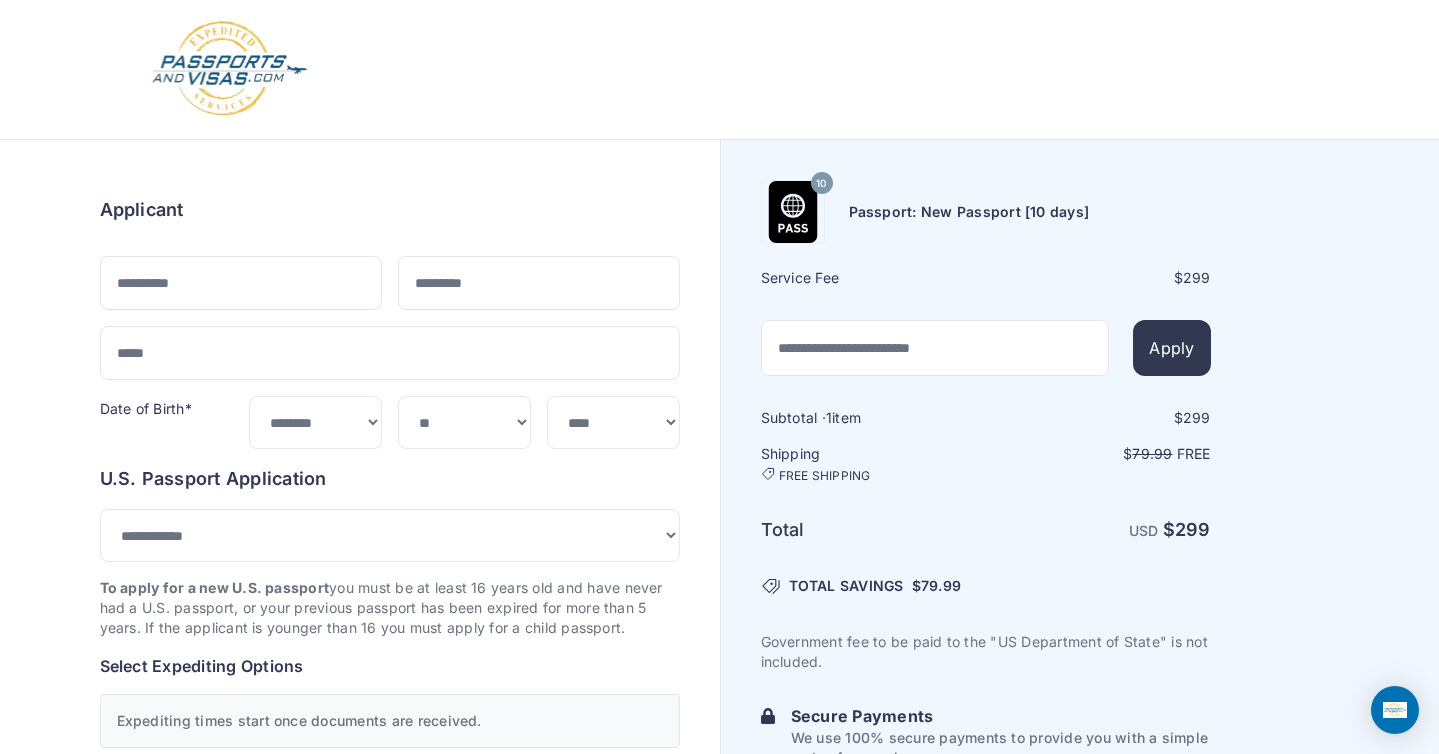 scroll, scrollTop: 0, scrollLeft: 0, axis: both 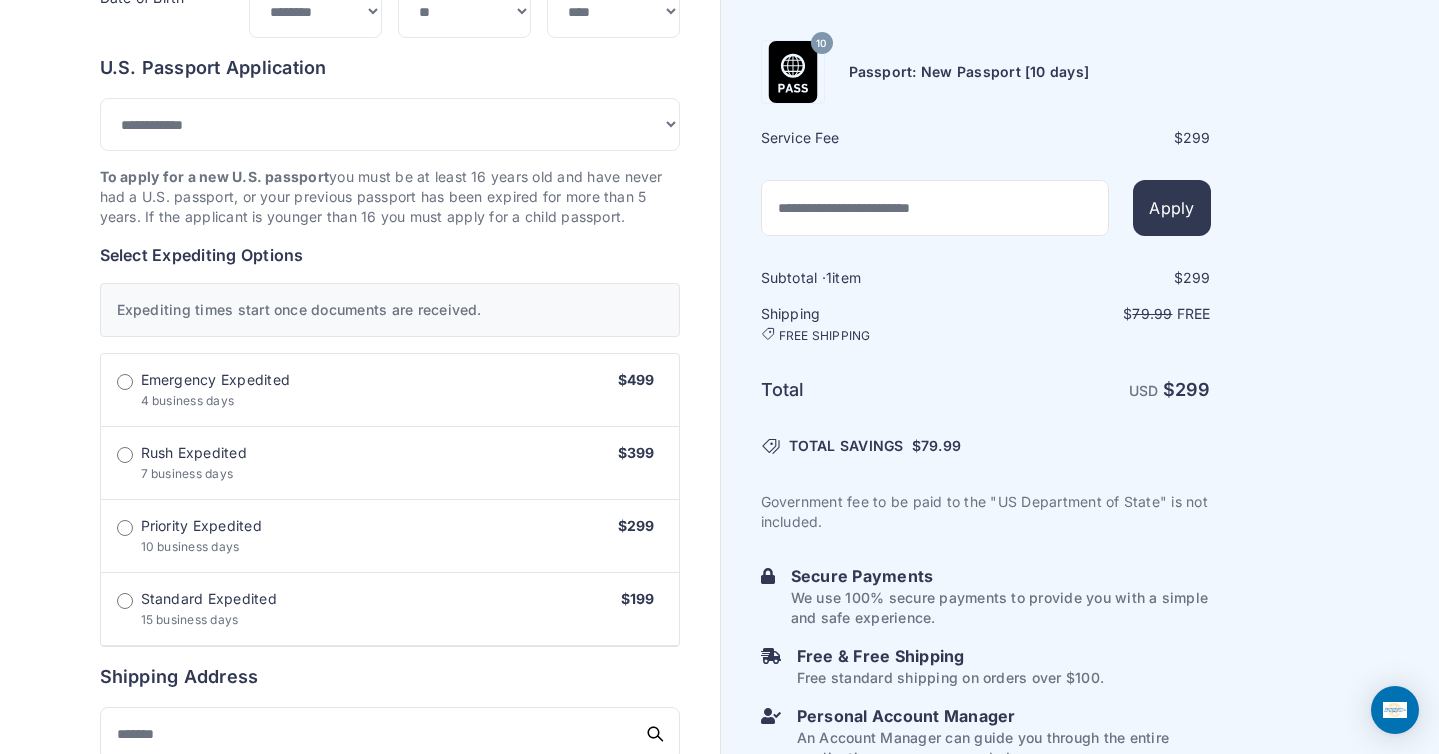 click on "Order summary
$ 299
10
299 1 299 79.99 Free $" at bounding box center (390, 617) 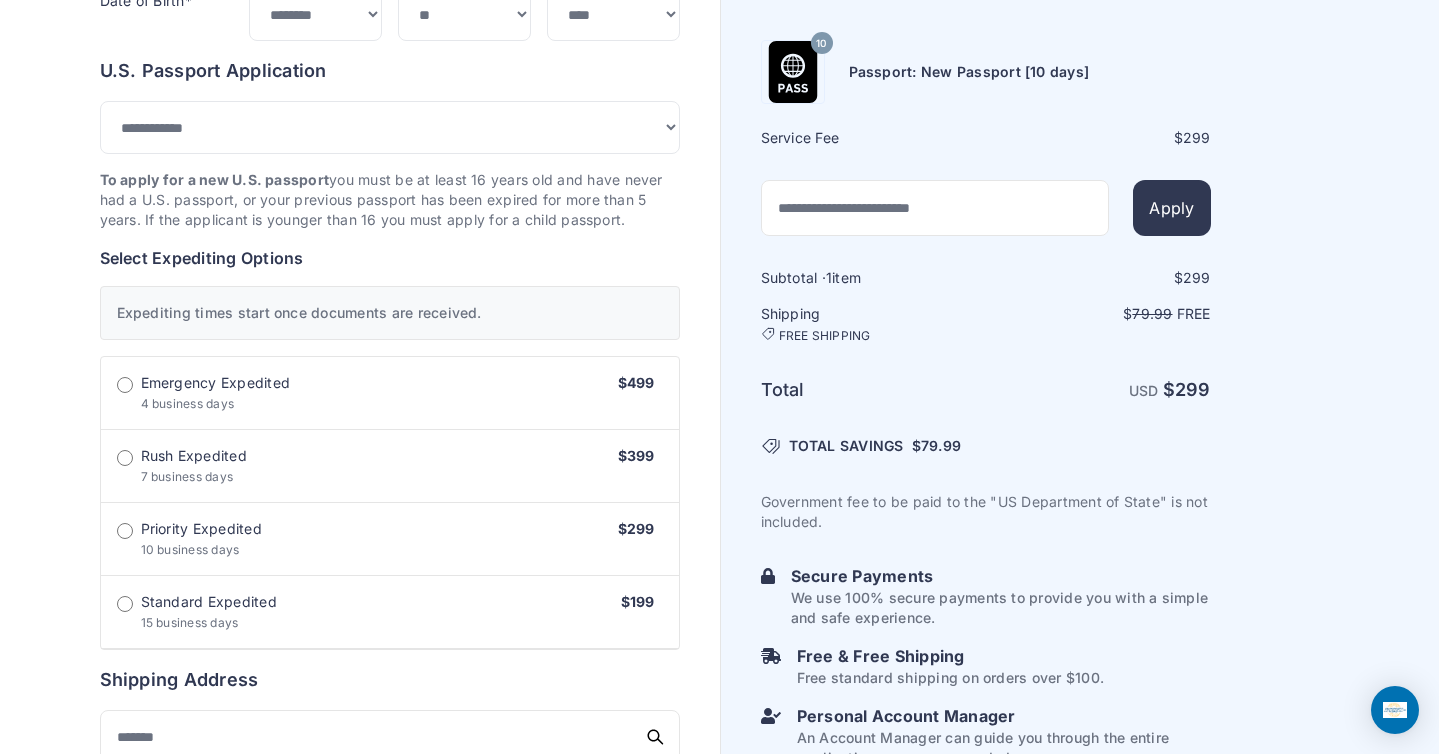 scroll, scrollTop: 407, scrollLeft: 0, axis: vertical 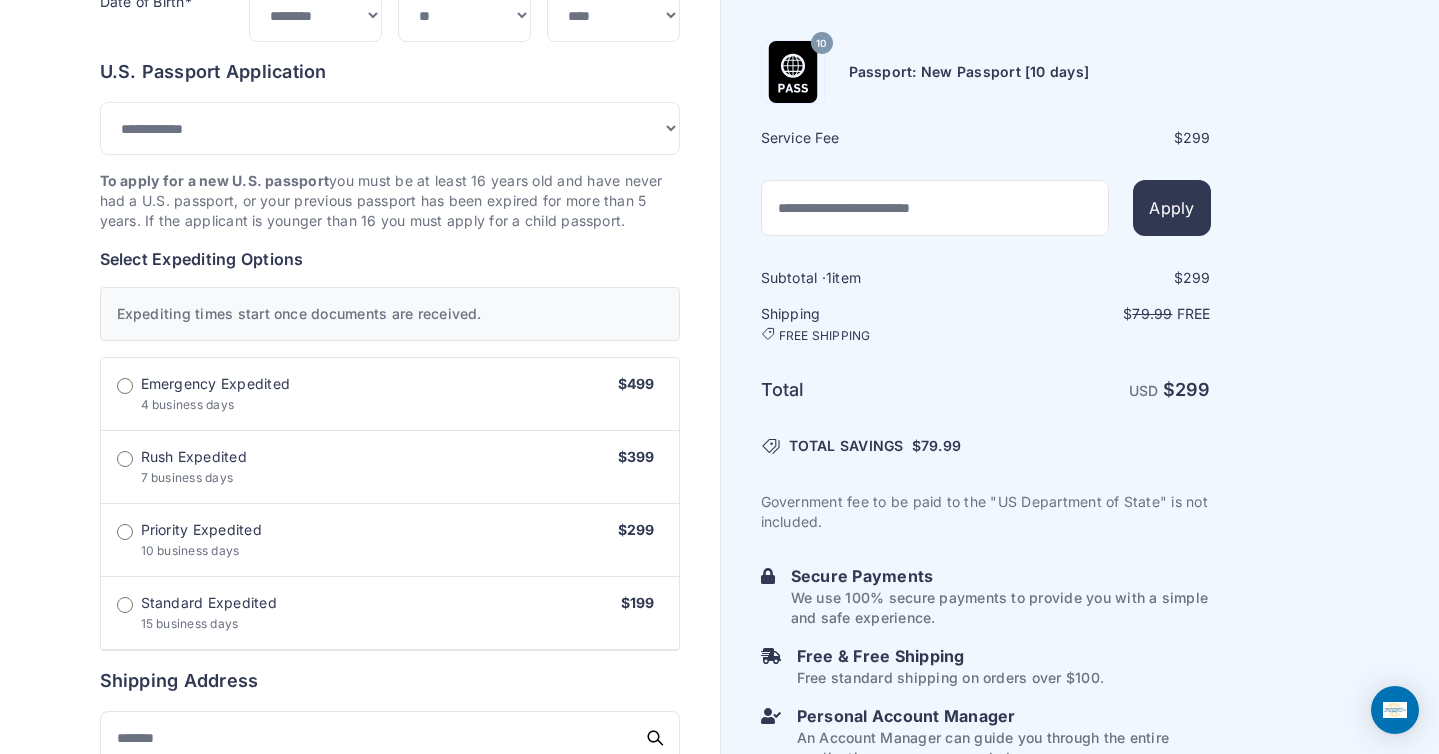 click on "Standard Expedited
15 business days
$199" at bounding box center [390, 613] 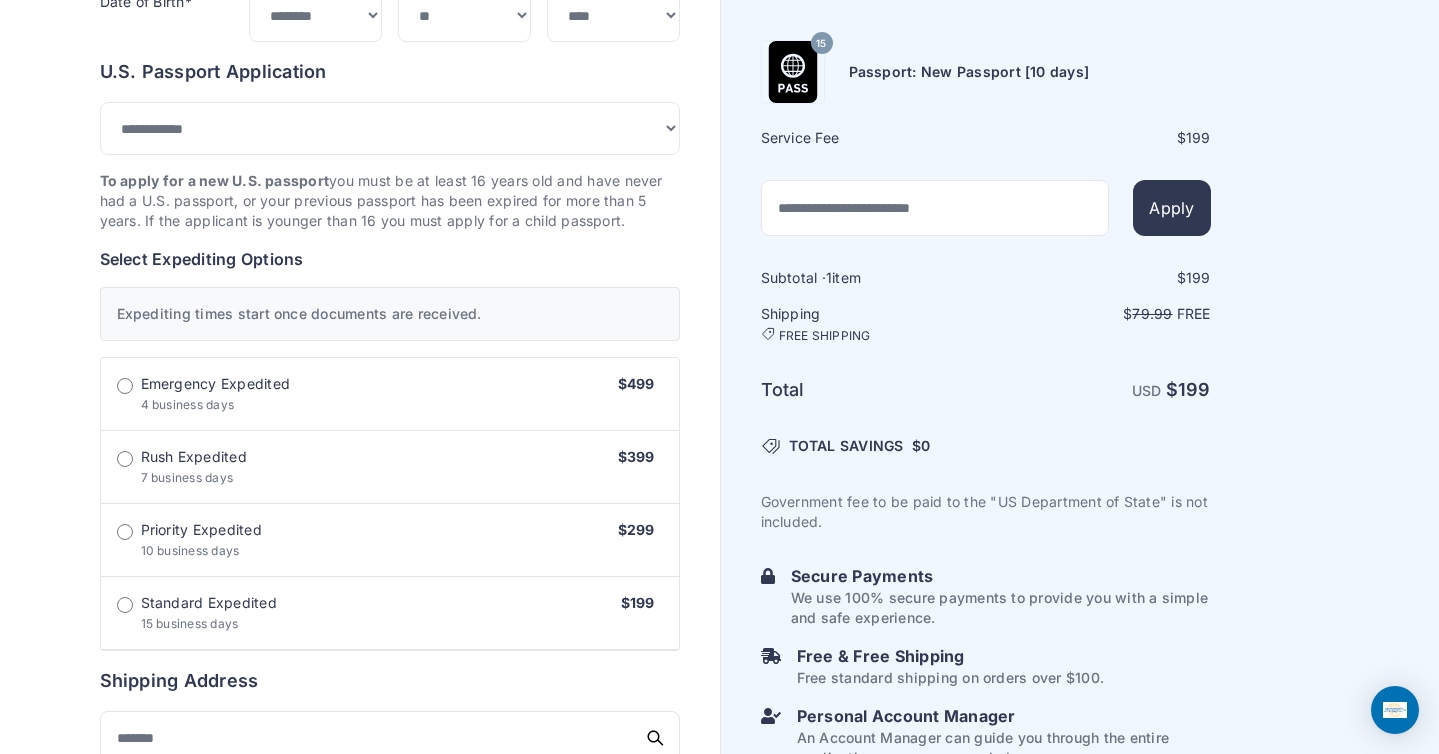 click on "Priority Expedited
10 business days
$299" at bounding box center [390, 540] 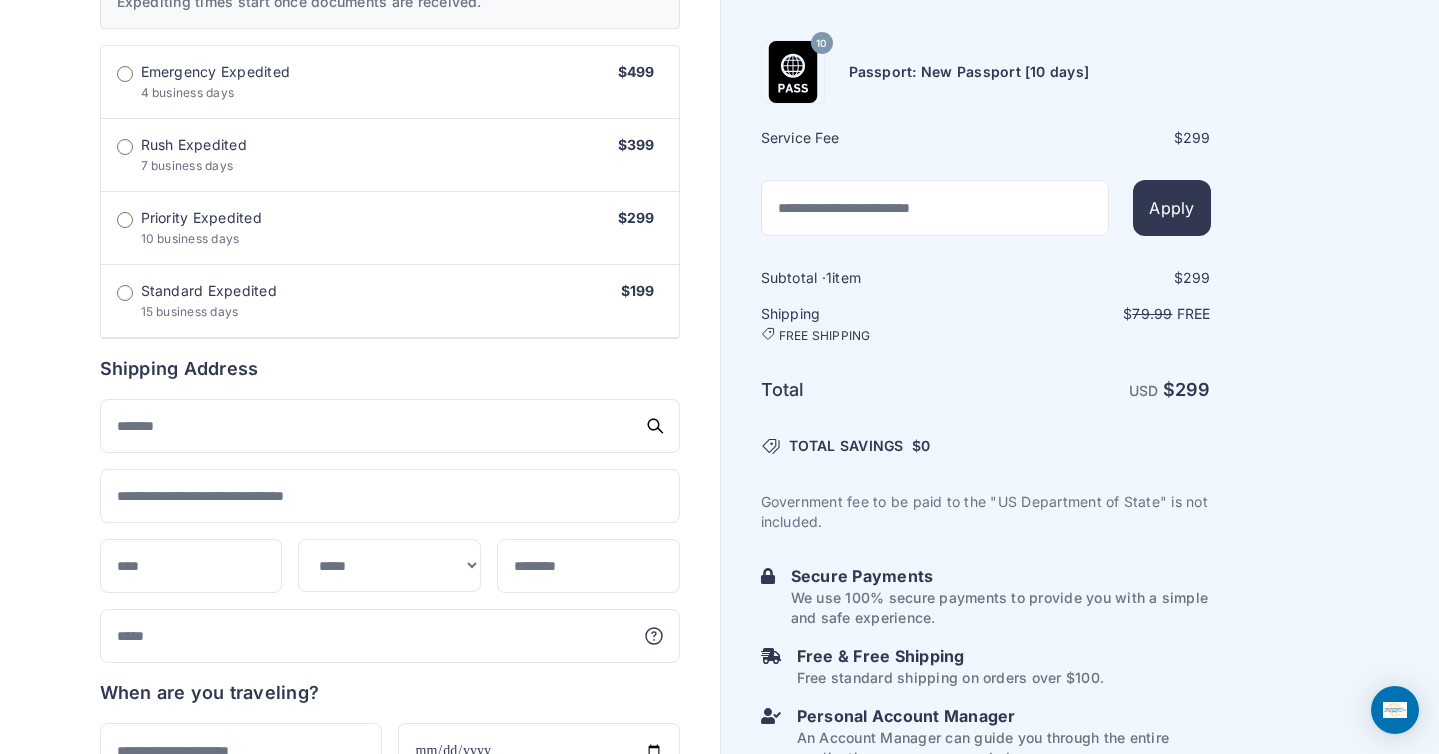 click on "**********" at bounding box center (390, 42) 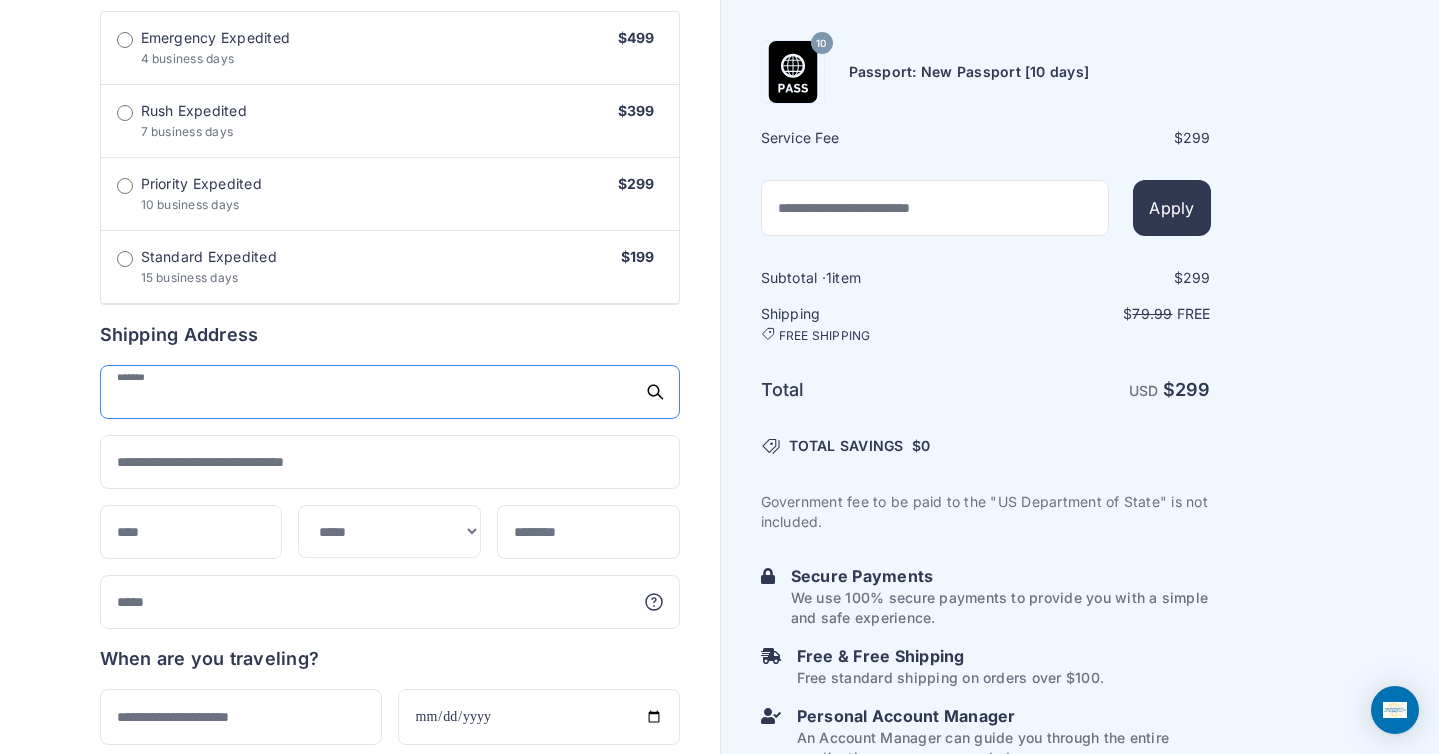 click at bounding box center (390, 392) 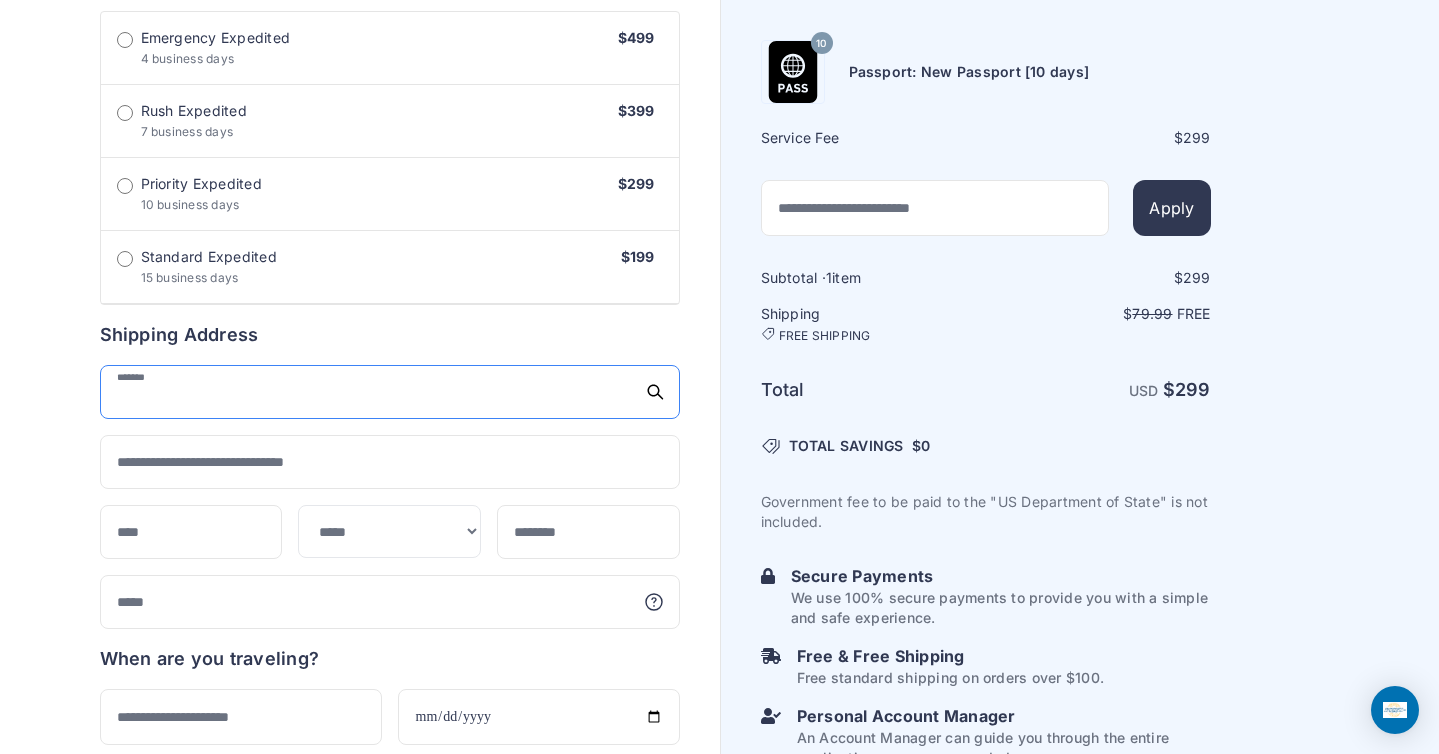 scroll, scrollTop: 754, scrollLeft: 0, axis: vertical 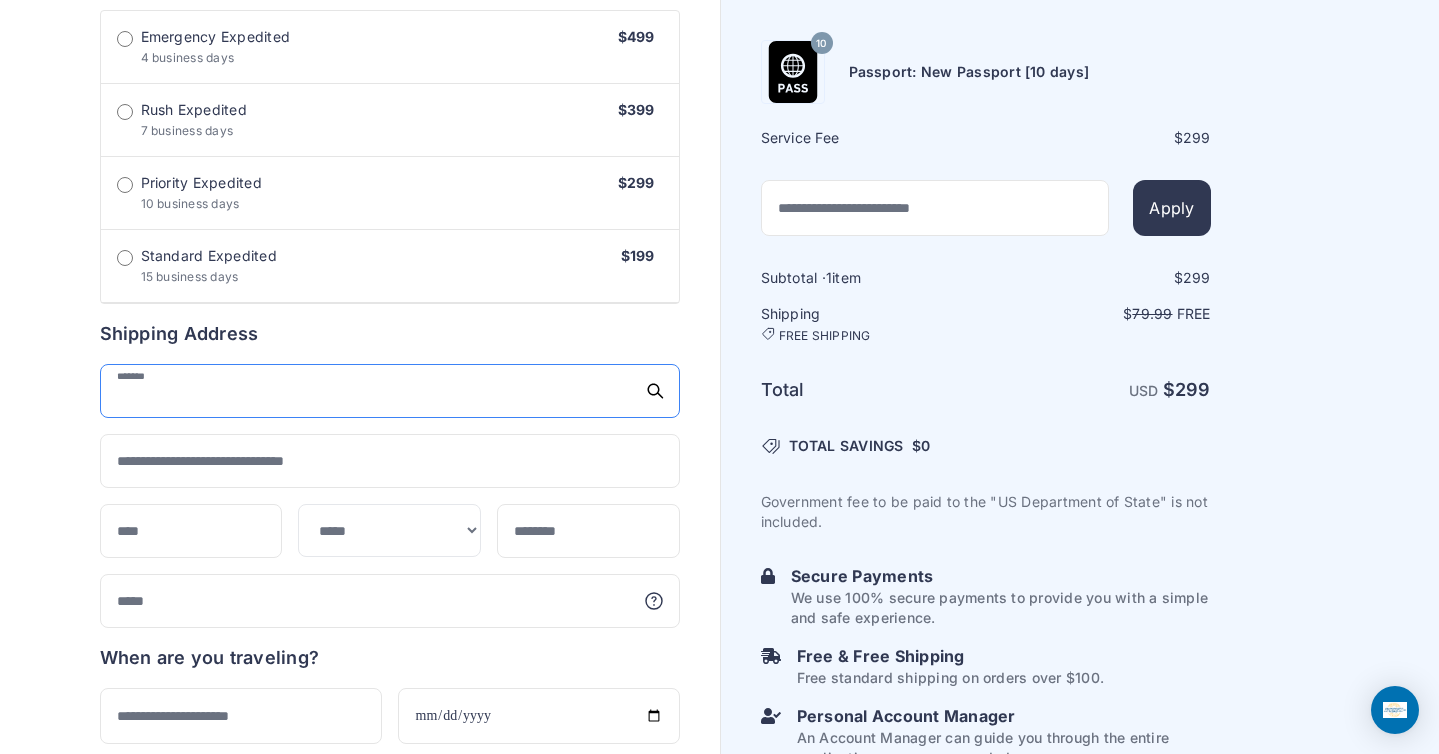 type on "**********" 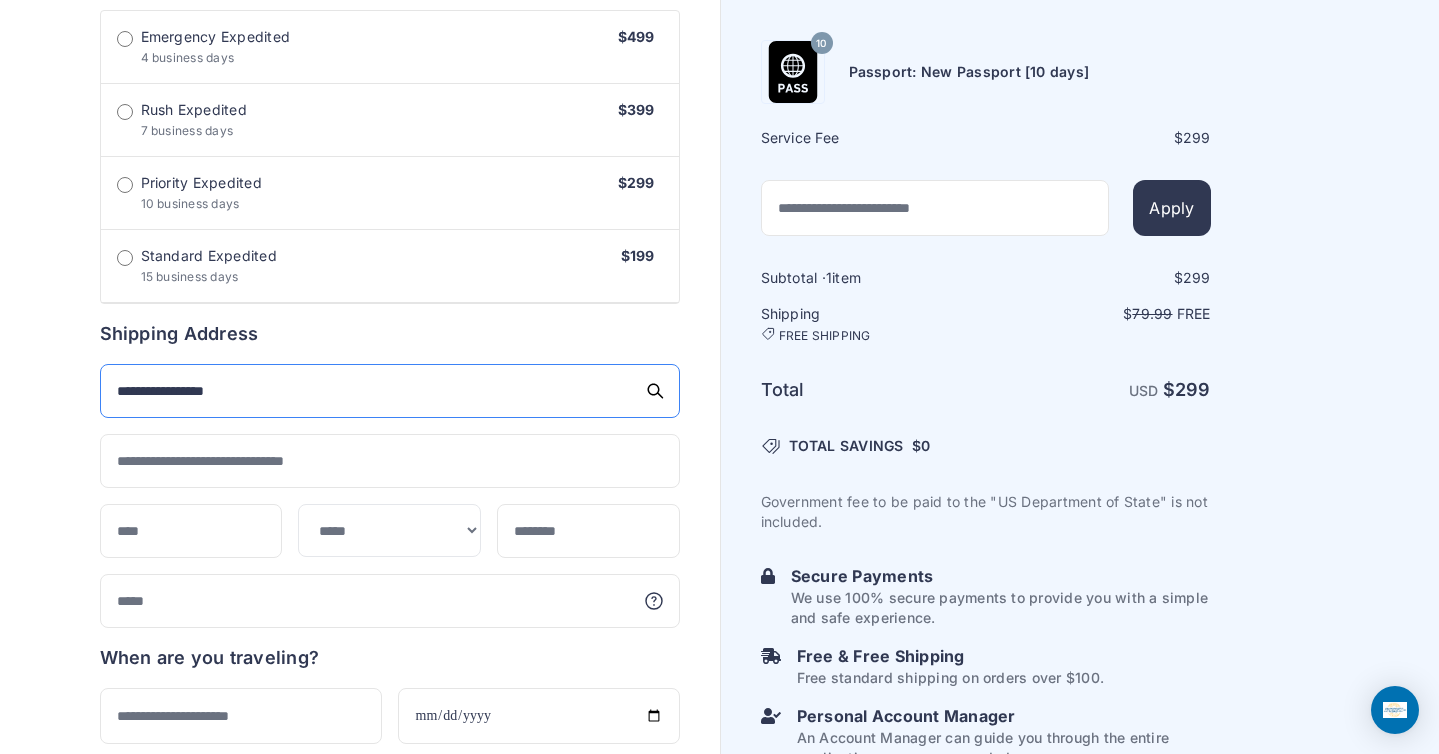 type on "*****" 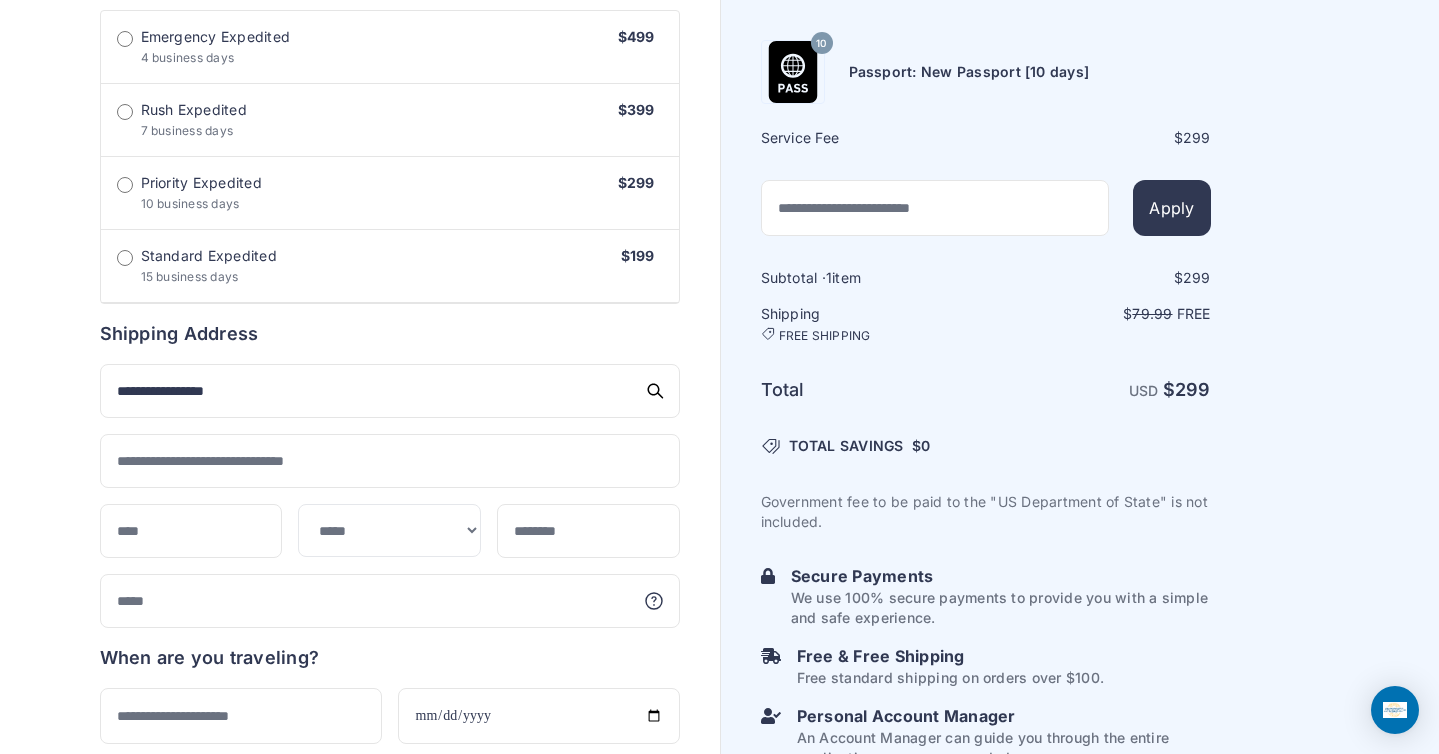 type on "*****" 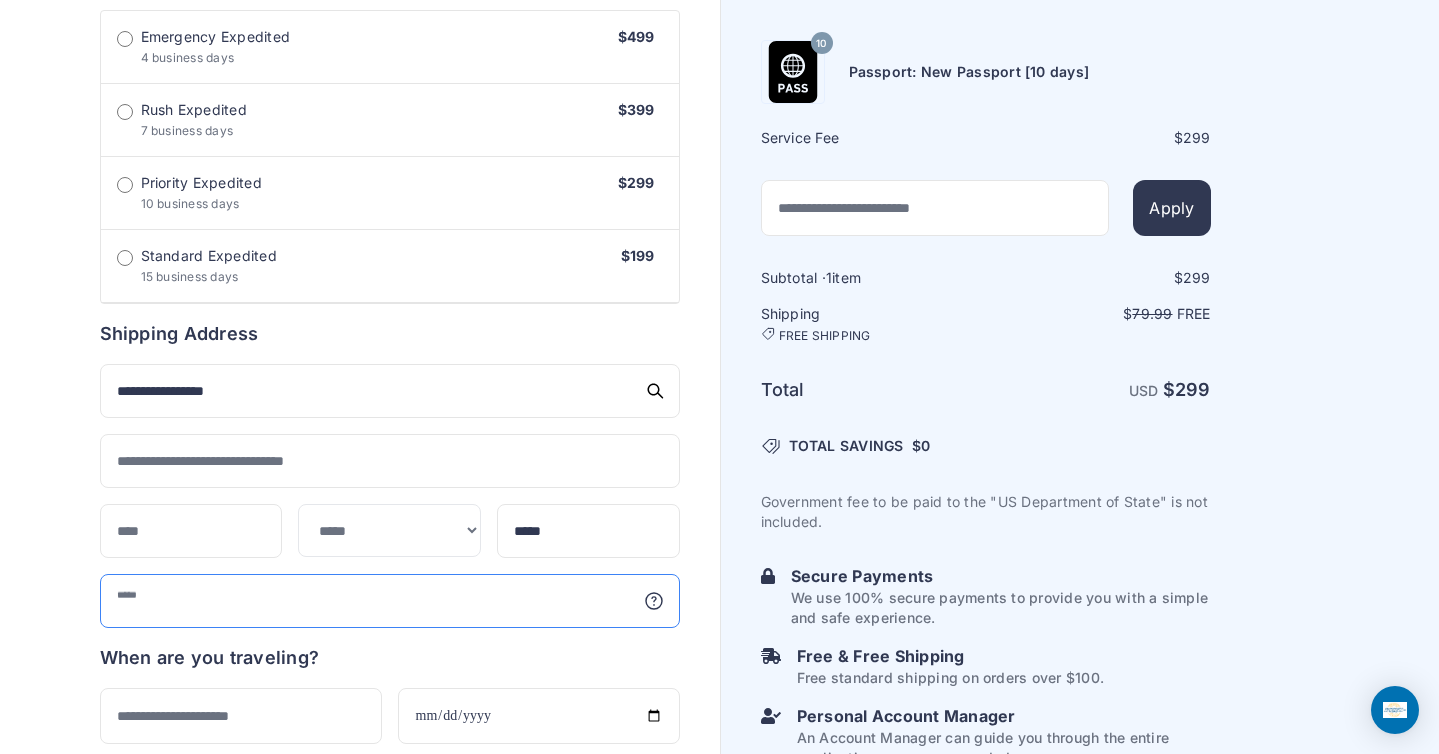 type on "**********" 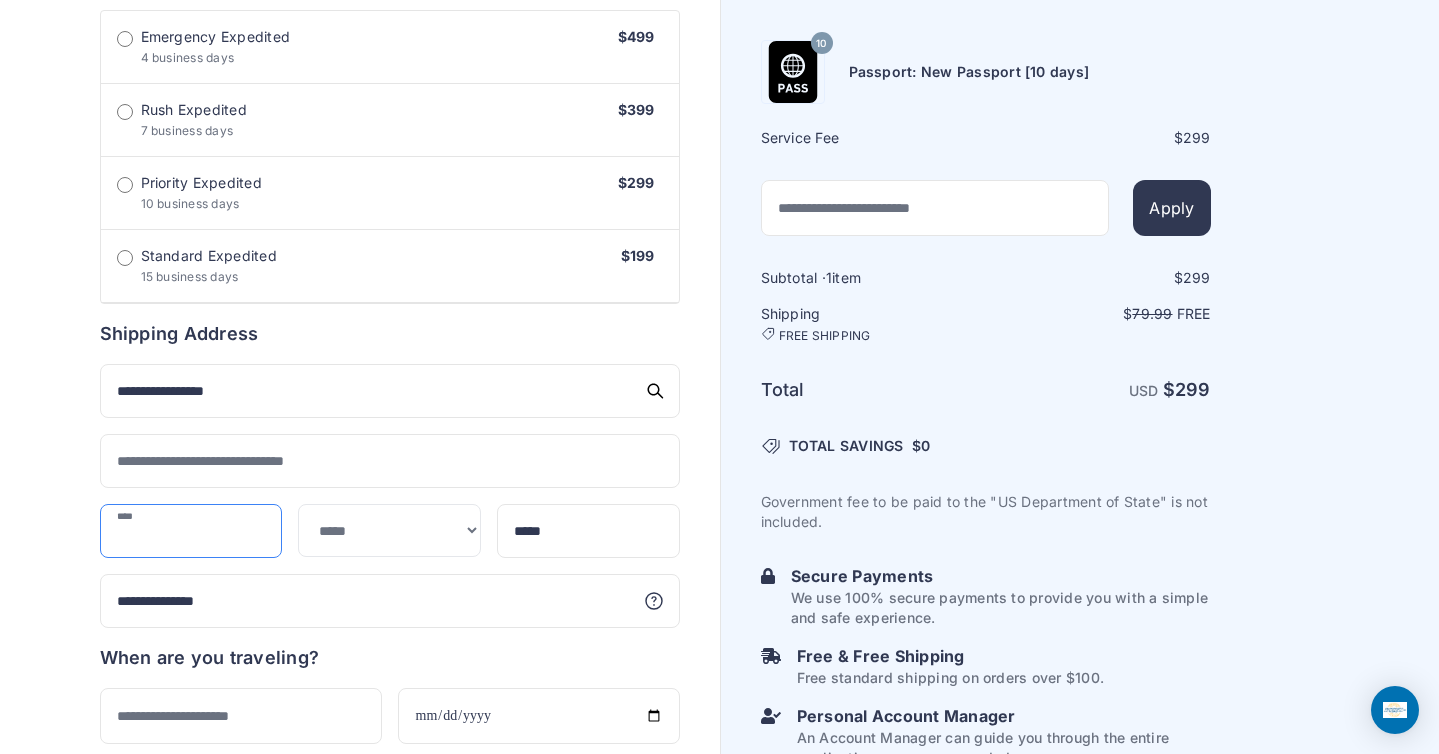 click at bounding box center [191, 531] 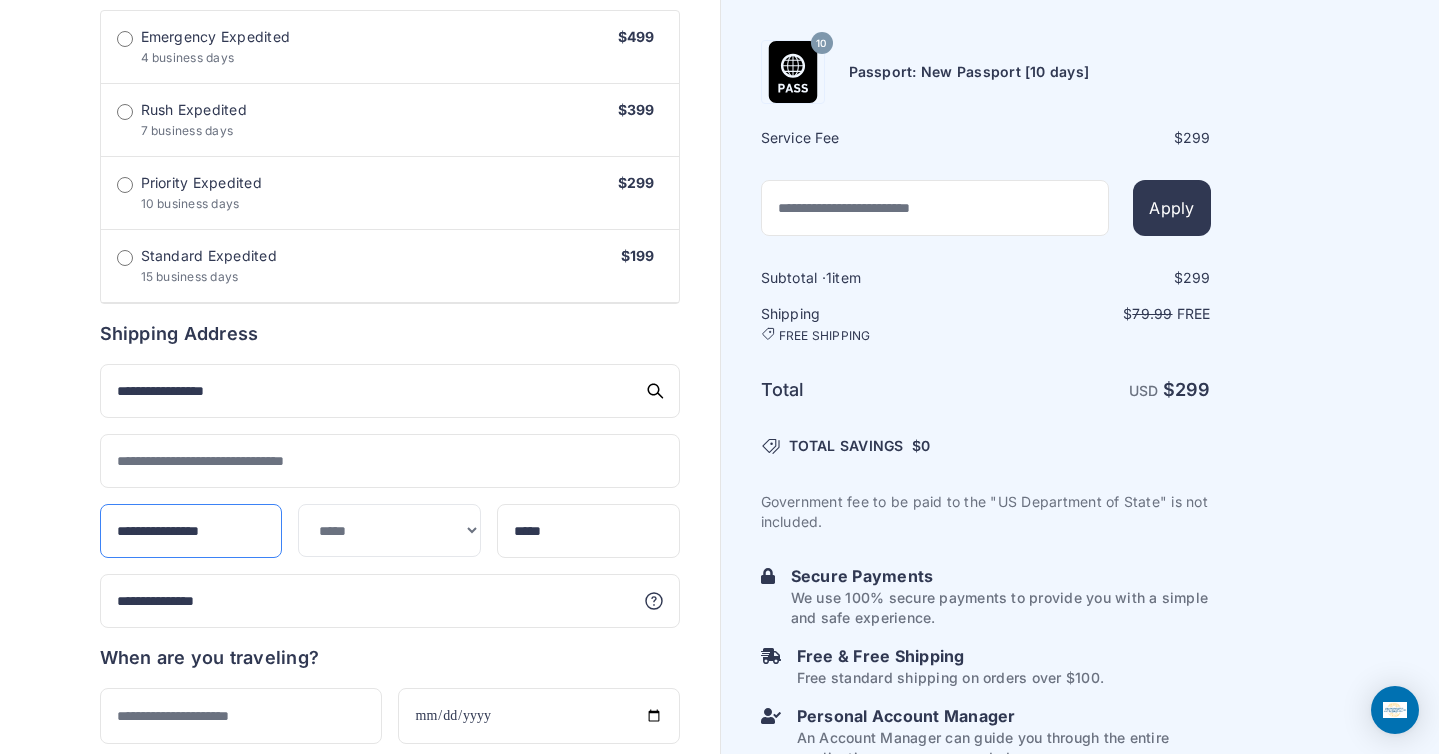type on "**********" 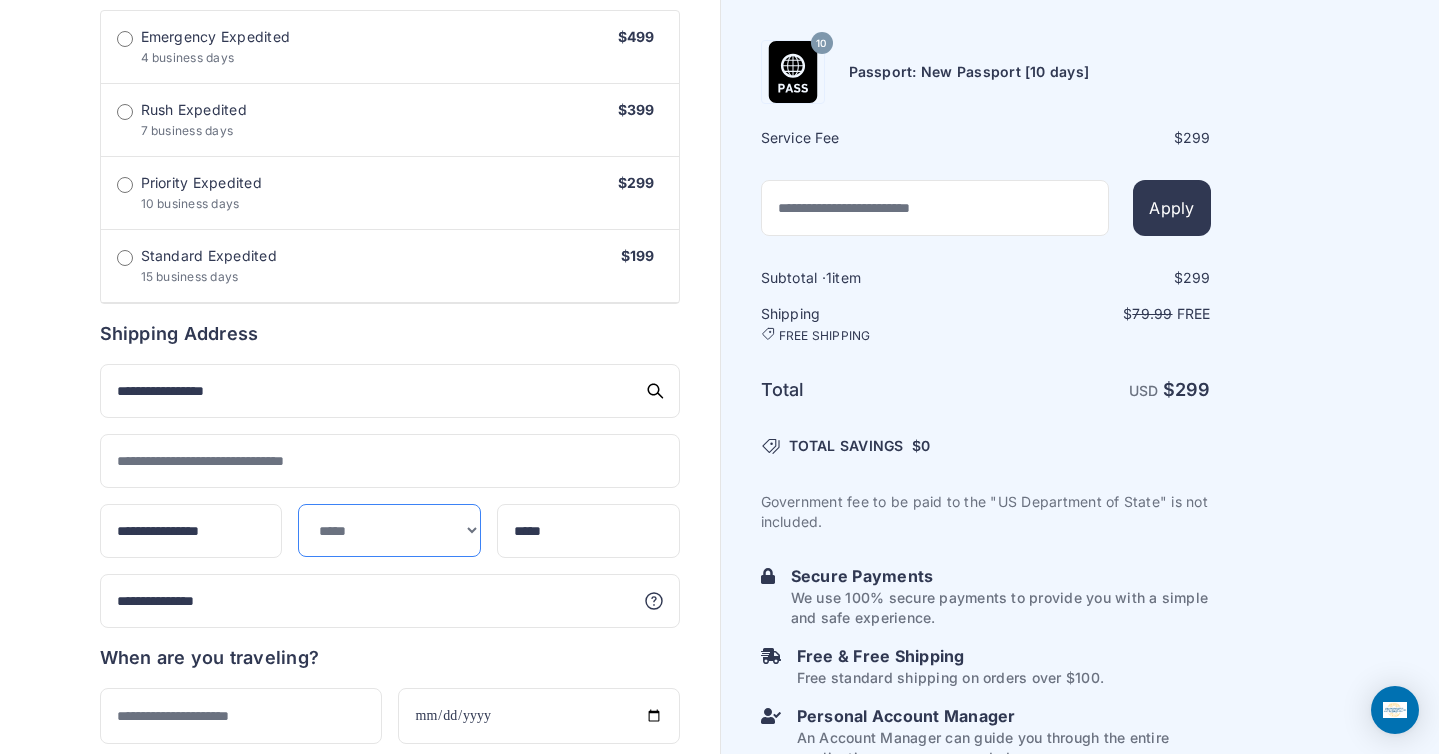 select on "**" 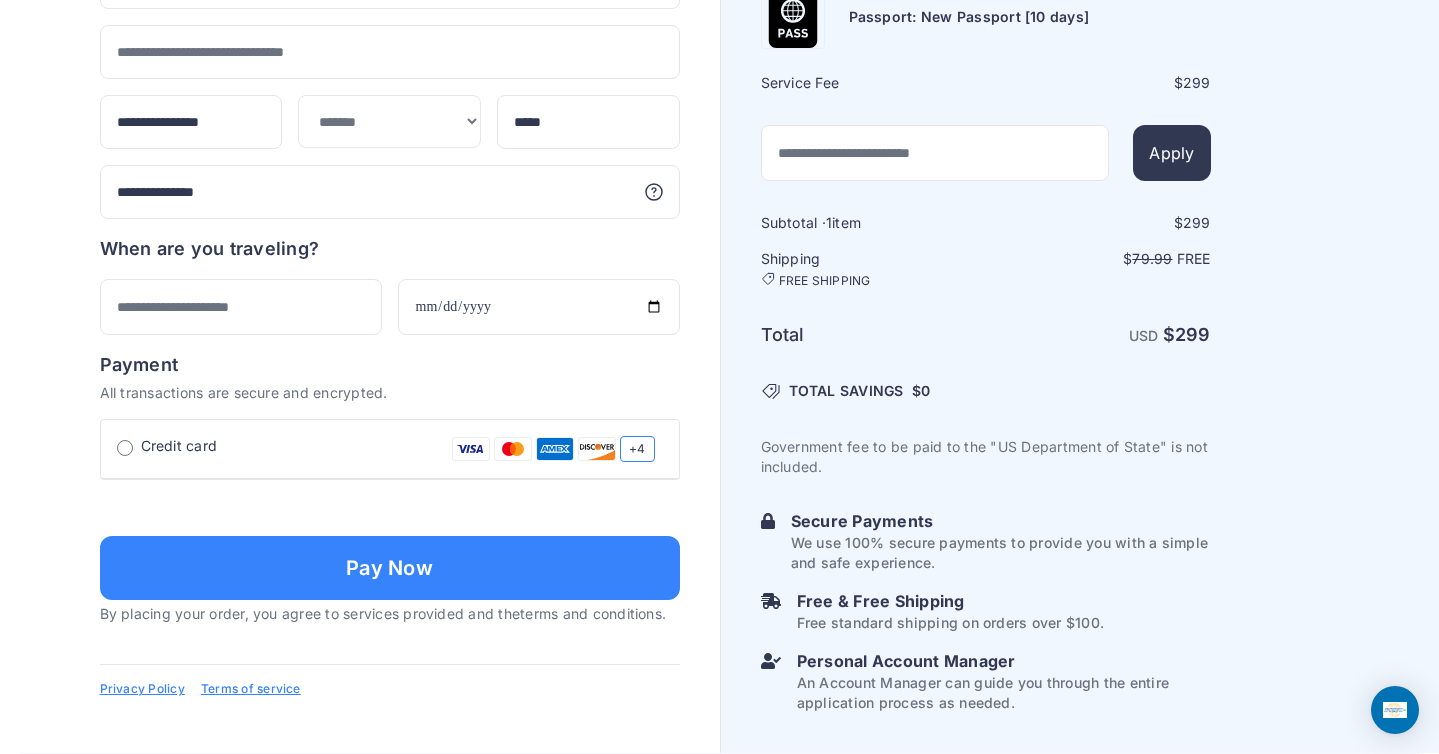 click on "**********" at bounding box center [390, -160] 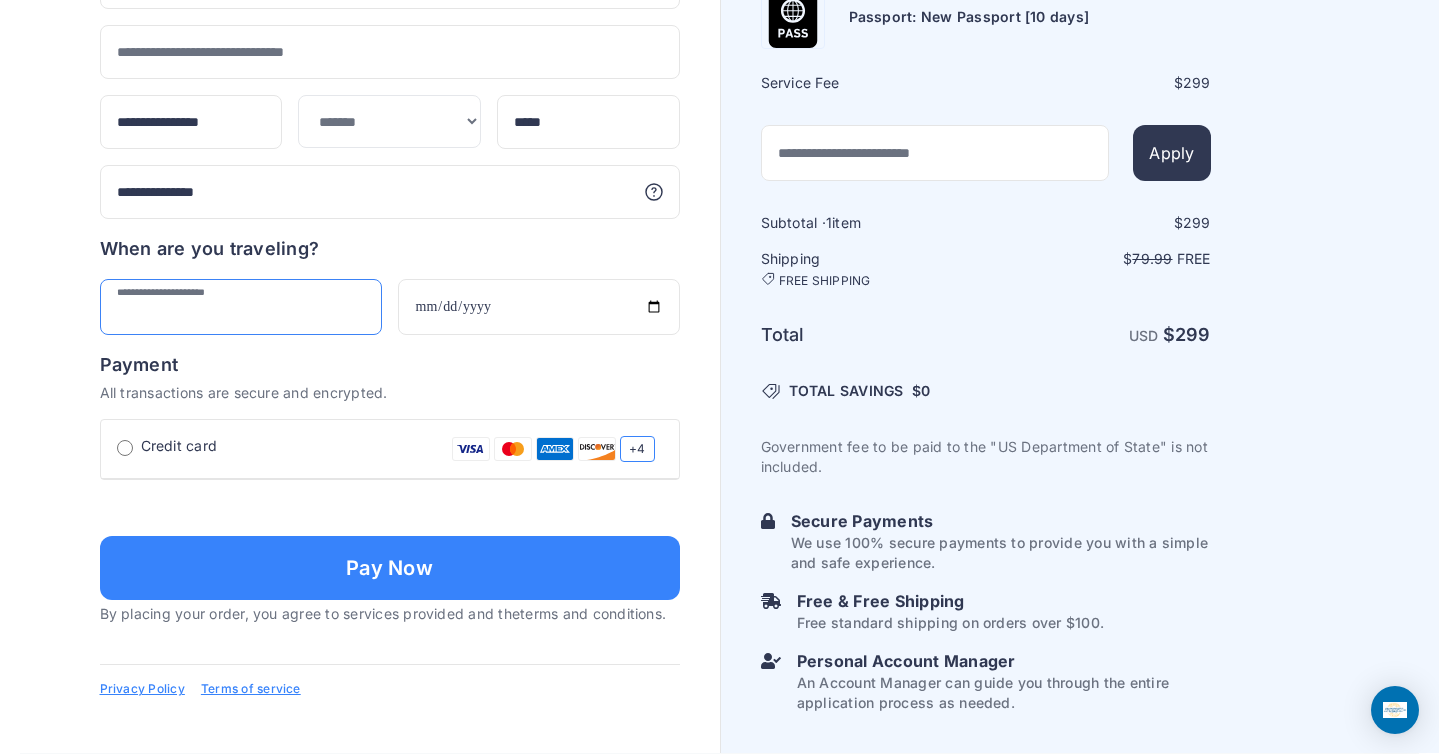 click at bounding box center [241, 307] 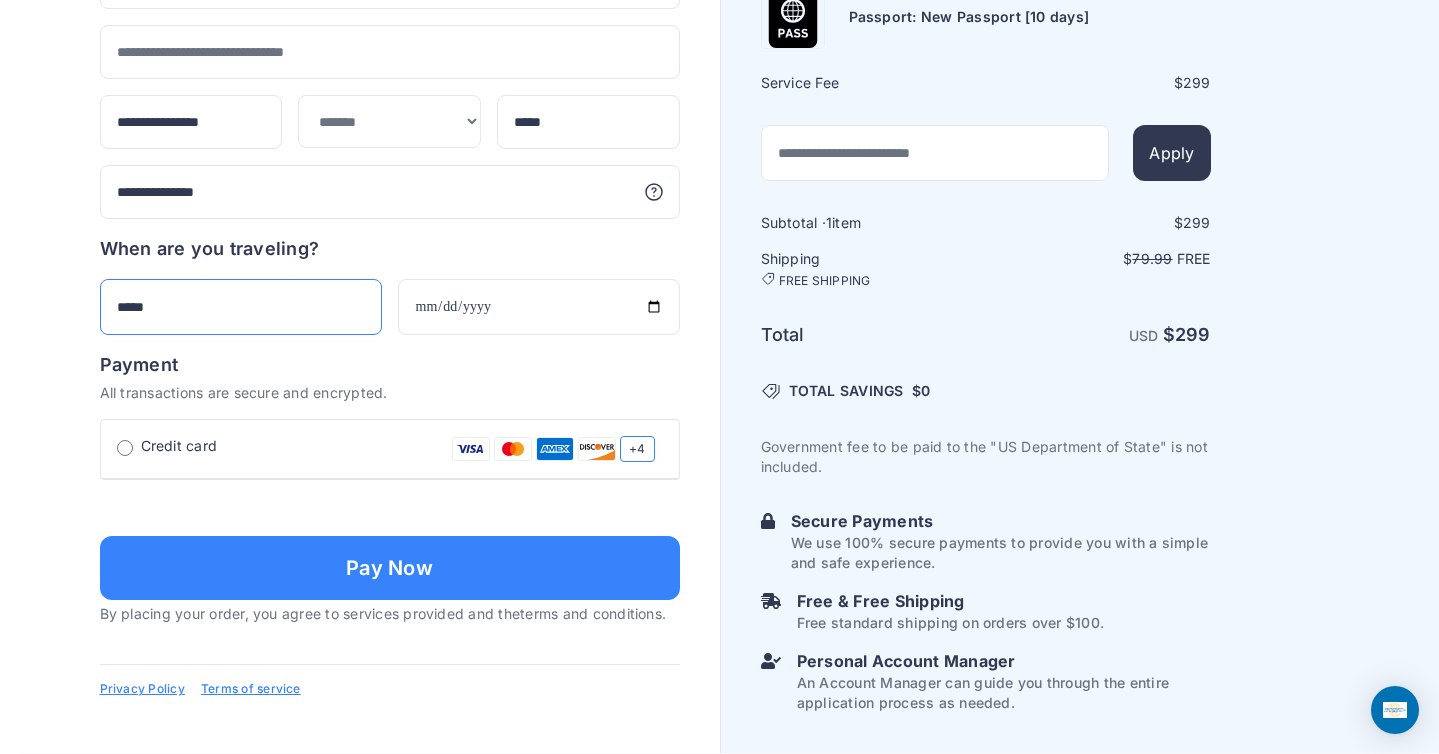 type on "*****" 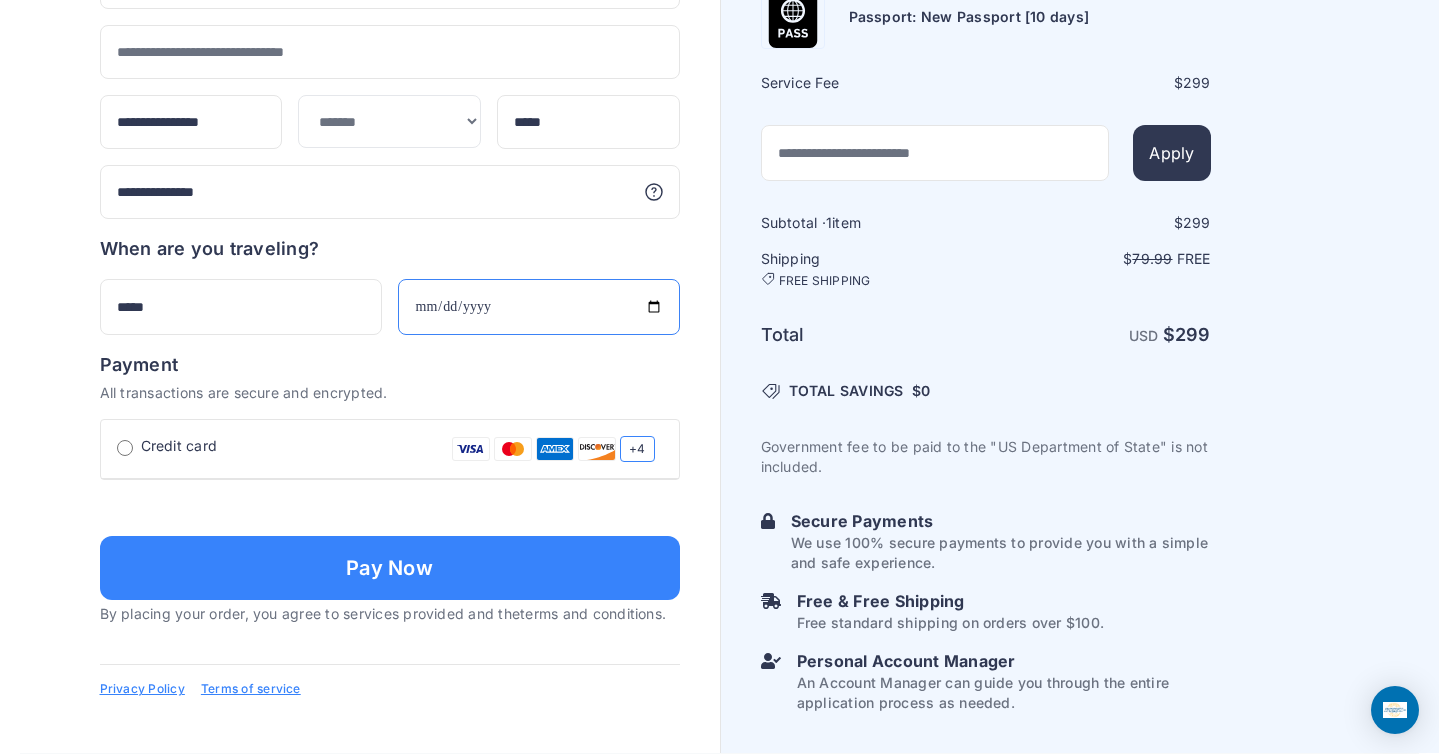 click at bounding box center (539, 307) 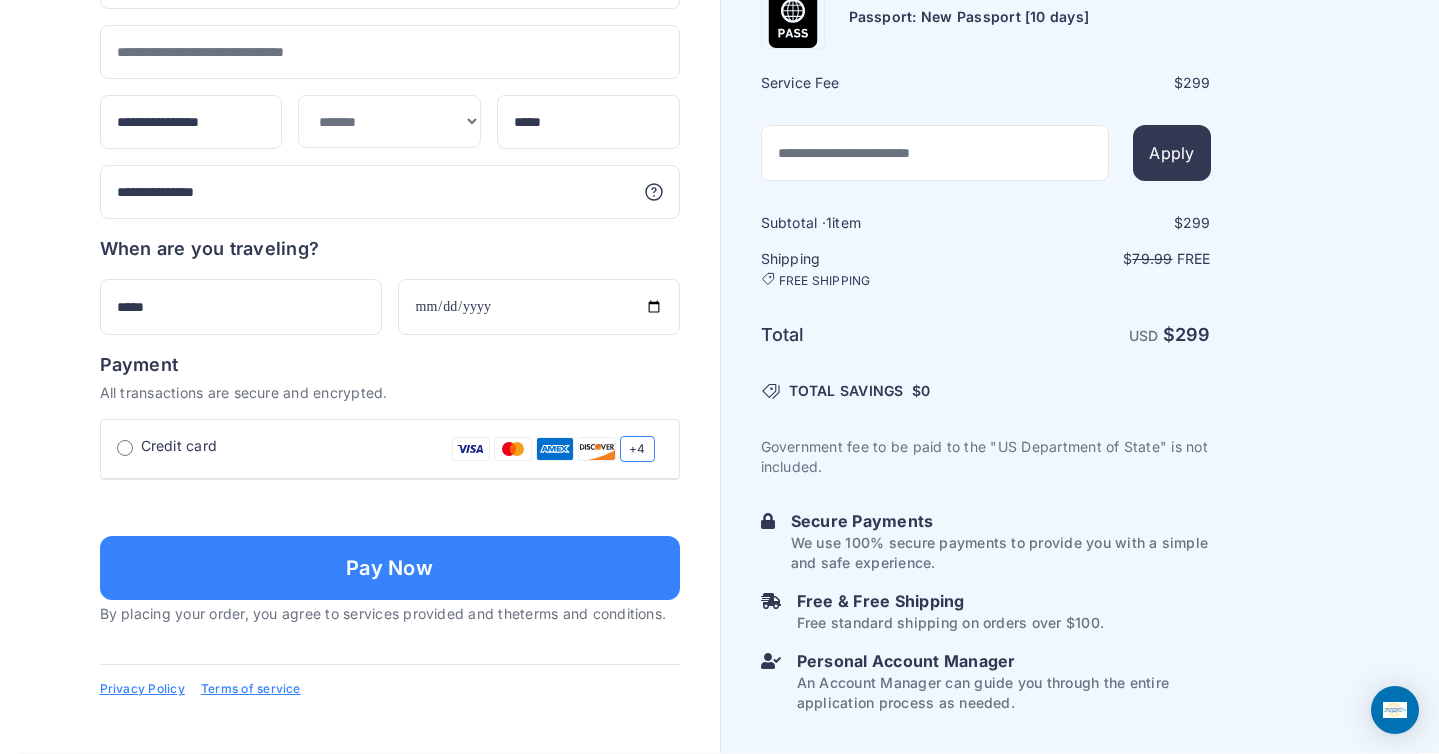scroll, scrollTop: 1456, scrollLeft: 0, axis: vertical 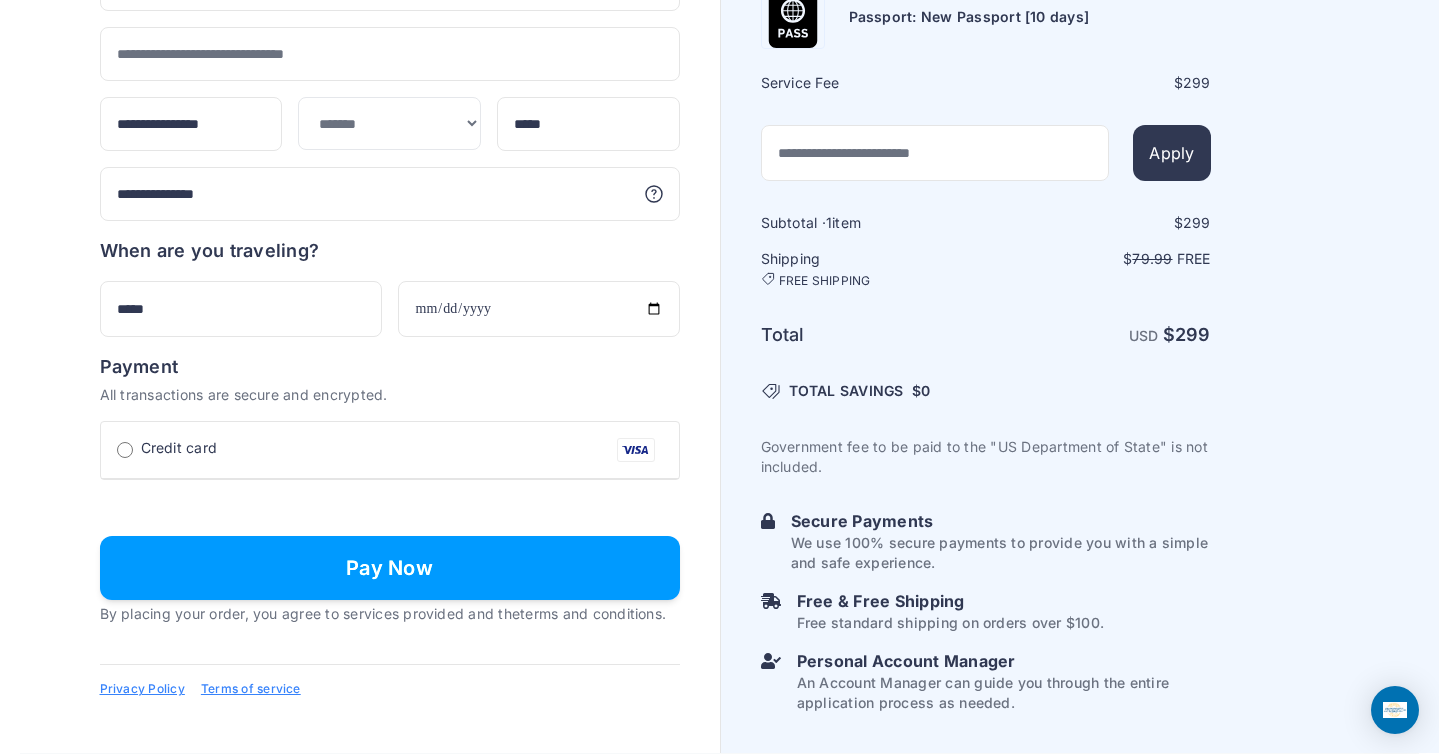 click on "Pay Now" at bounding box center [390, 568] 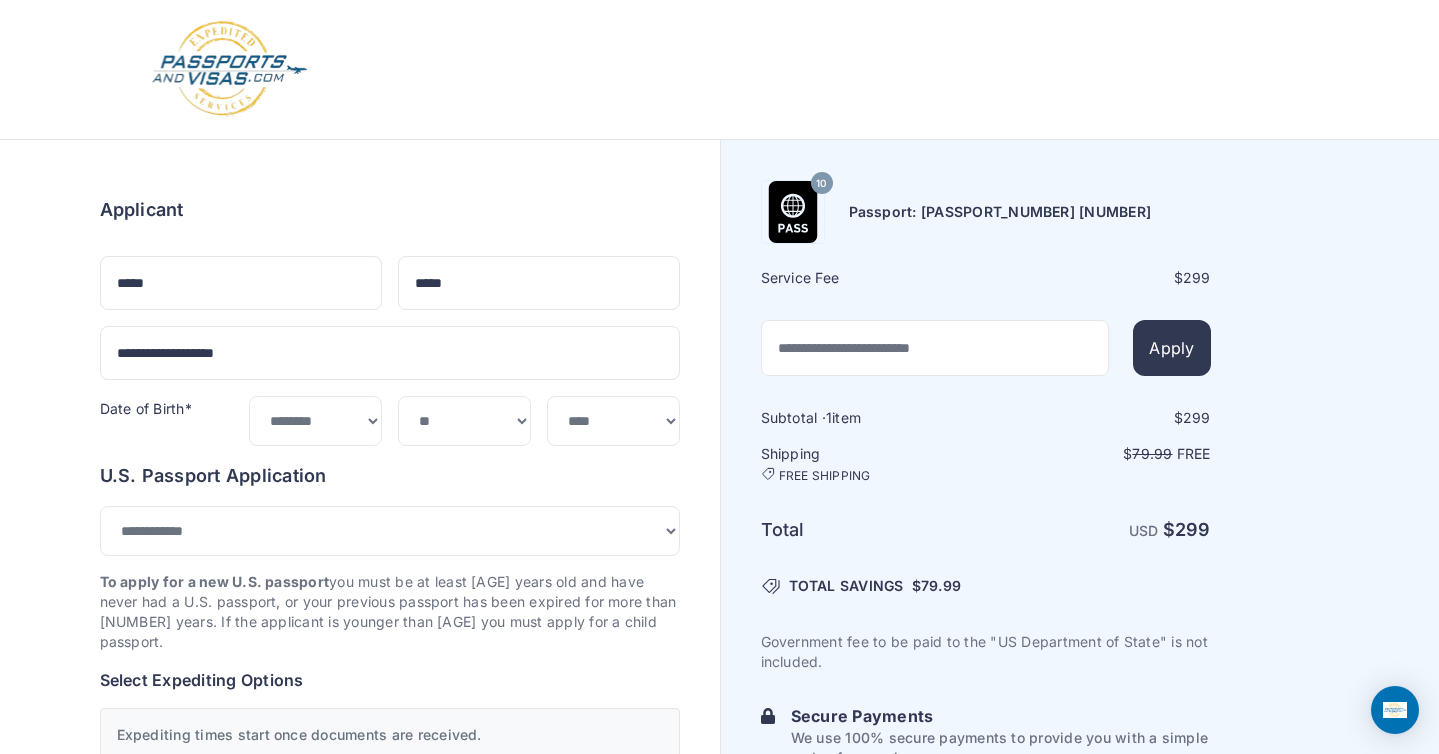 select on "***" 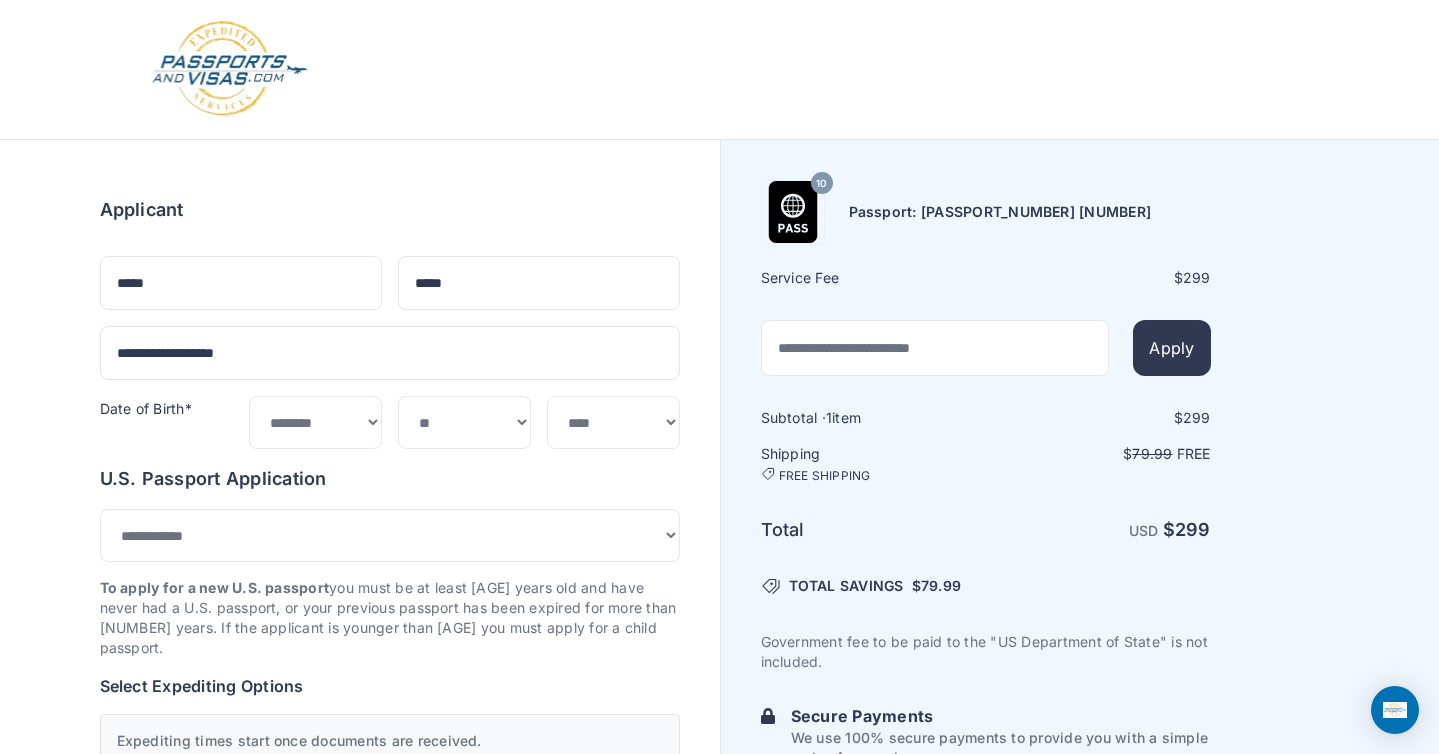 scroll, scrollTop: 1015, scrollLeft: 0, axis: vertical 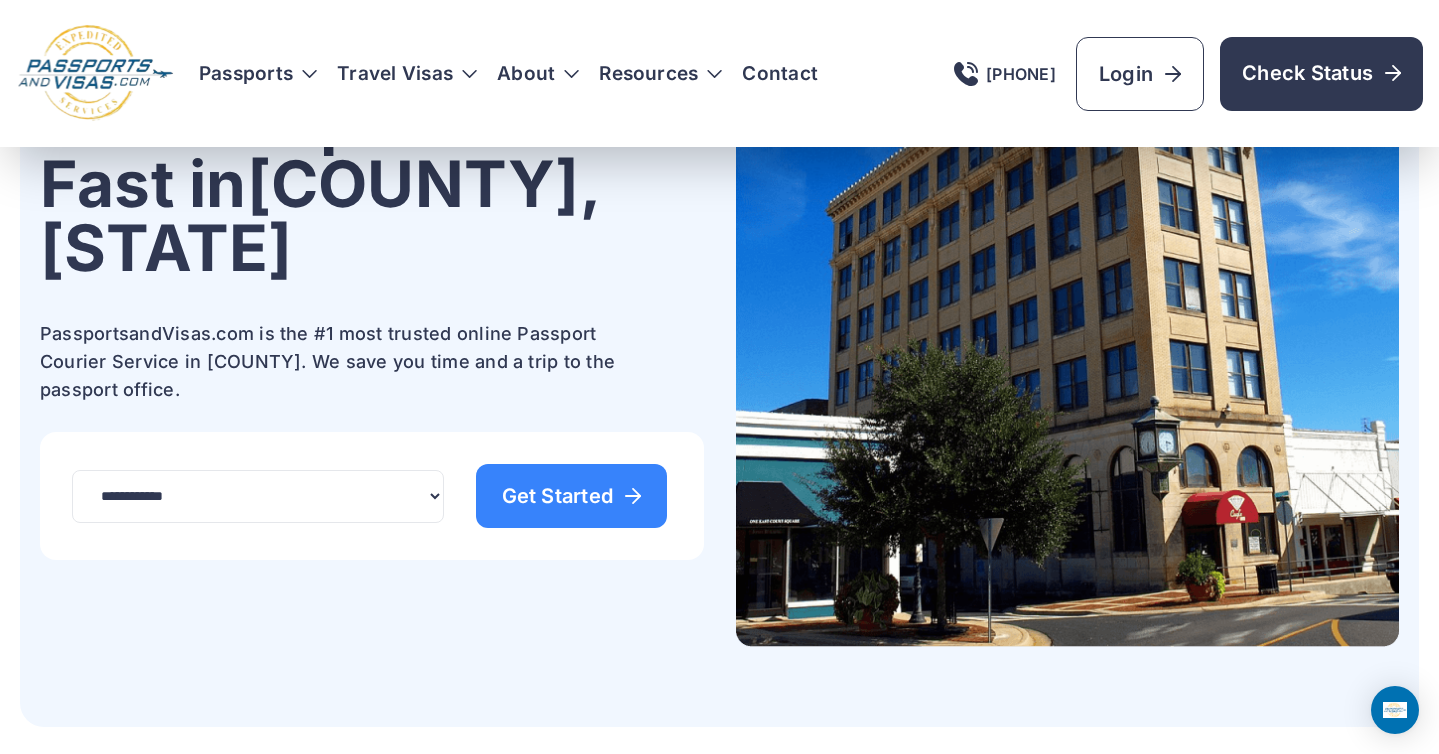 click on "**********" at bounding box center [372, 246] 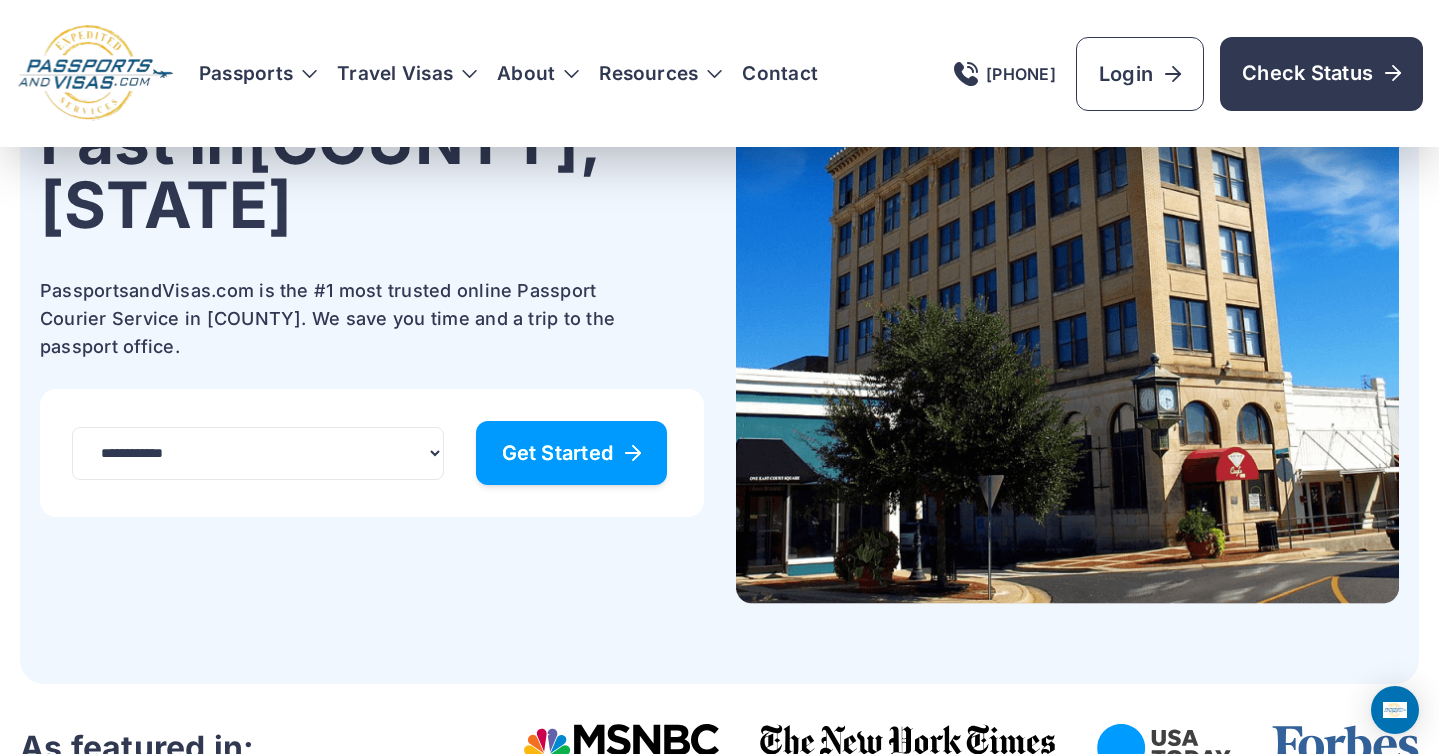 scroll, scrollTop: 336, scrollLeft: 0, axis: vertical 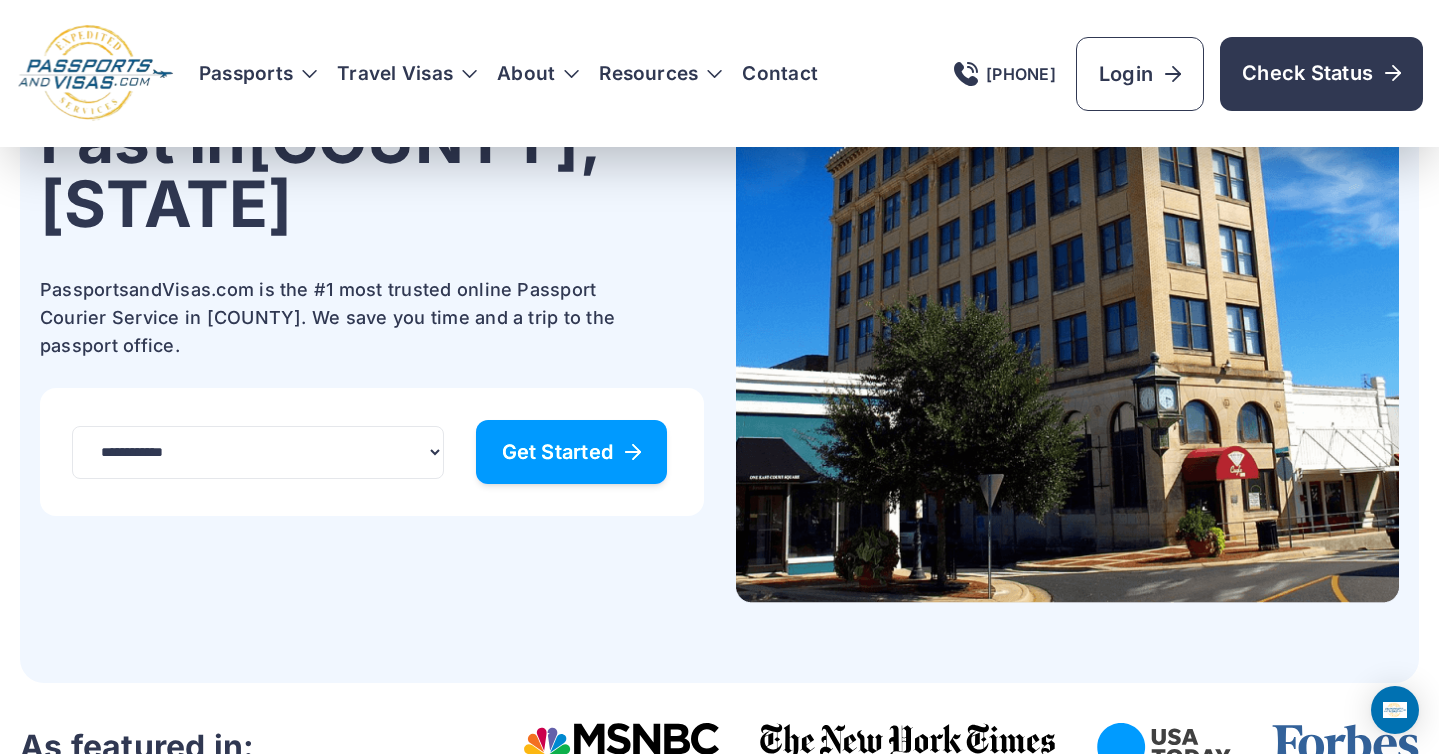 click on "Get Started" at bounding box center [572, 452] 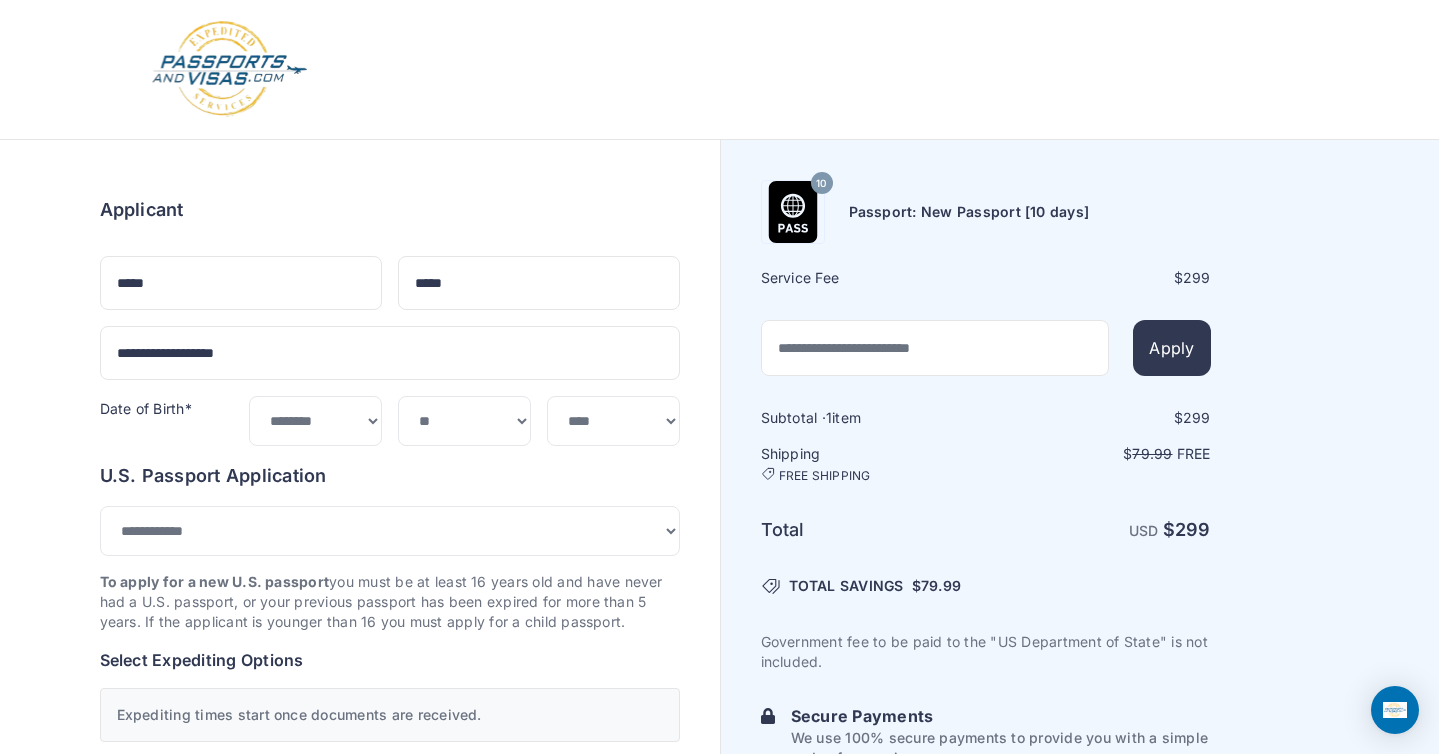 select on "**" 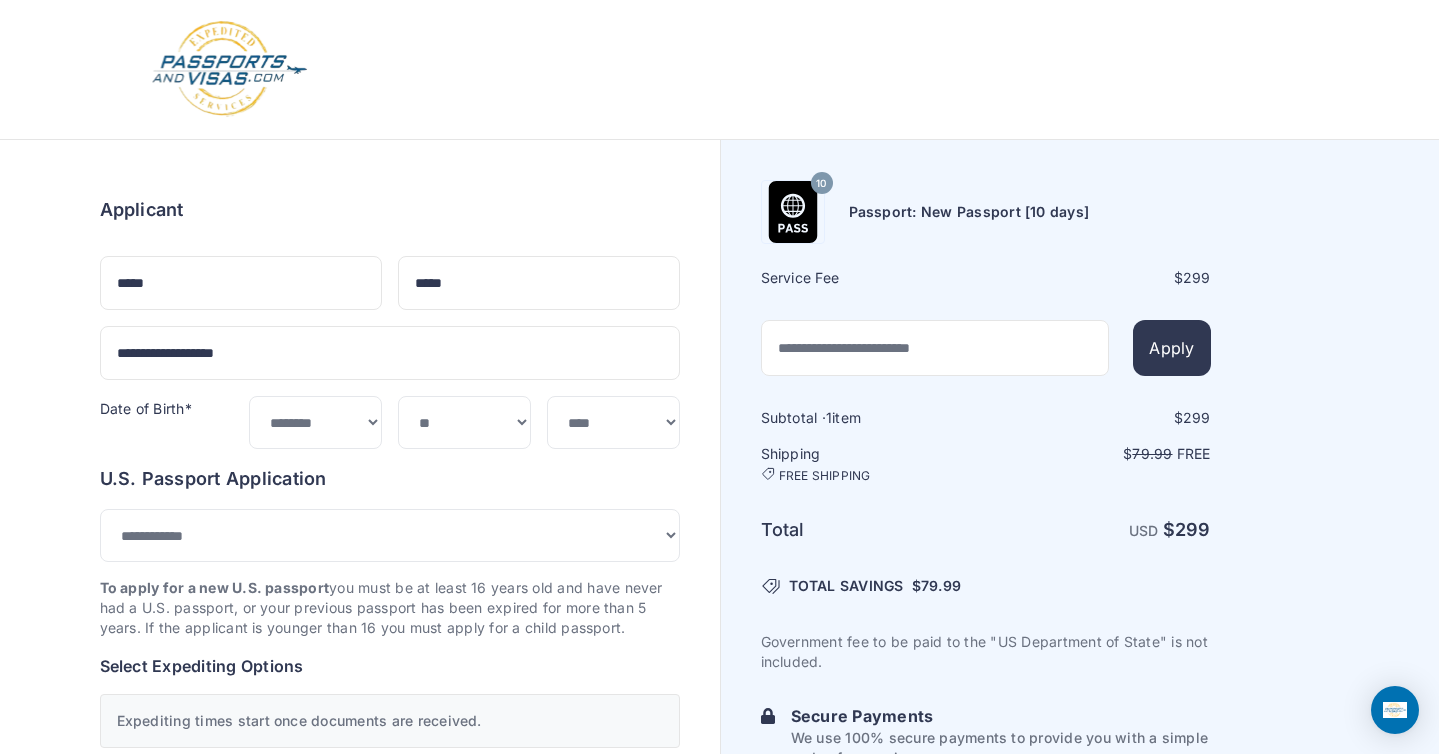 scroll, scrollTop: 0, scrollLeft: 0, axis: both 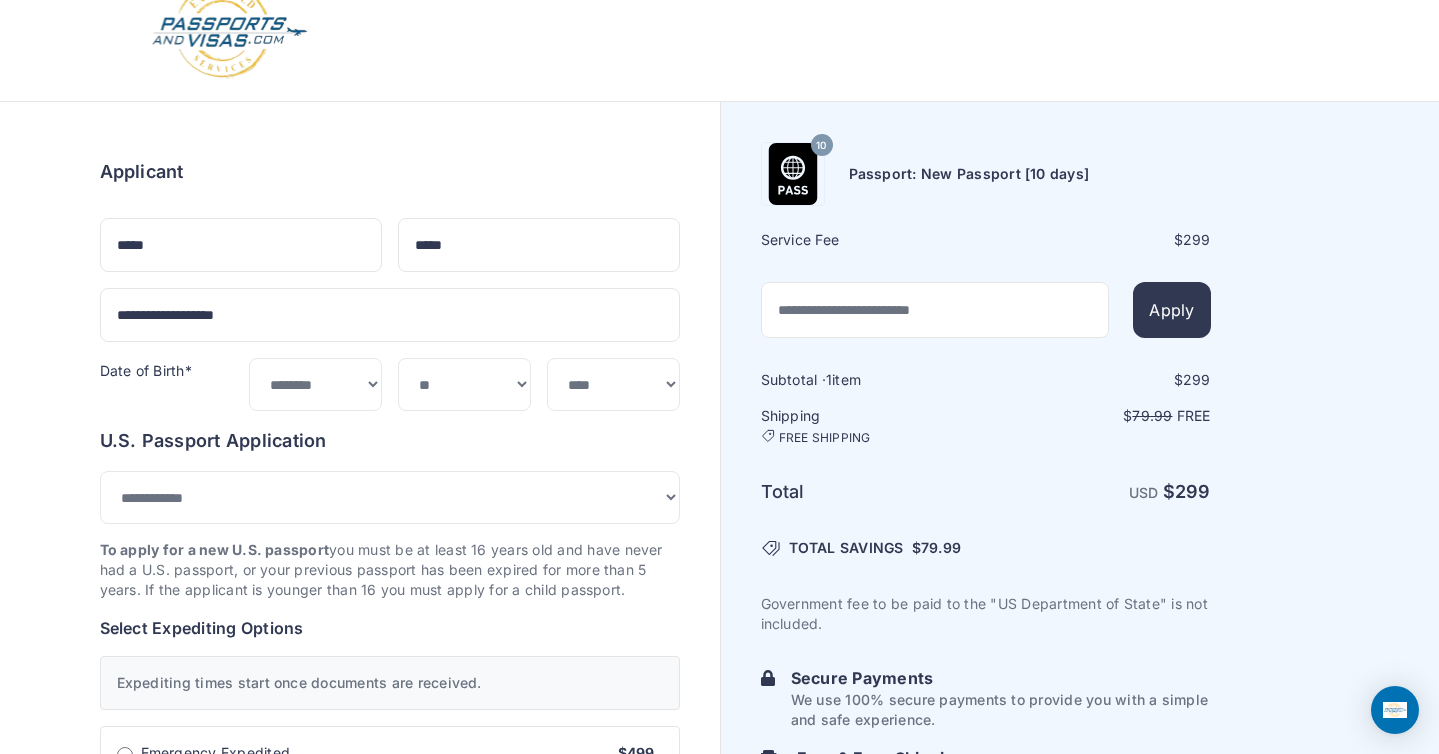 click on "Order summary
$ 299
10
299 1 299 79.99 Free $" at bounding box center (390, 990) 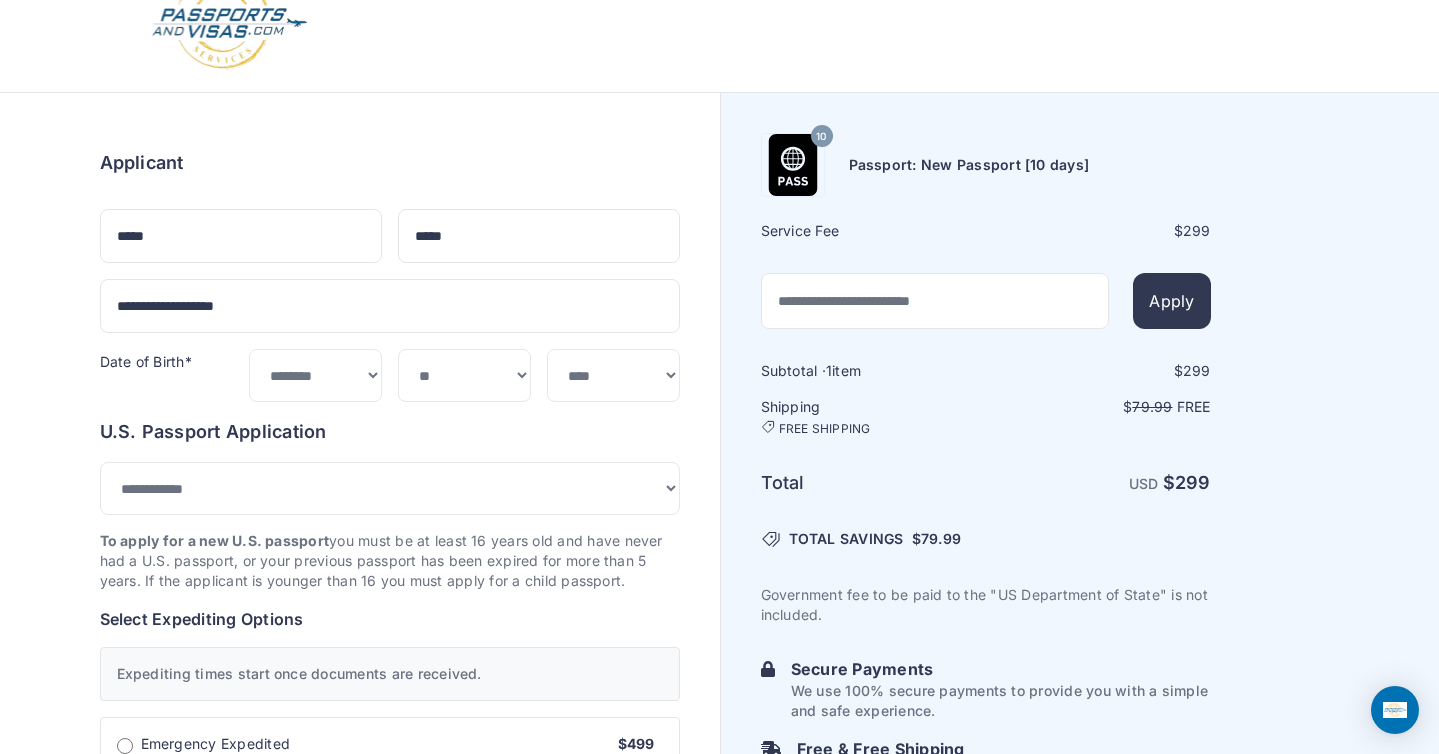 scroll, scrollTop: 48, scrollLeft: 0, axis: vertical 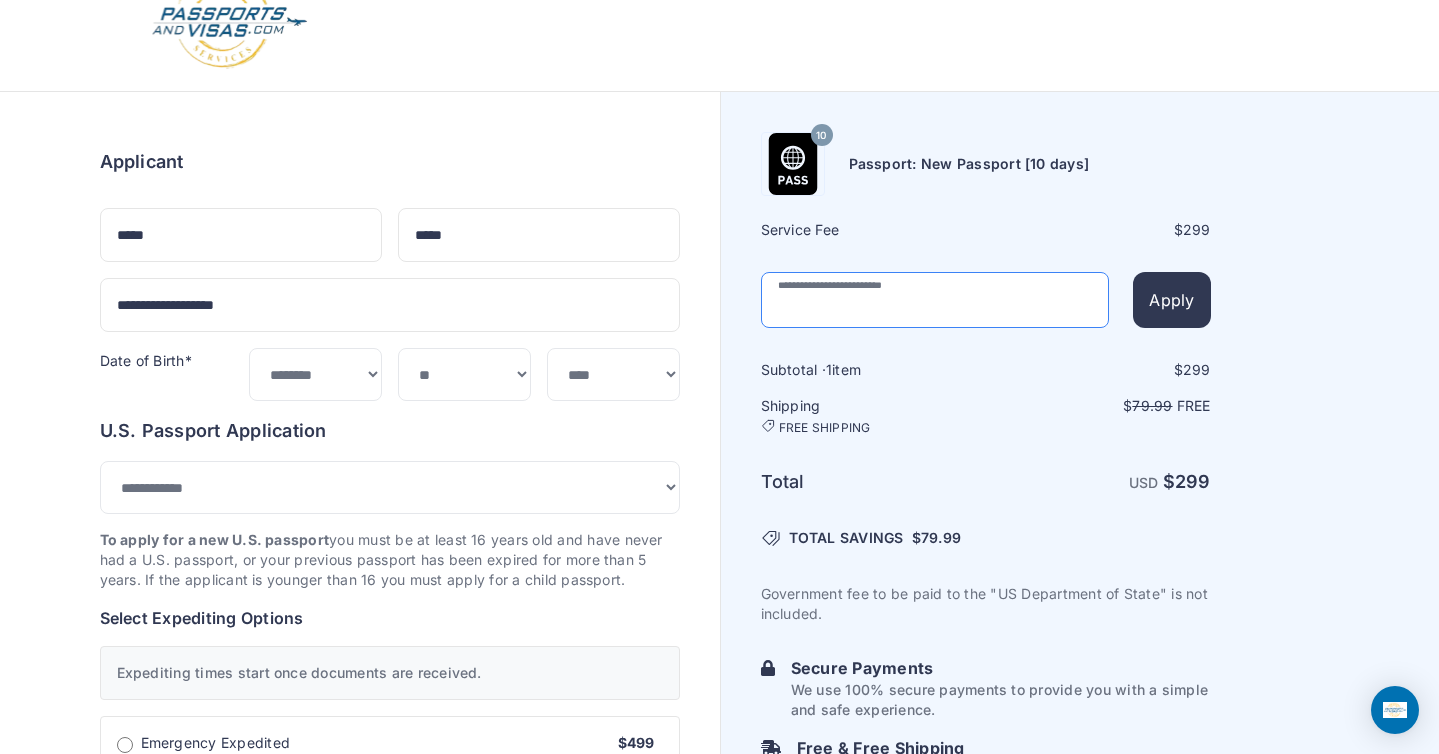 click at bounding box center [935, 300] 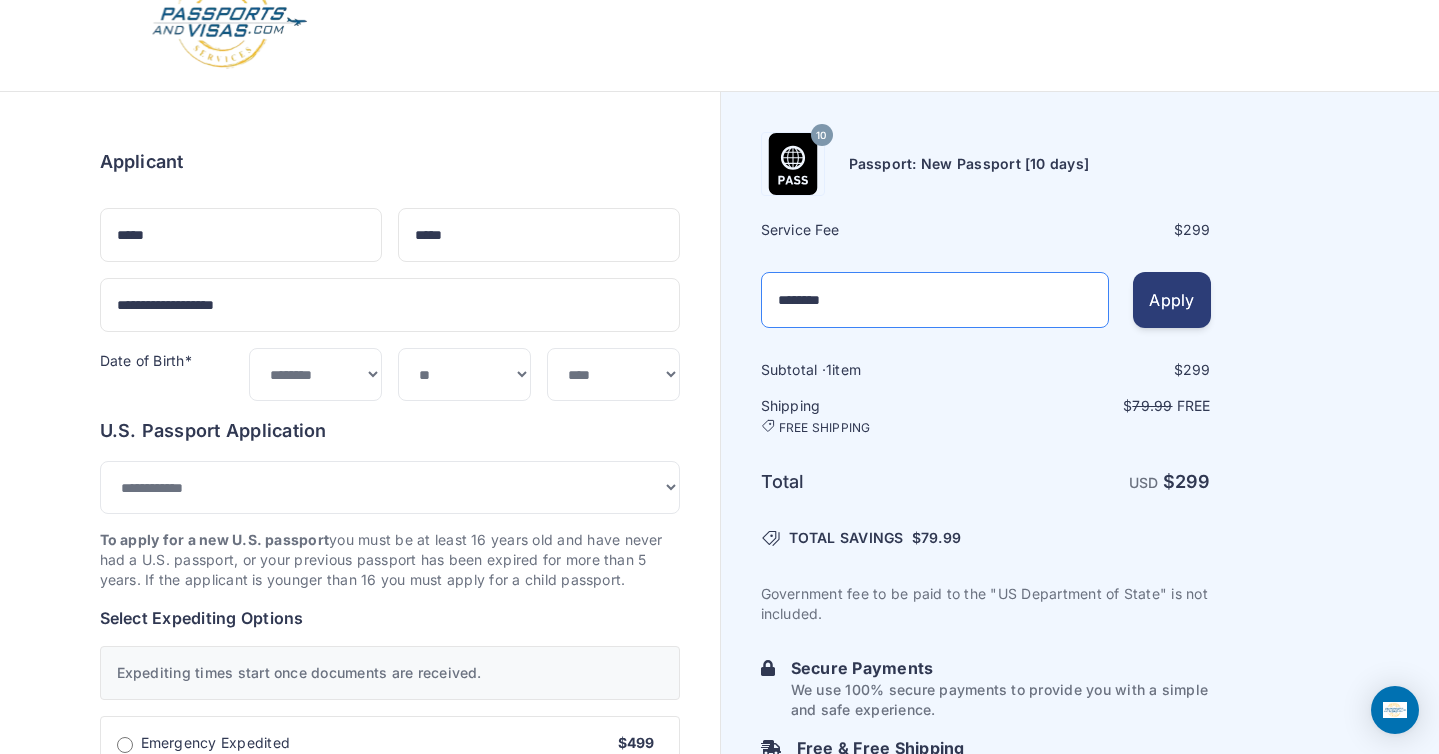 type on "********" 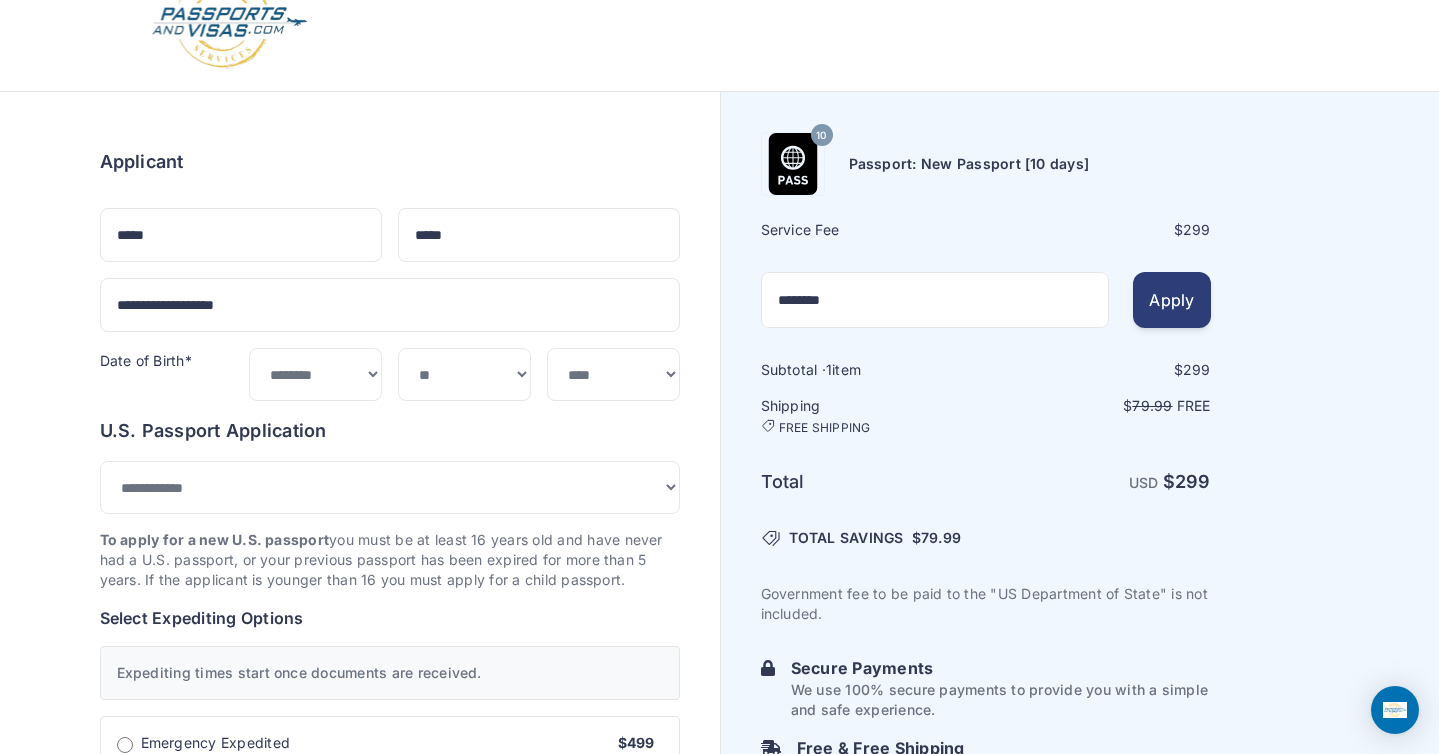click on "Apply" at bounding box center (1171, 300) 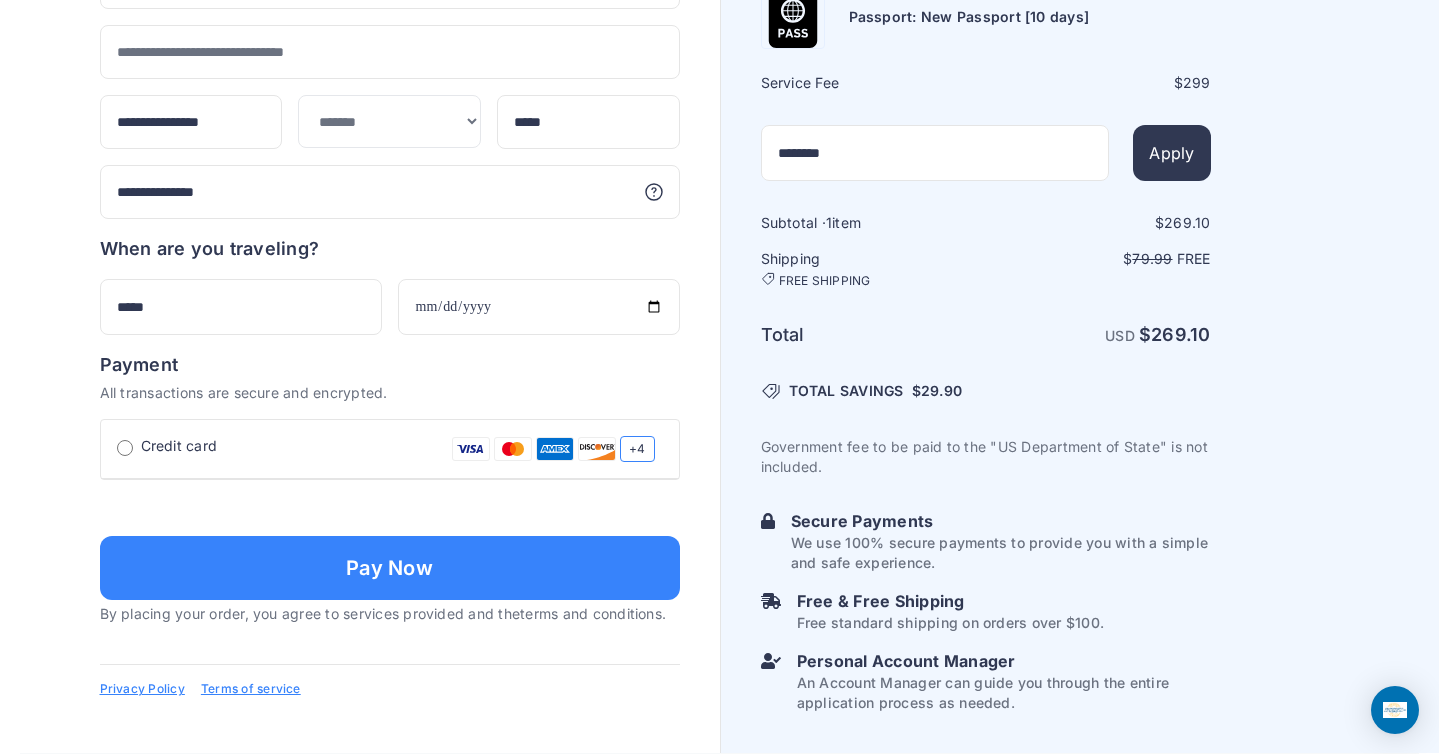 click on "10
Passport: New Passport [10 days]
Service Fee
$ 299
********
Apply
1 269.10 $" at bounding box center [1080, -135] 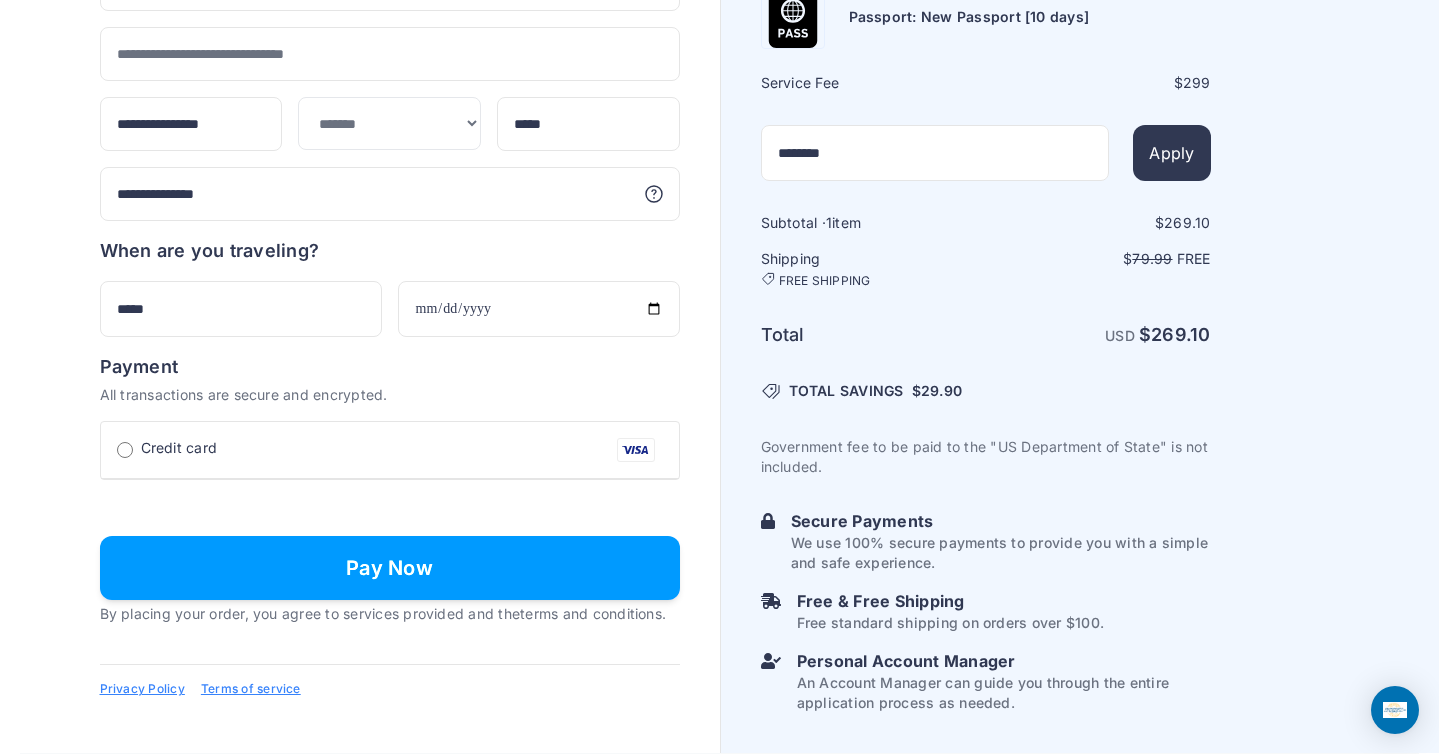 click on "Pay Now" at bounding box center (390, 568) 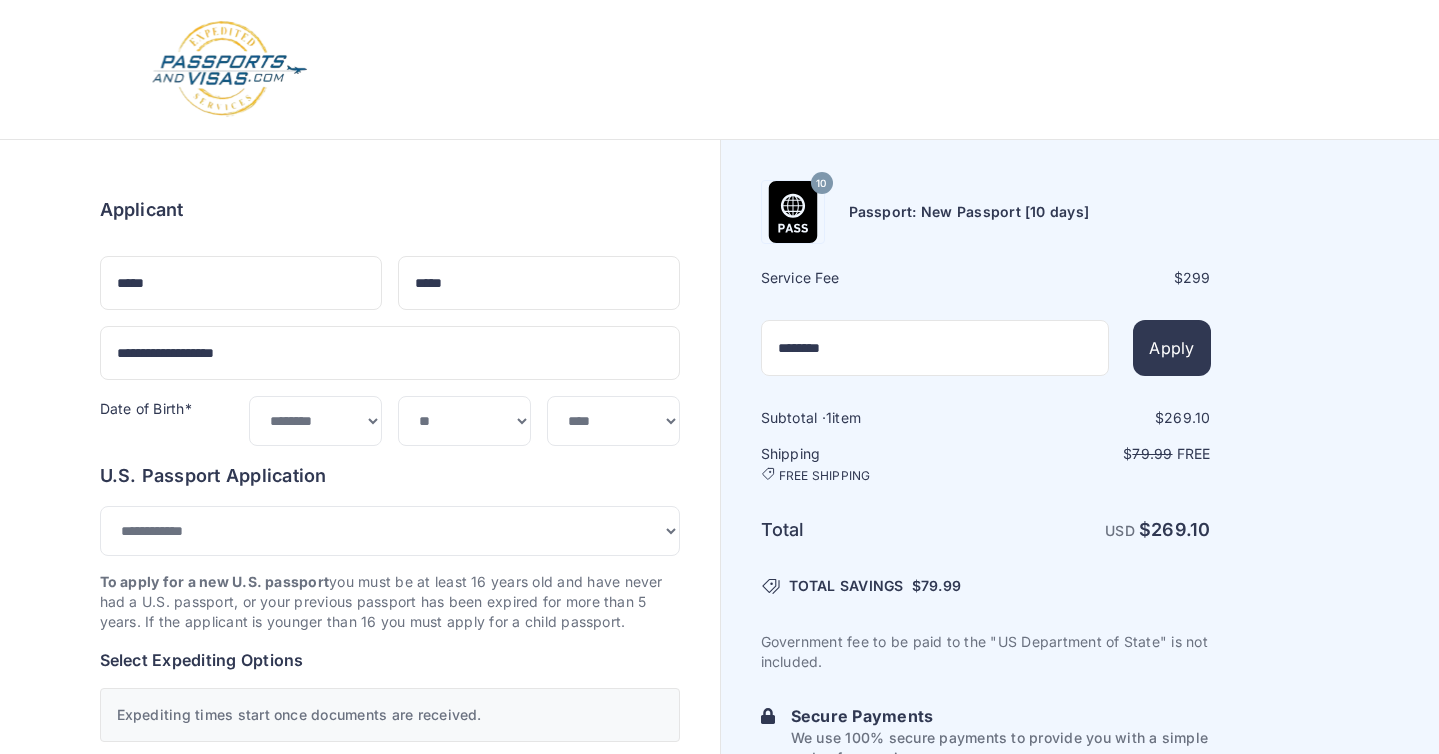 select on "***" 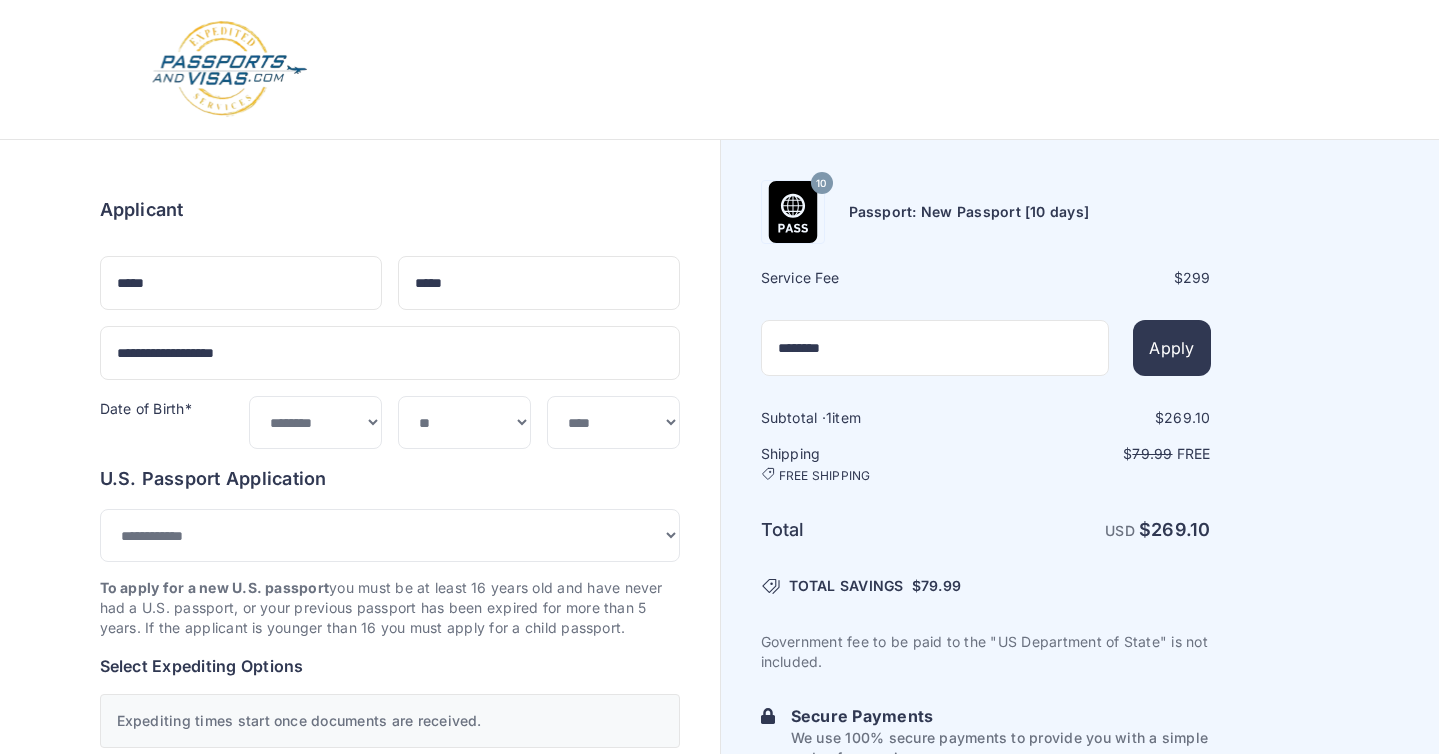 scroll, scrollTop: 1382, scrollLeft: 0, axis: vertical 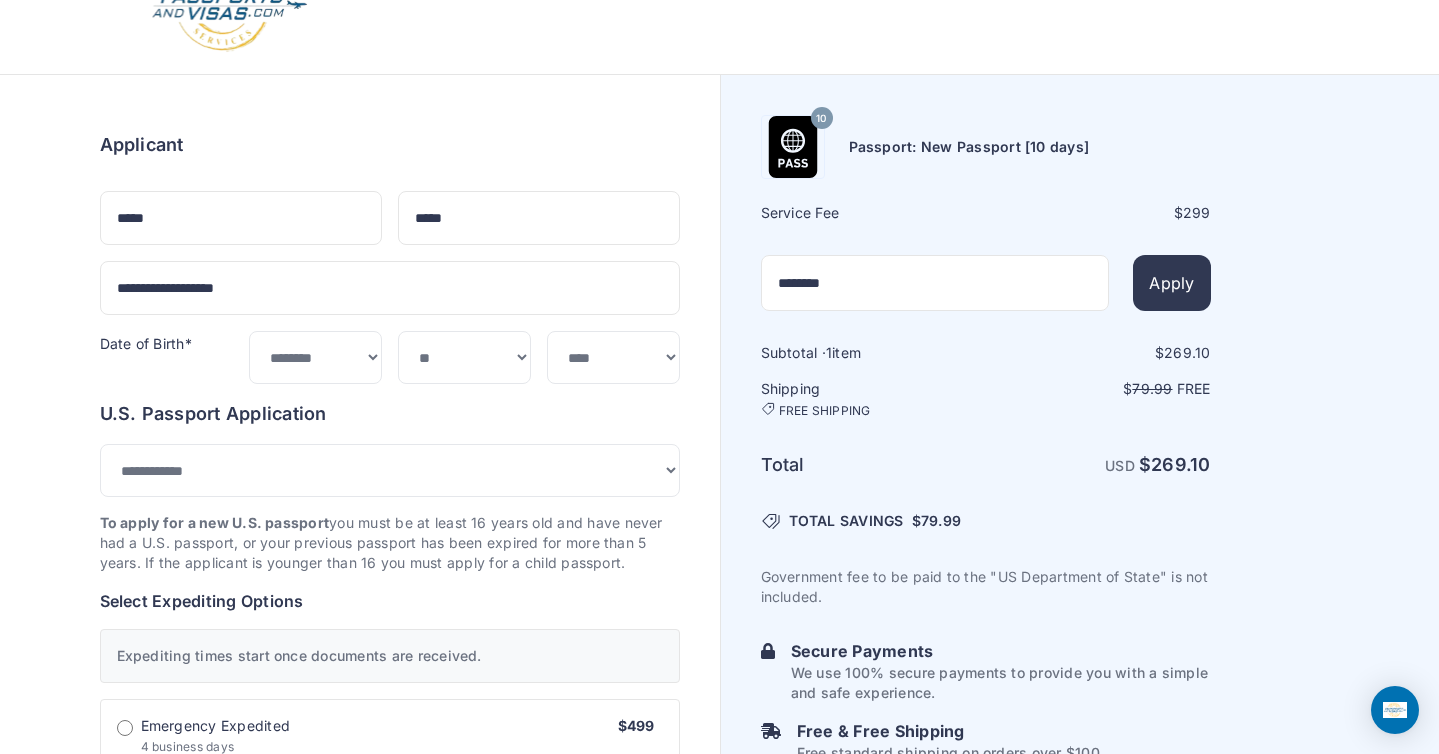 click on "Subtotal ·  1  item
$ 269.10
Shipping
FREE SHIPPING
$ 79.99 Free
Total
USD $ 269.10" at bounding box center [986, 593] 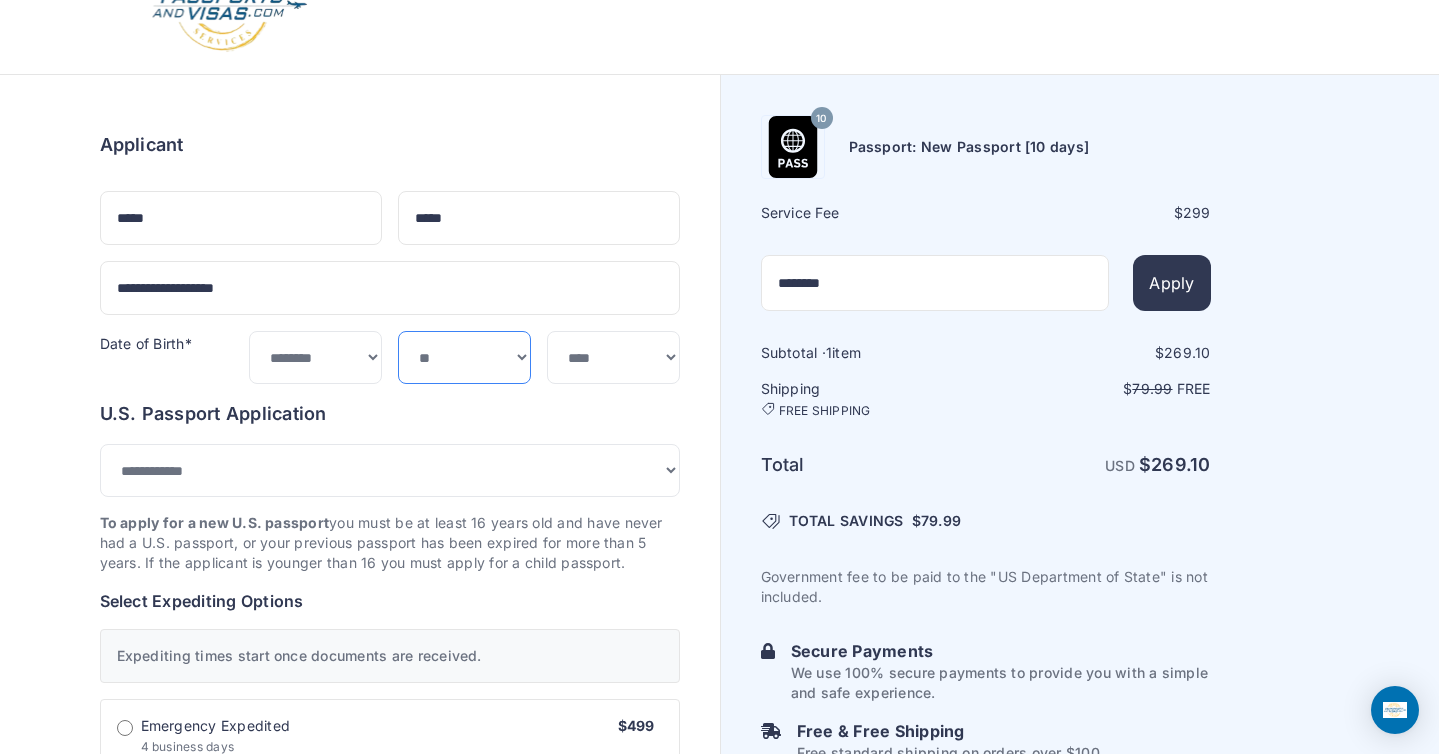 click on "***
*
*
*
*
*
*
*
*
*
**
**
**
**
** ** ** ** ** **" at bounding box center [464, 357] 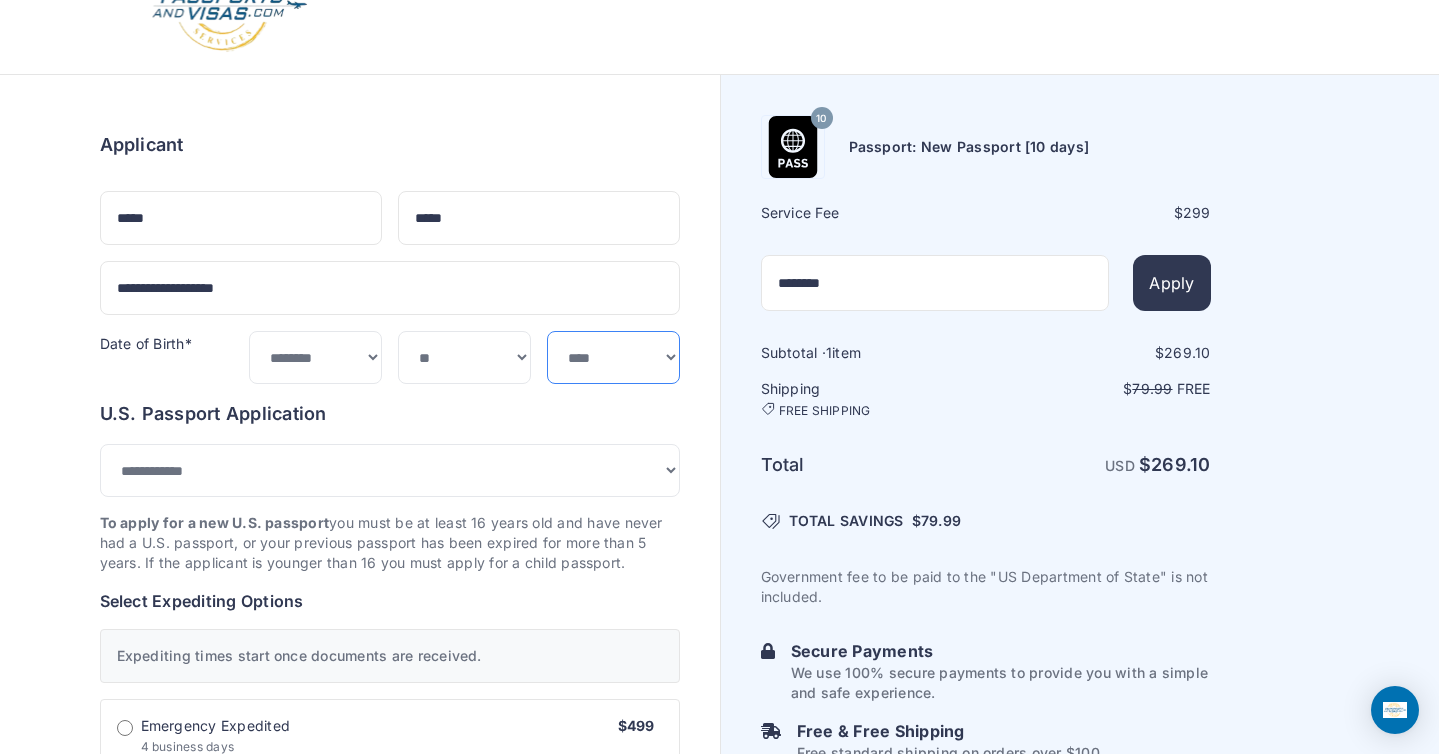 click on "****
****
****
****
****
****
****
****
****
****
****
****
****
**** **** **** **** **** **** **** **** **** **** ****" at bounding box center [613, 357] 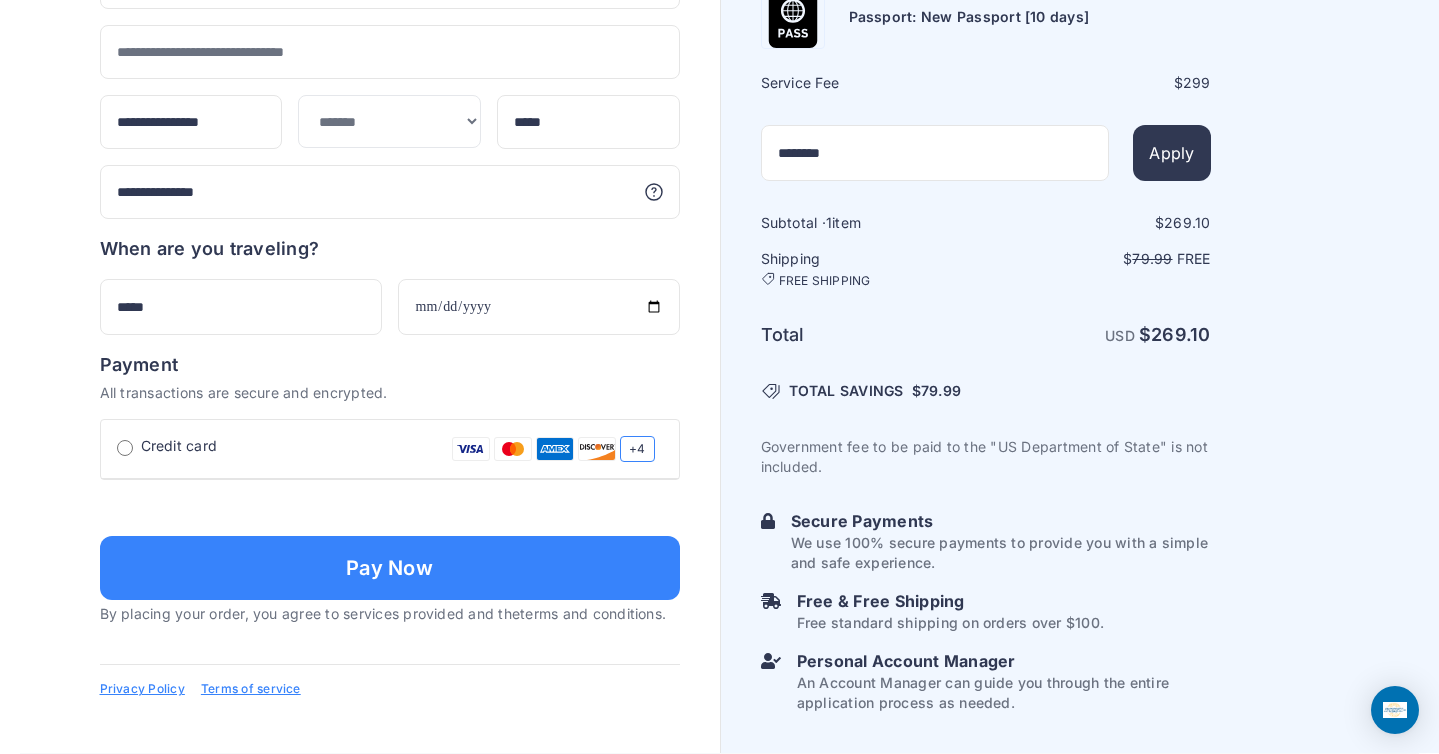scroll, scrollTop: 1456, scrollLeft: 0, axis: vertical 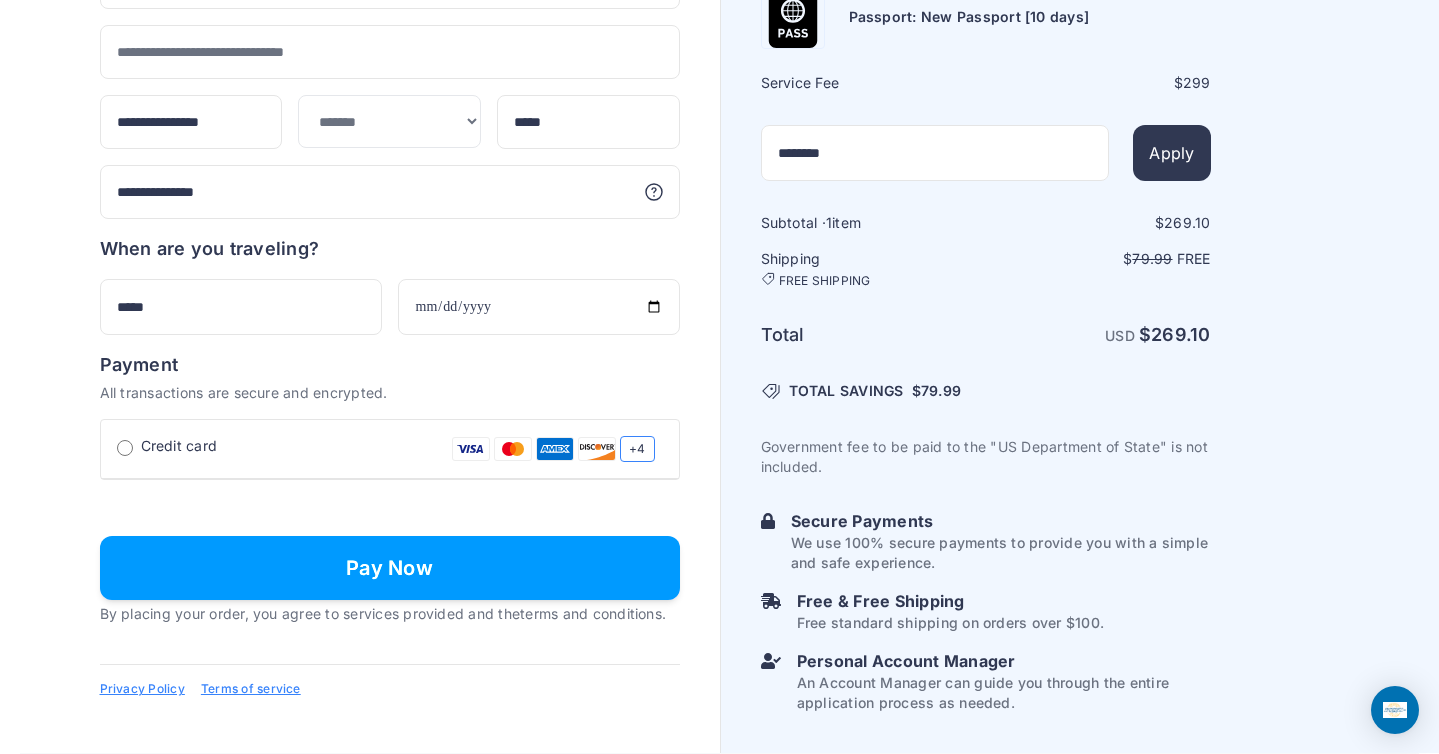 click on "Pay Now" at bounding box center (390, 568) 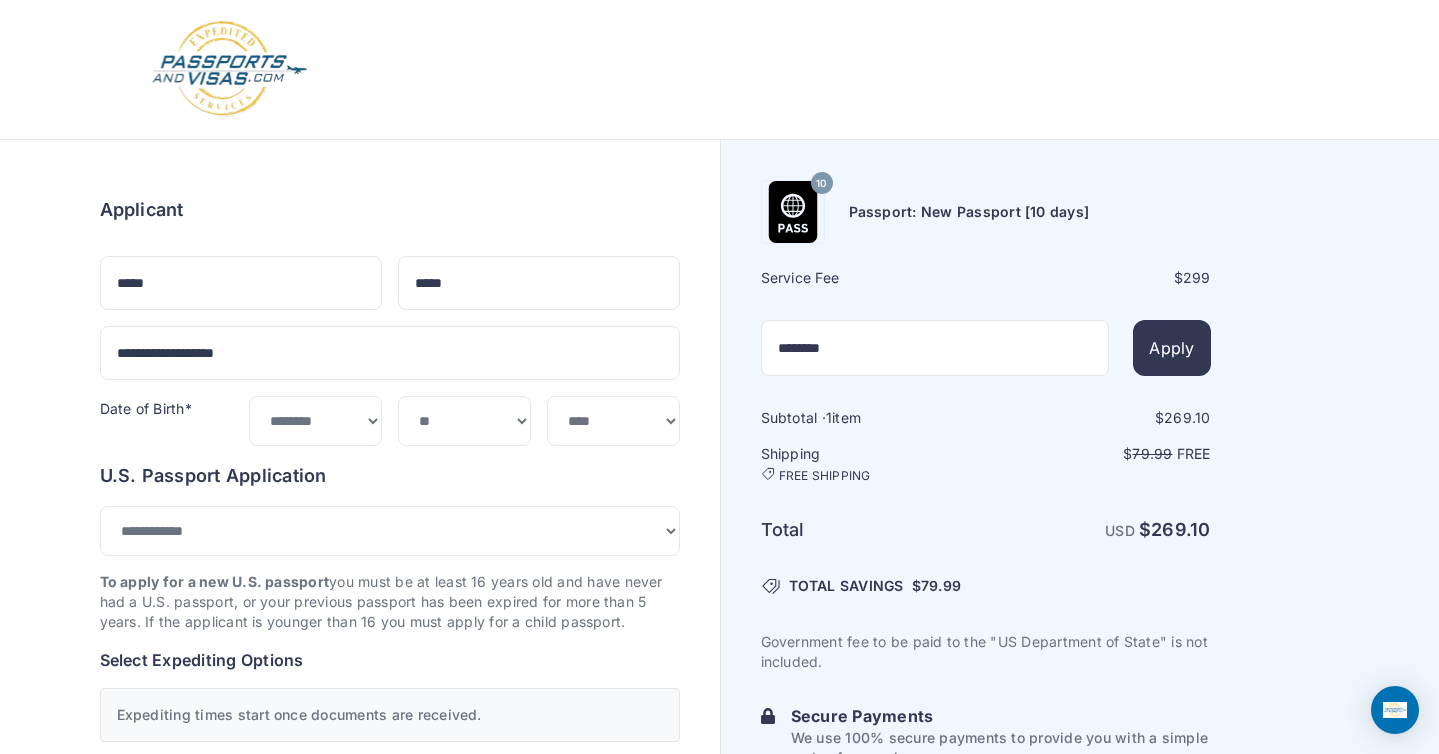 select on "***" 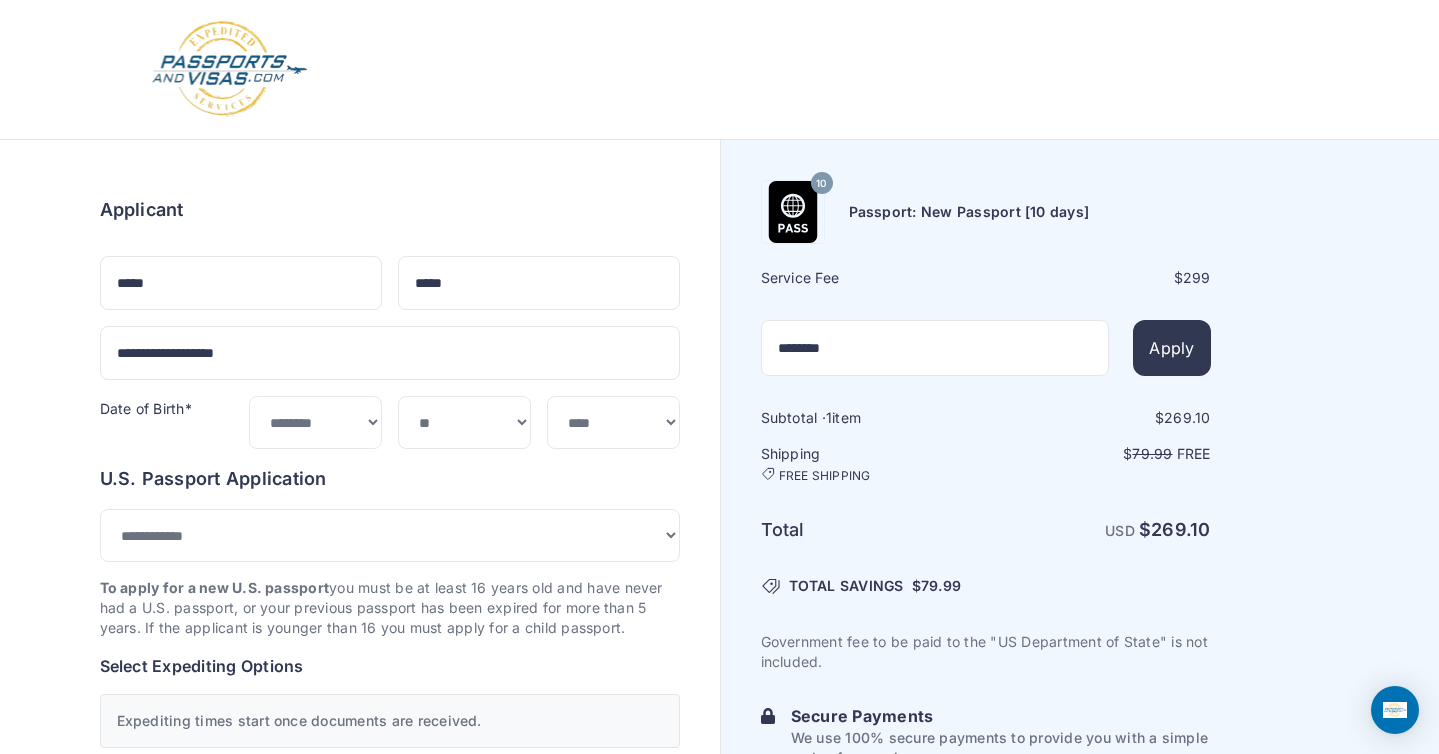 scroll, scrollTop: 686, scrollLeft: 0, axis: vertical 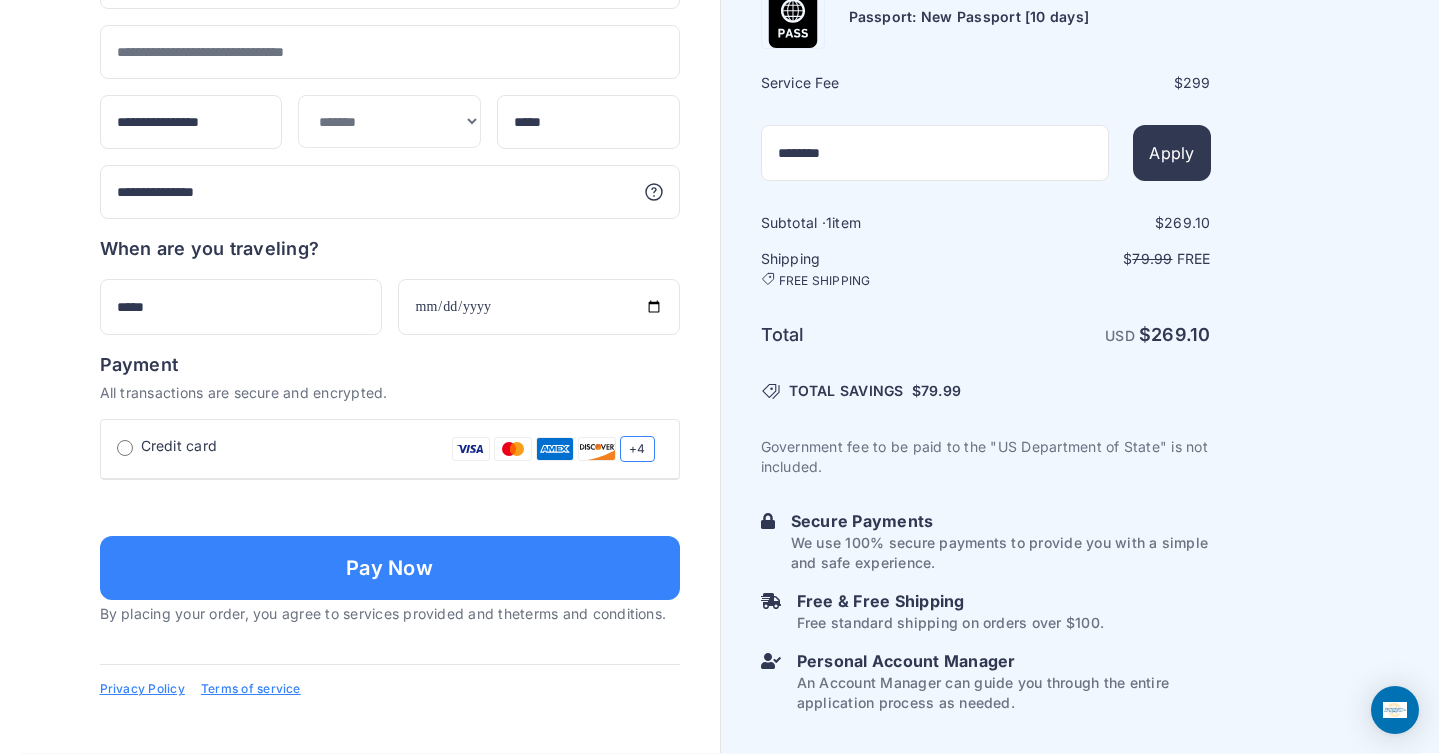 click on "**********" at bounding box center [390, 507] 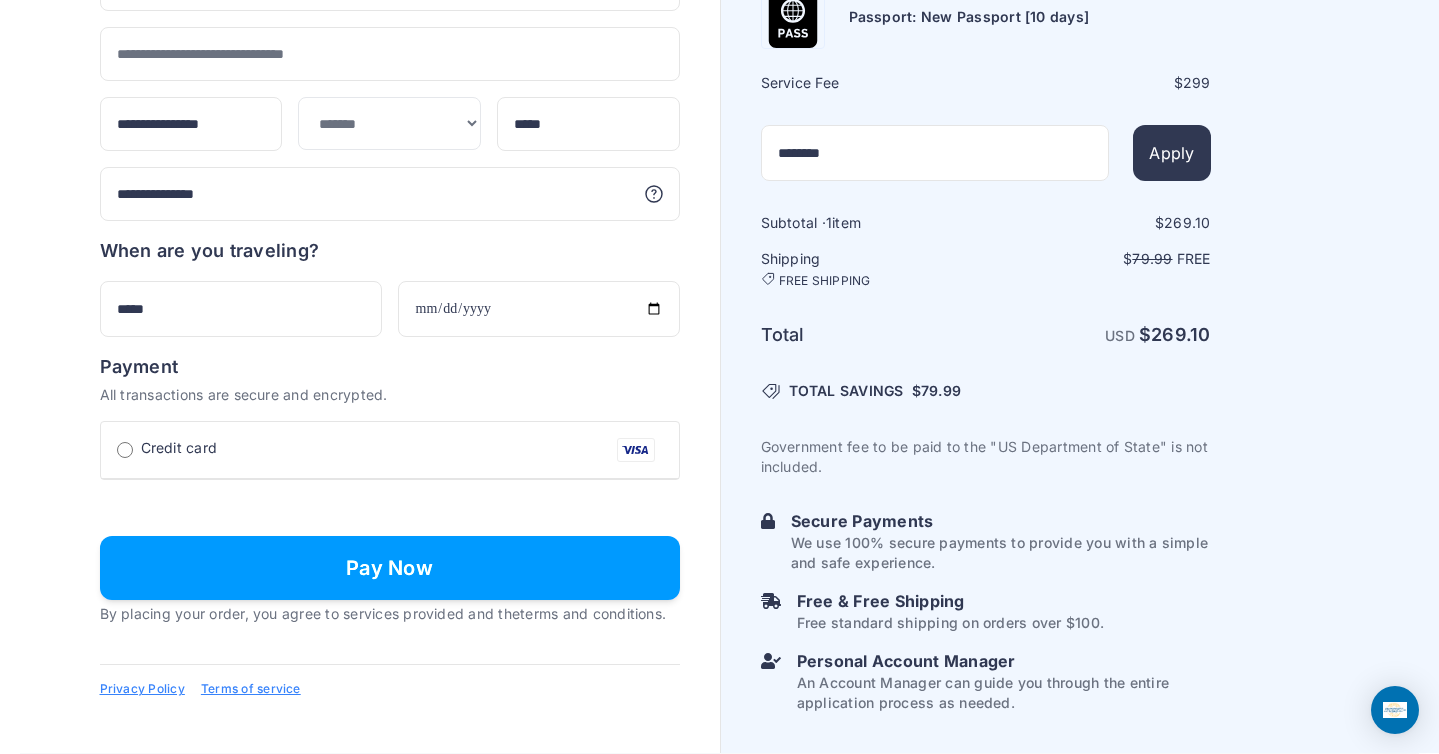 click on "Pay Now" at bounding box center [390, 568] 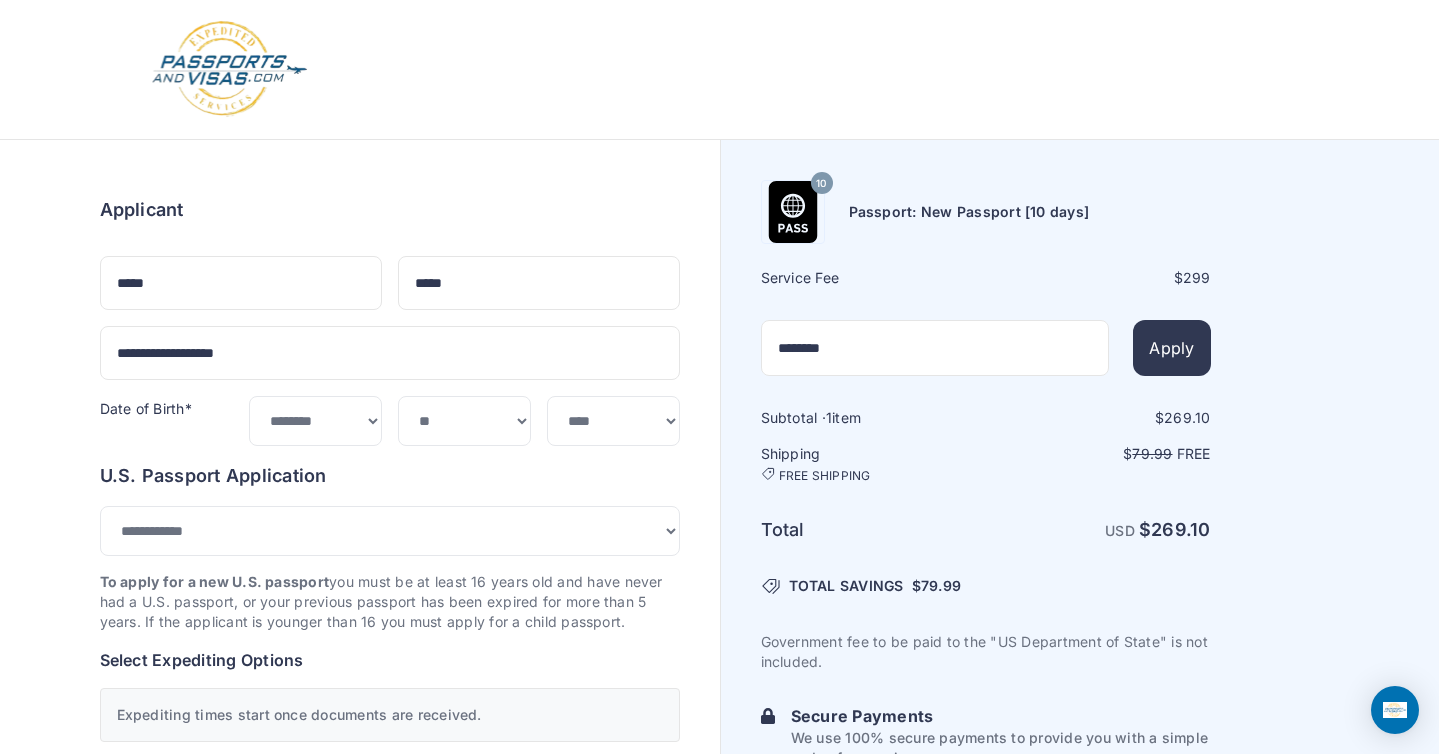 select on "***" 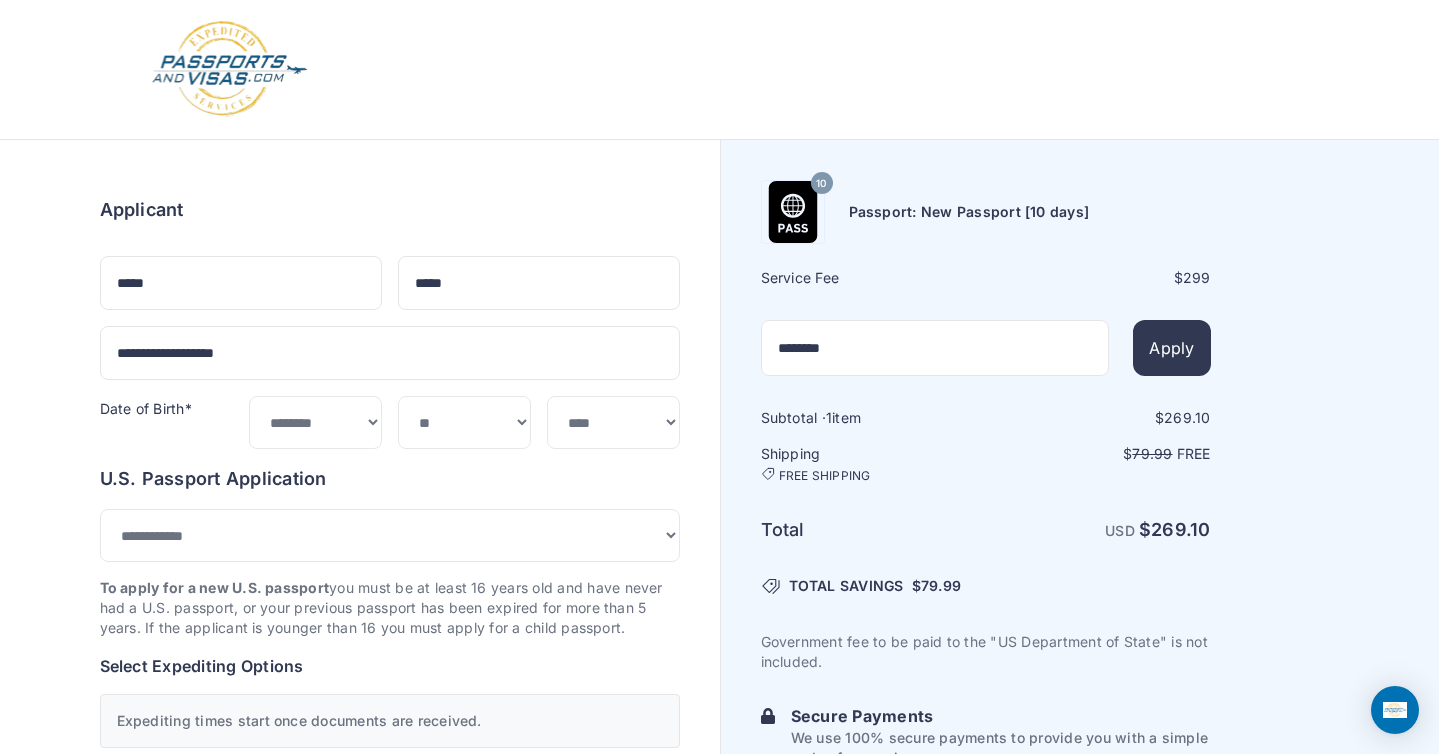 scroll, scrollTop: 1316, scrollLeft: 0, axis: vertical 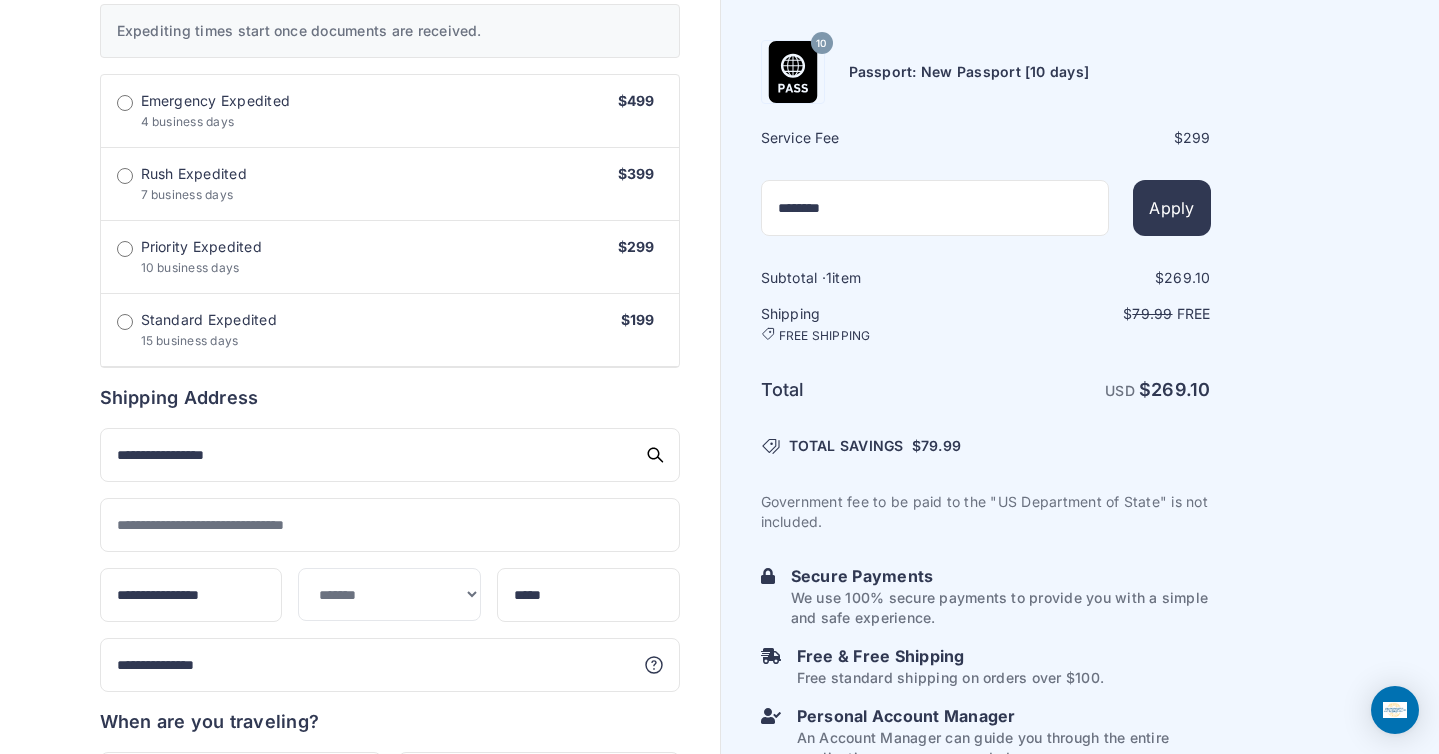 click on "Subtotal ·  1  item
$ 269.10
Shipping
FREE SHIPPING
$ 79.99 Free
Total
USD $ 269.10" at bounding box center (986, 518) 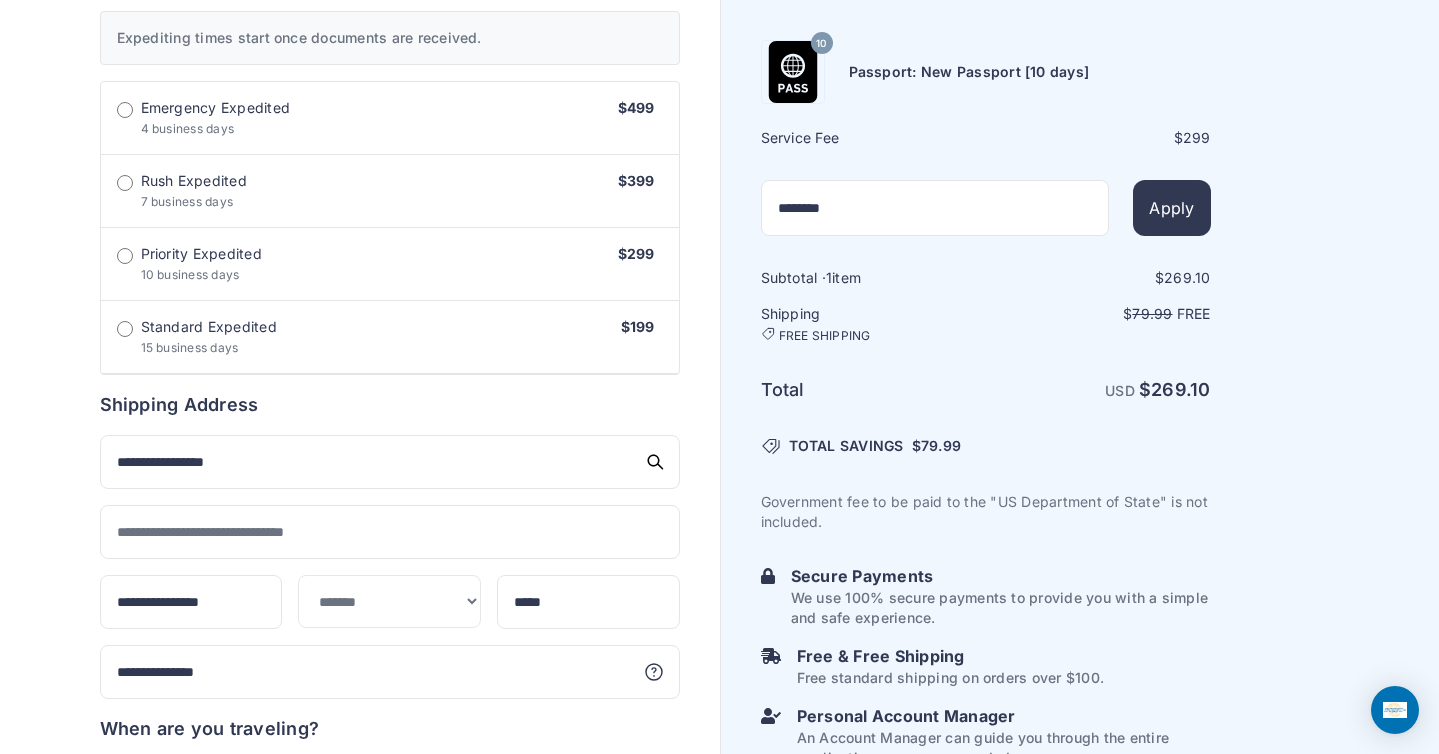 scroll, scrollTop: 683, scrollLeft: 0, axis: vertical 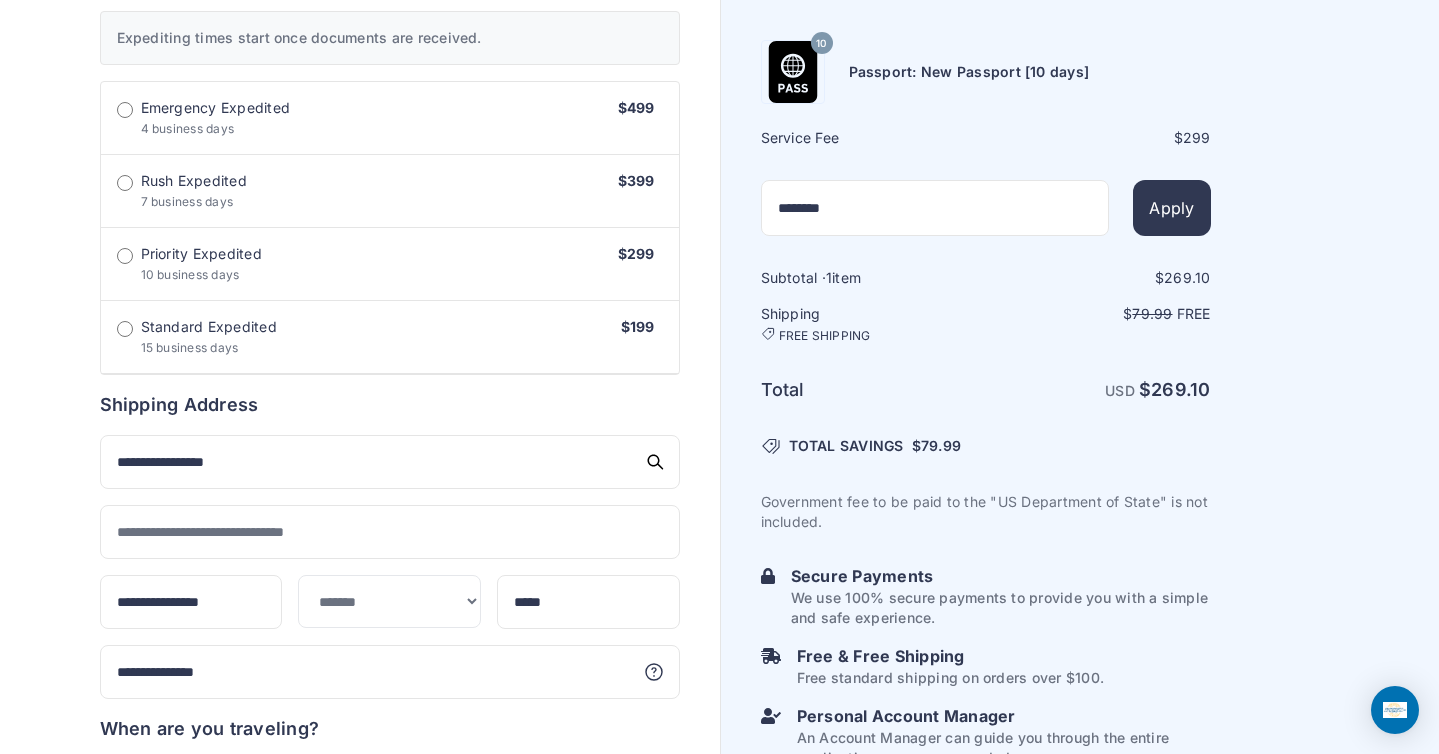 click on "Rush Expedited" at bounding box center (194, 181) 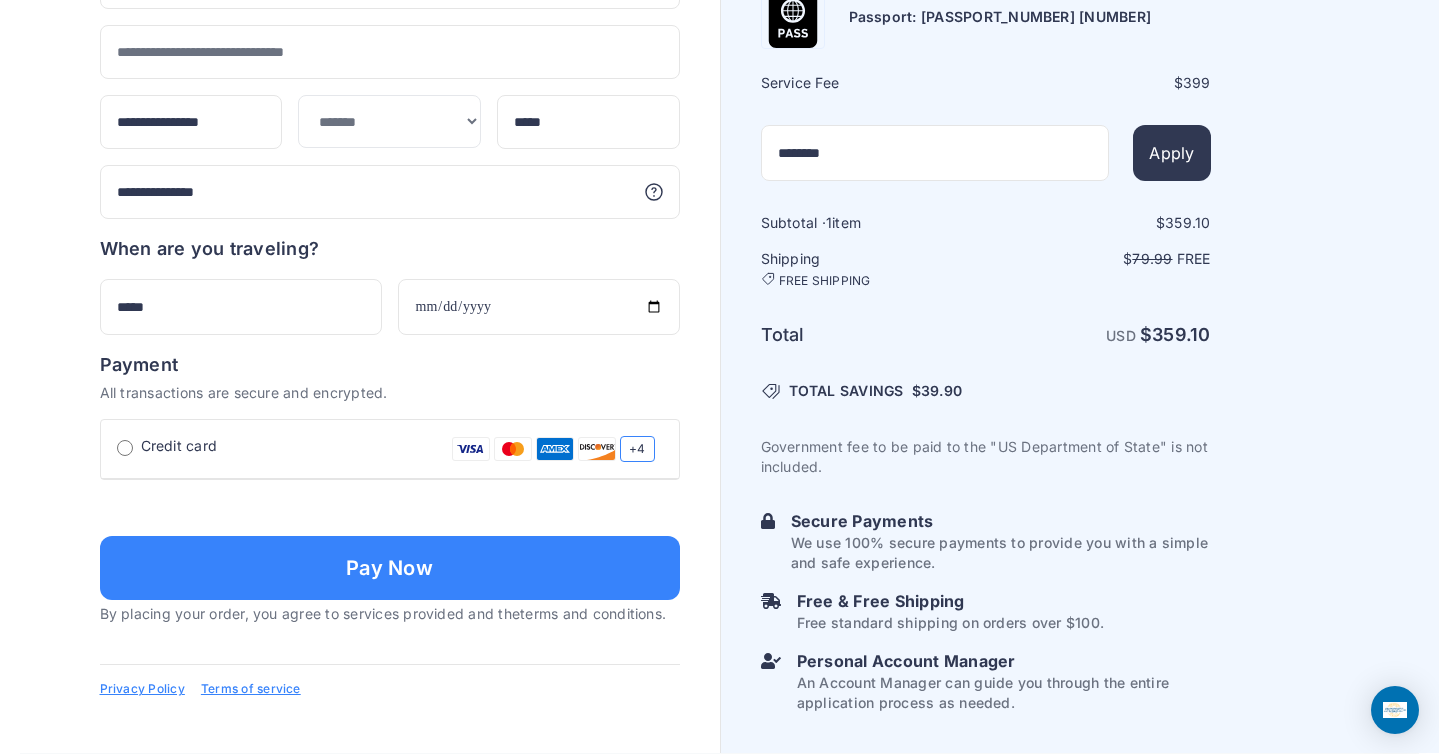 click on "**********" at bounding box center (390, -160) 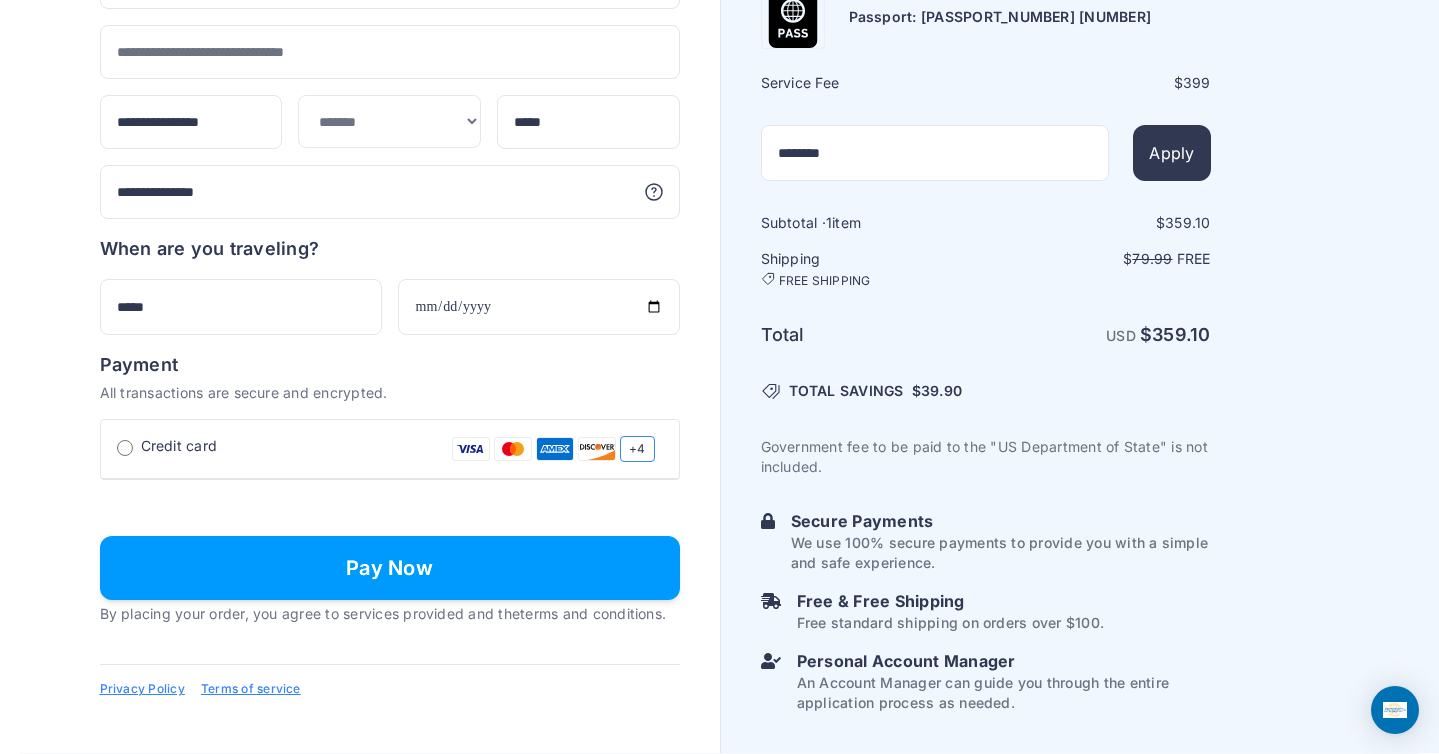 click on "Pay Now" at bounding box center (390, 568) 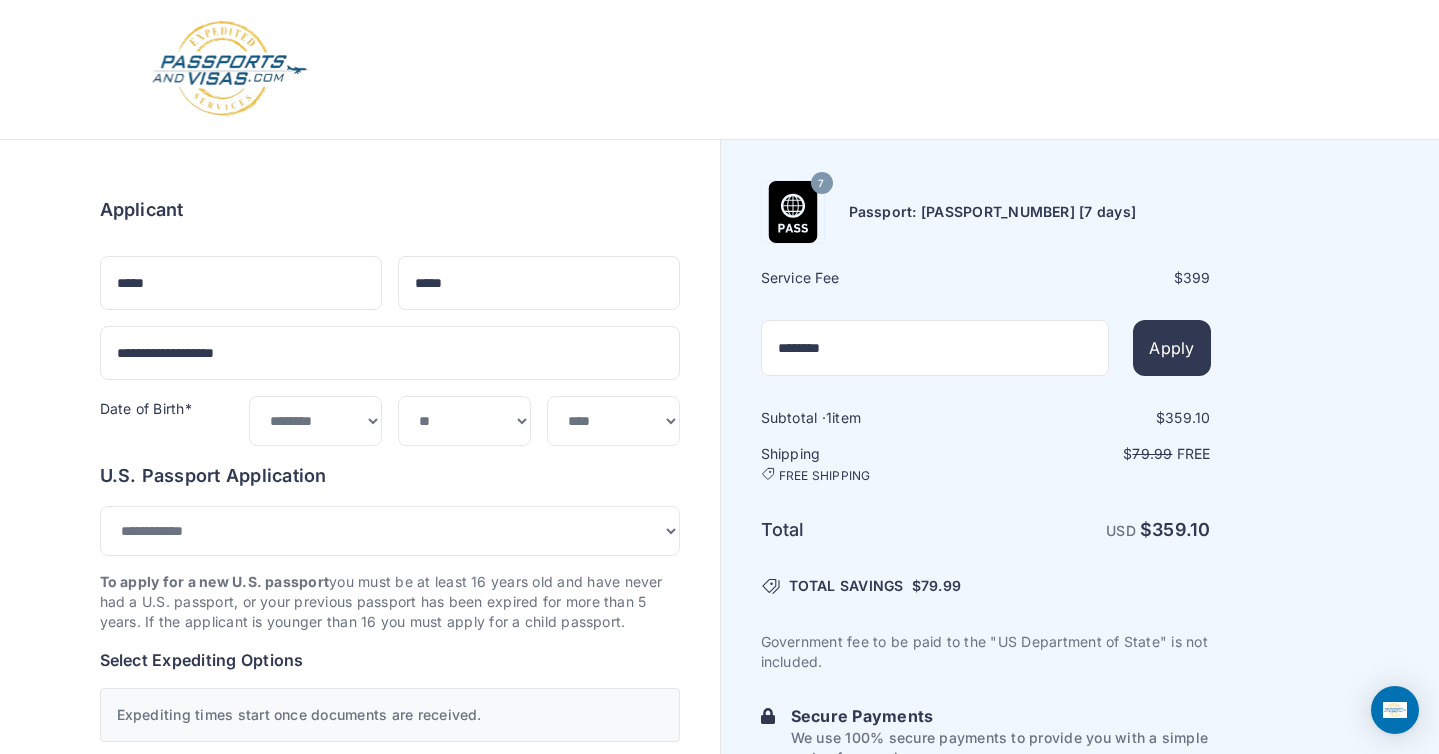select on "***" 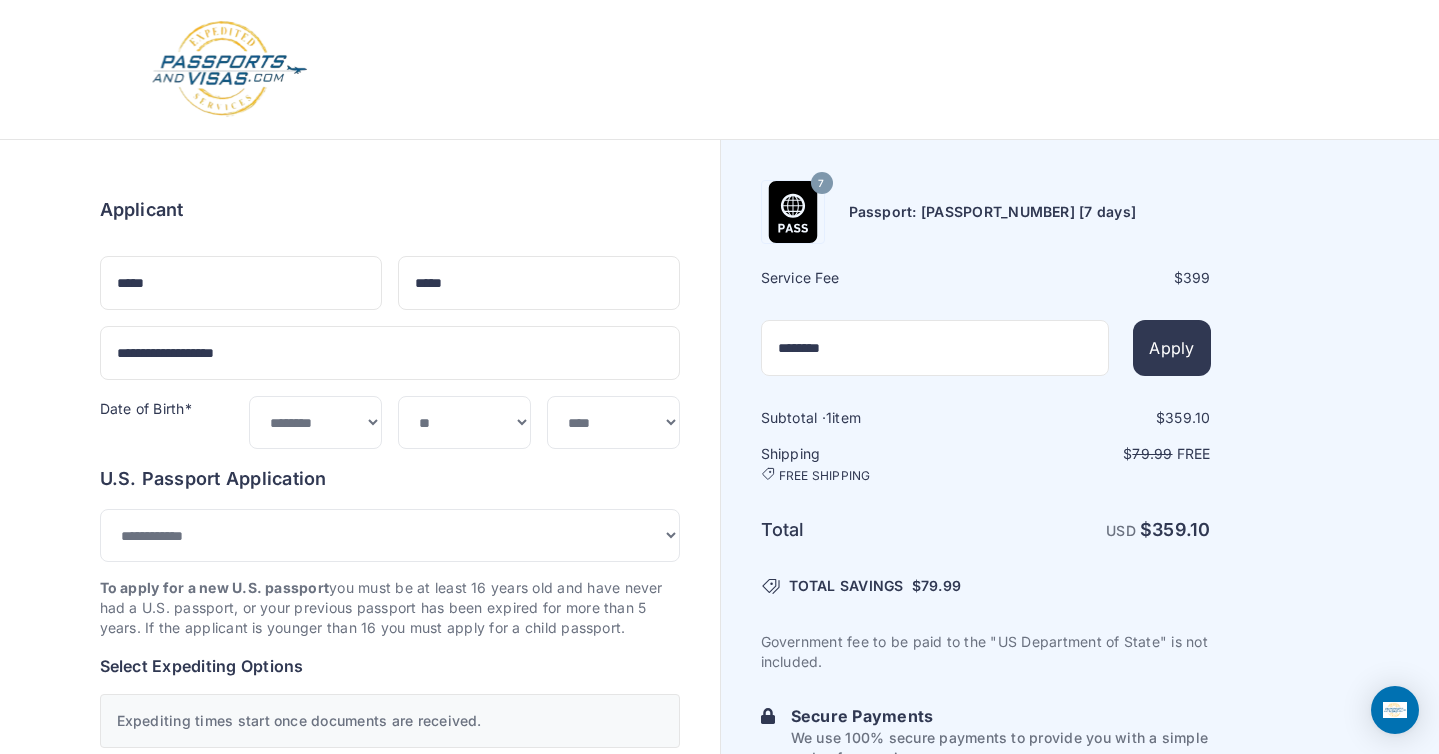 scroll, scrollTop: 1381, scrollLeft: 0, axis: vertical 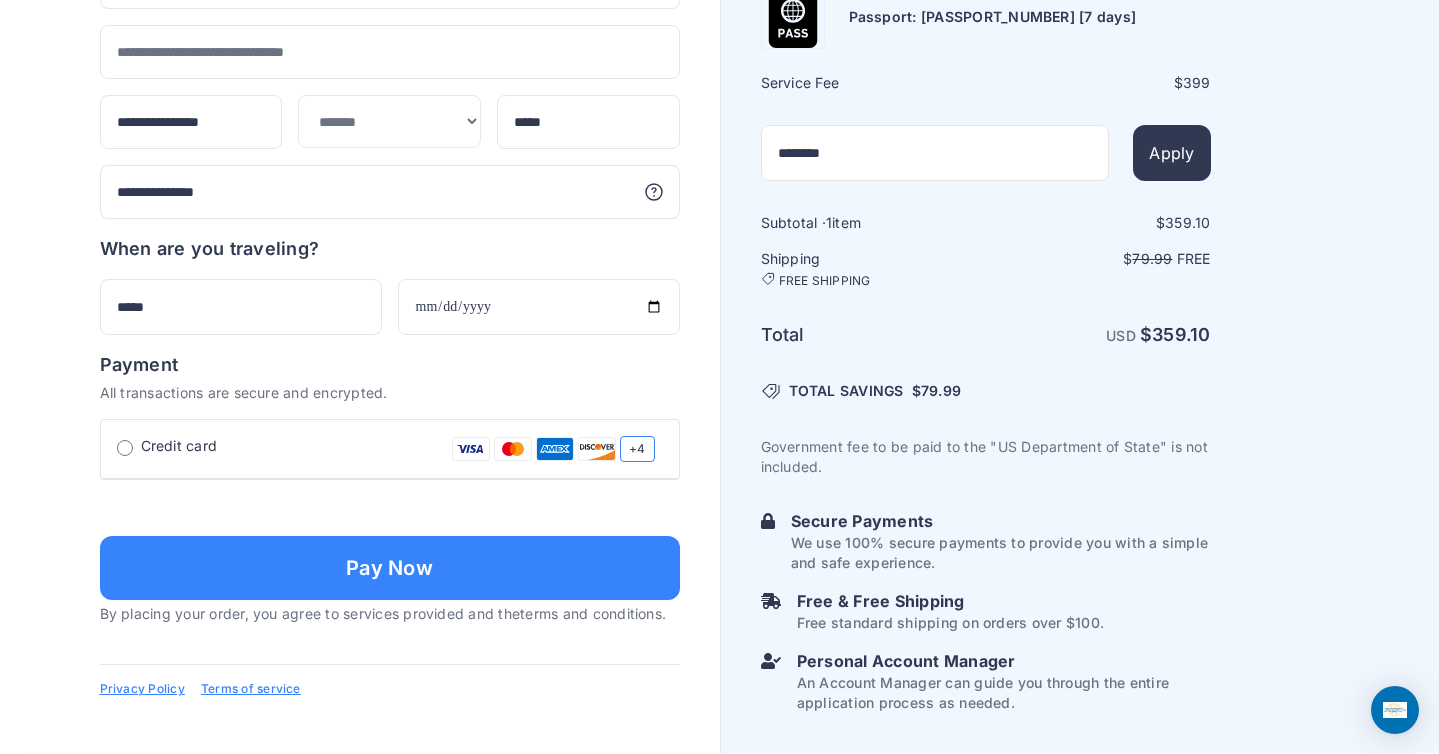 click on "**********" at bounding box center (390, -160) 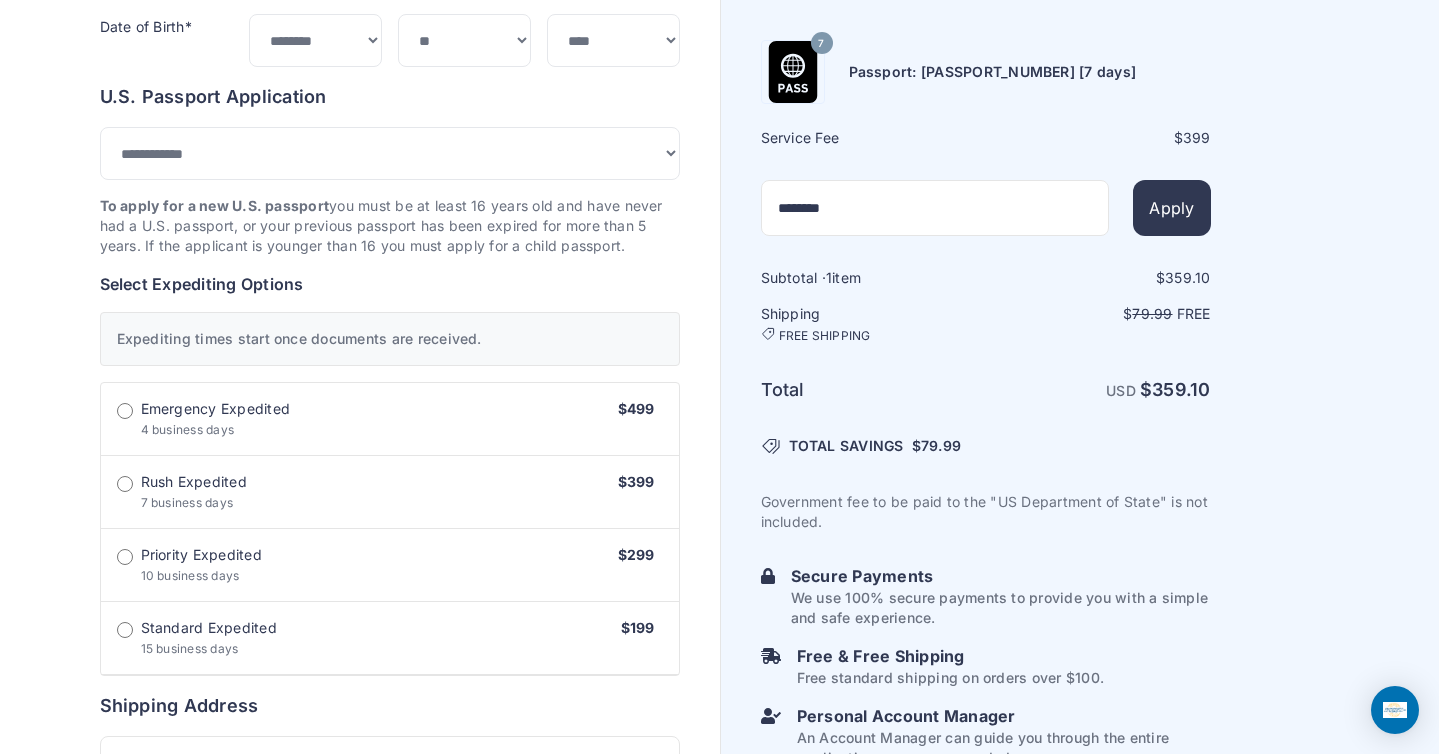 scroll, scrollTop: 383, scrollLeft: 0, axis: vertical 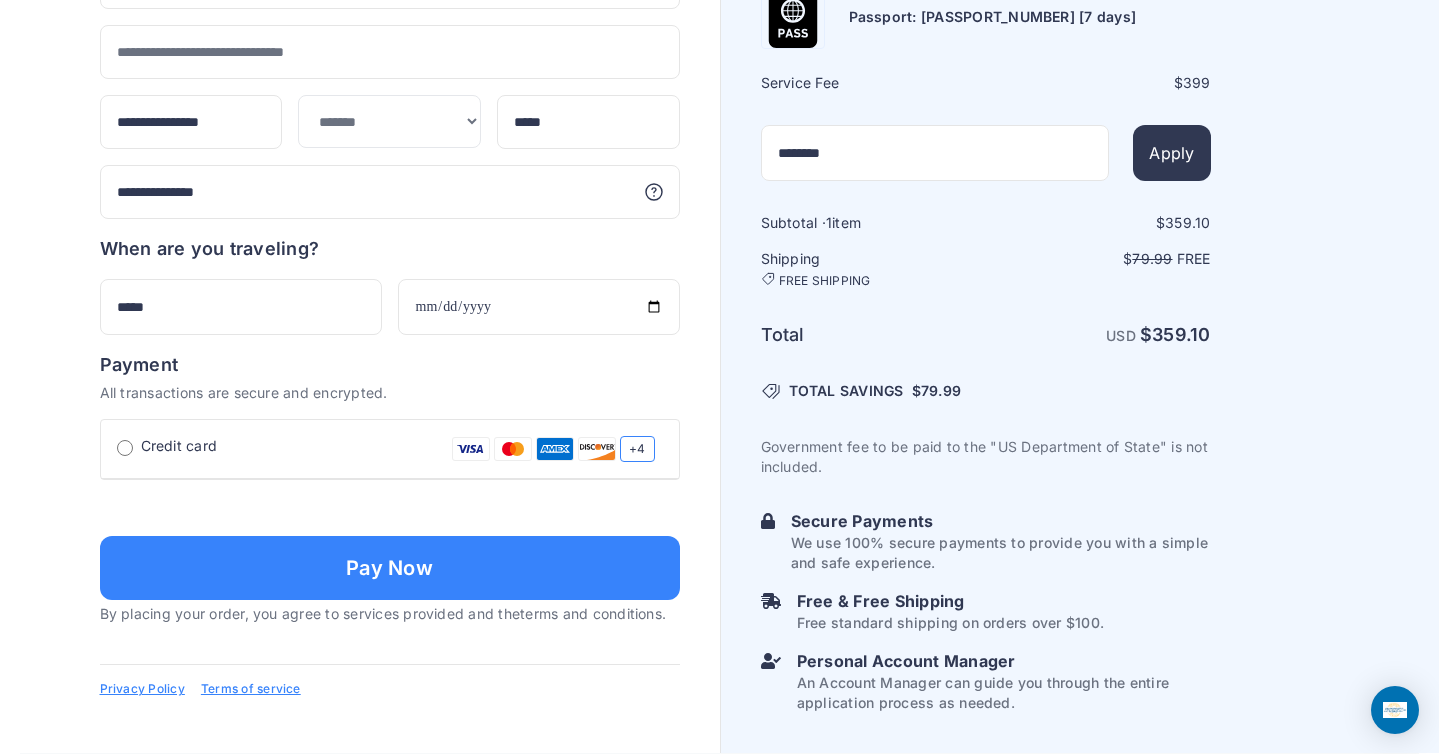 click on "Subtotal ·  1  item
$ 359.10
Shipping
FREE SHIPPING
$ 79.99 Free
Total
USD $ 359.10" at bounding box center (986, 463) 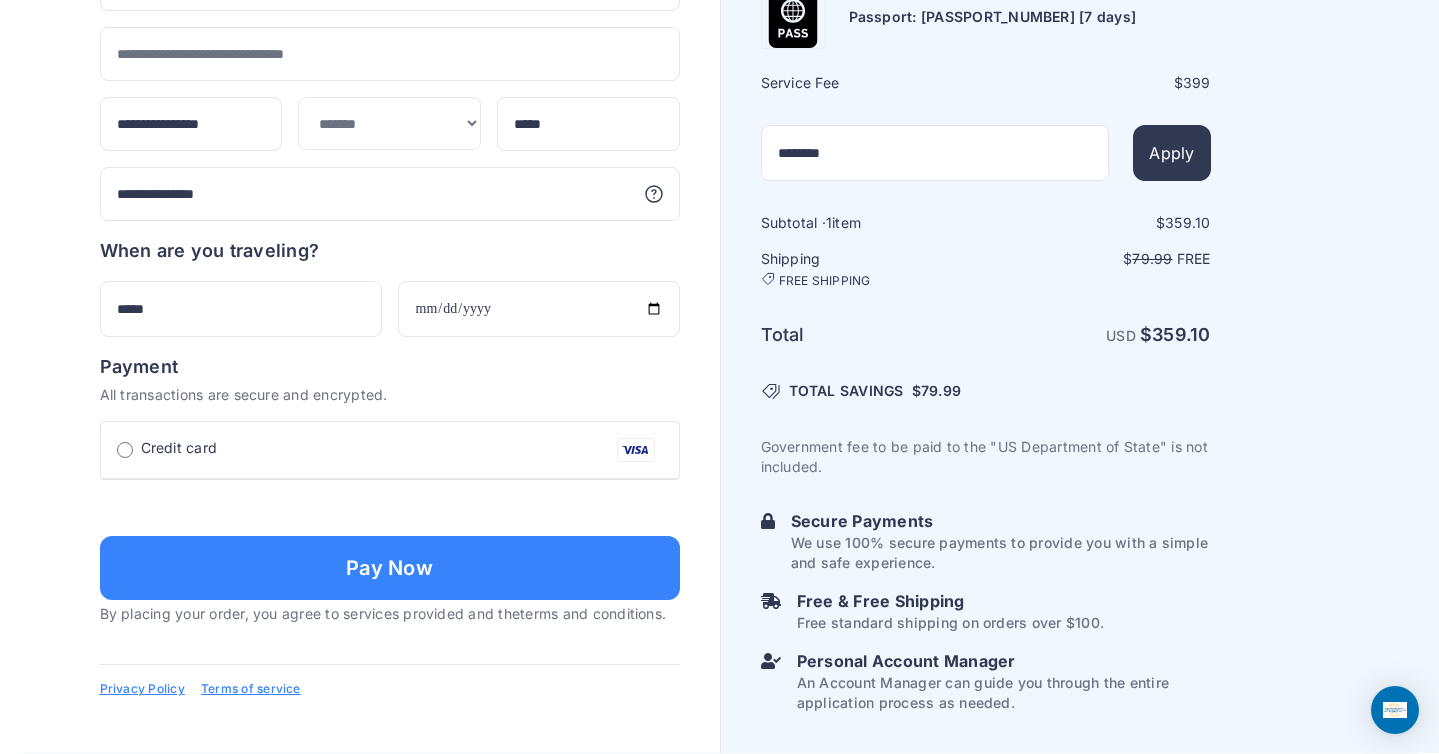 click on "**********" at bounding box center [390, 508] 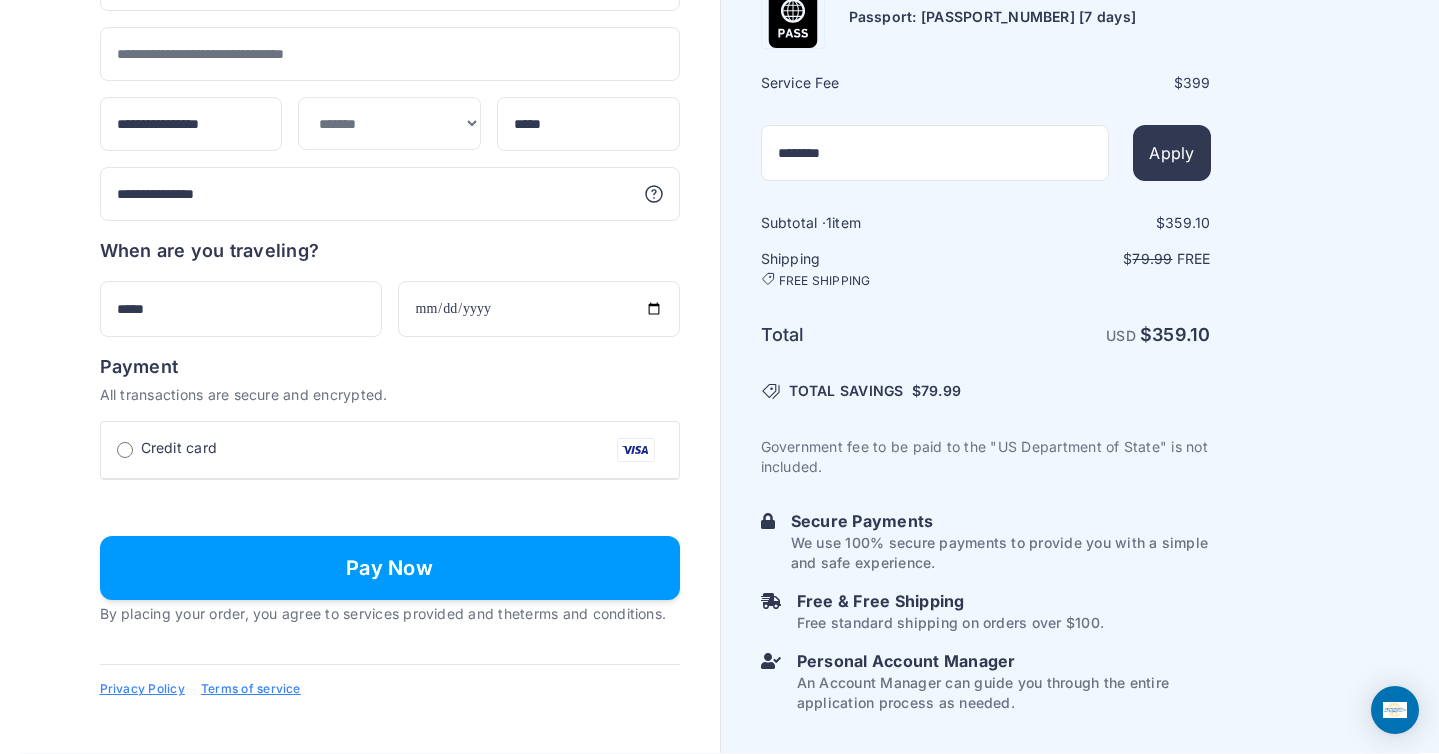 click on "Pay Now" at bounding box center (390, 568) 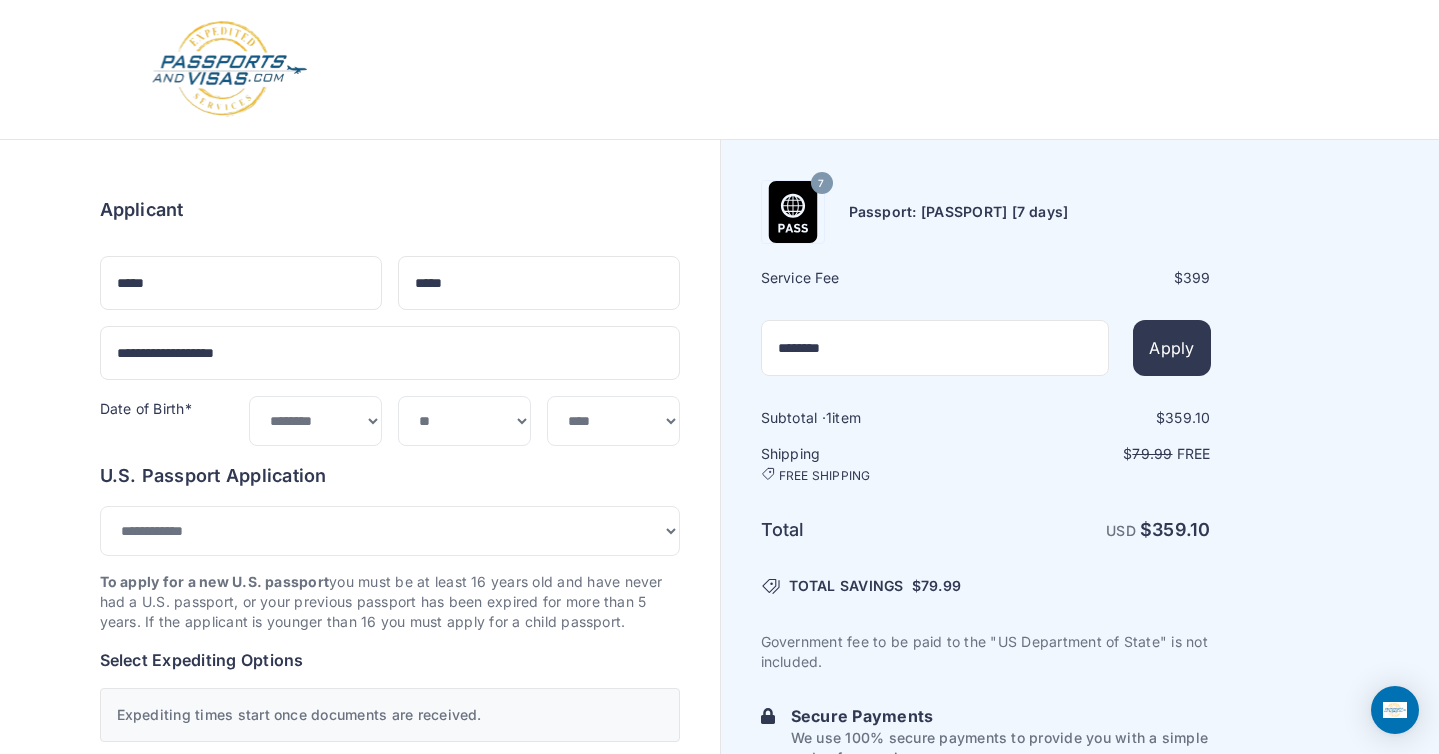 select on "***" 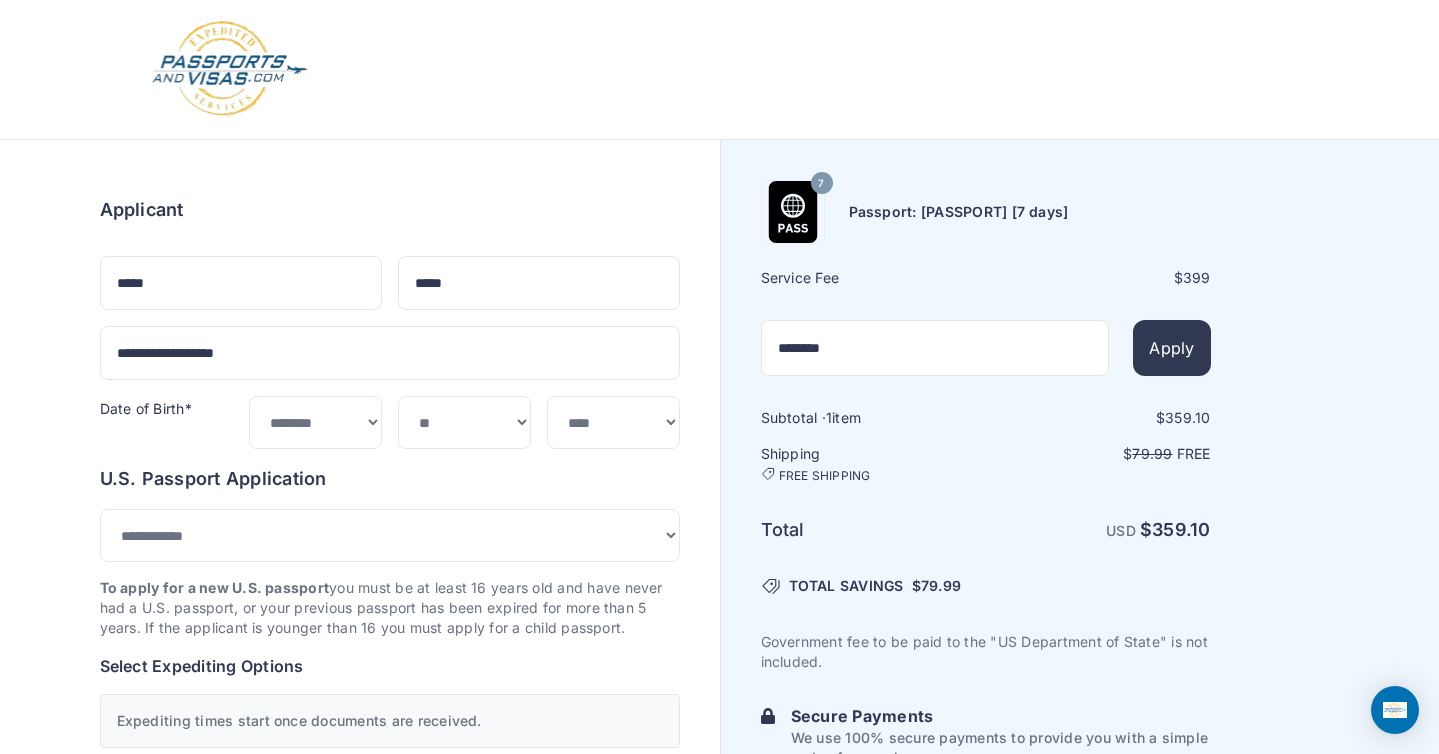 scroll, scrollTop: 729, scrollLeft: 0, axis: vertical 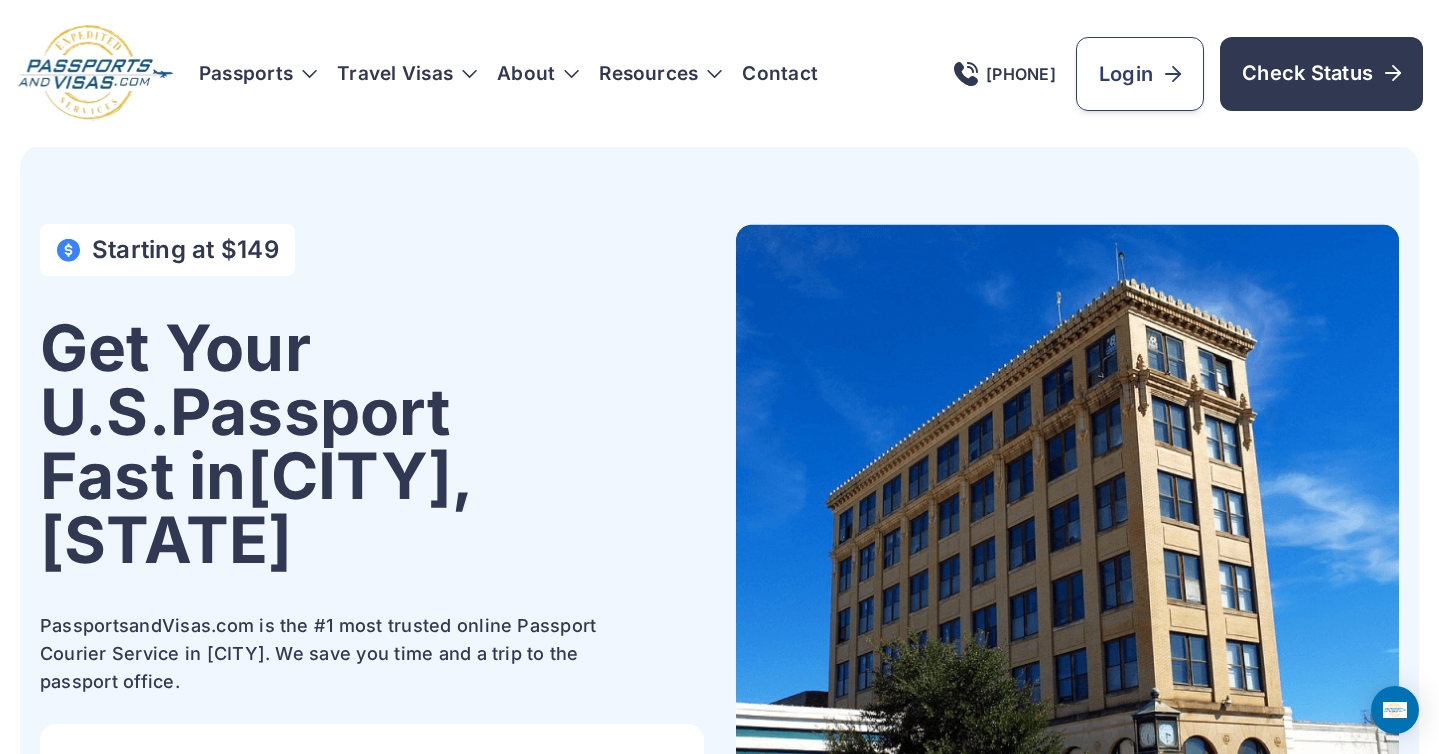 click on "Login" at bounding box center [1140, 74] 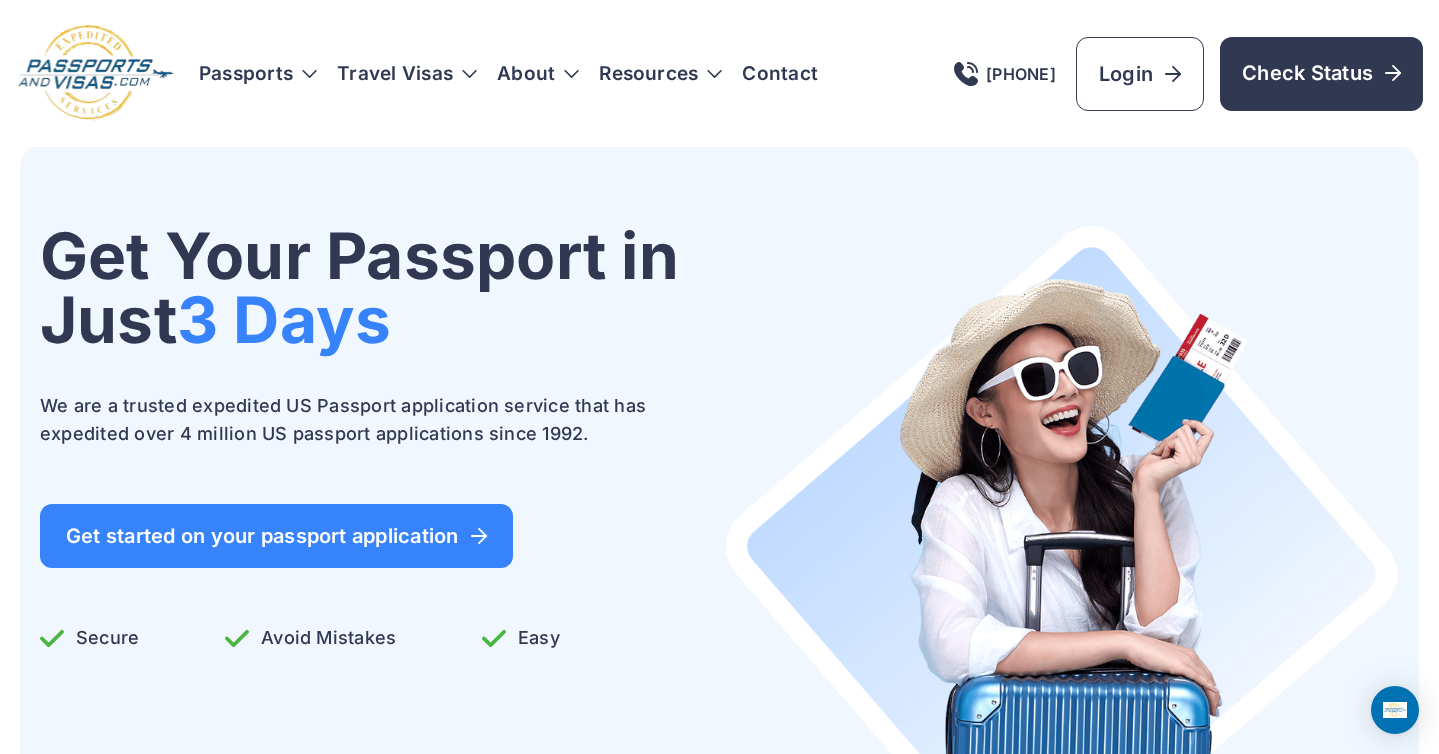 scroll, scrollTop: 0, scrollLeft: 0, axis: both 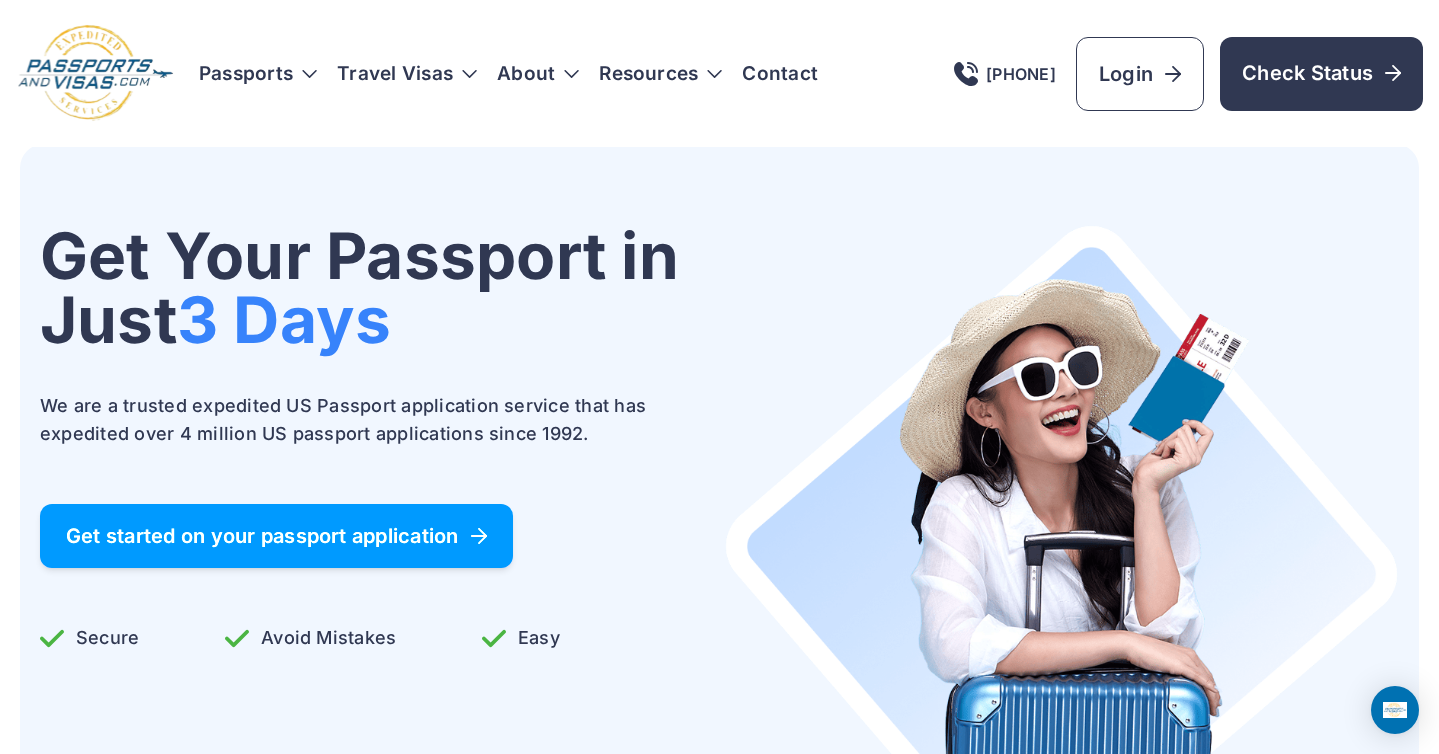 click on "Get started on your passport application" at bounding box center [276, 536] 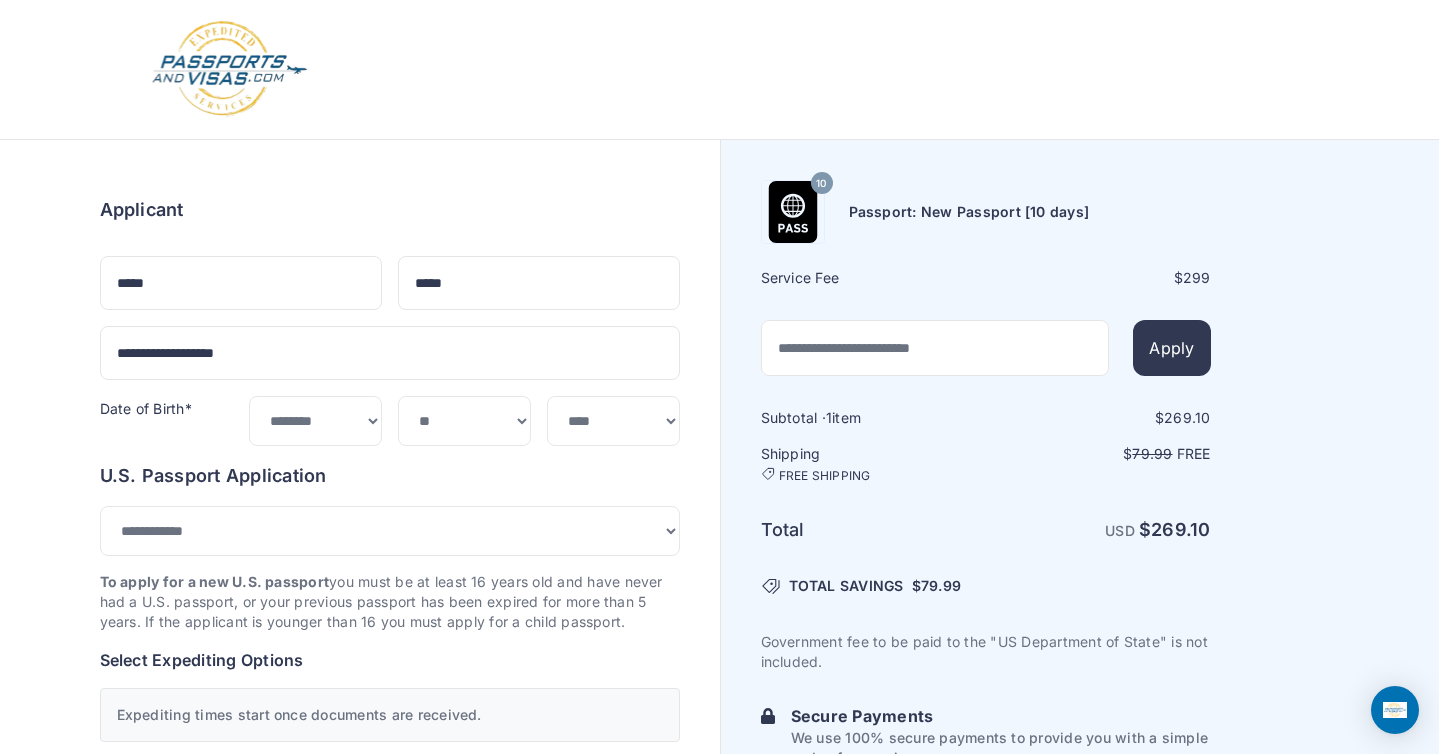 select on "**" 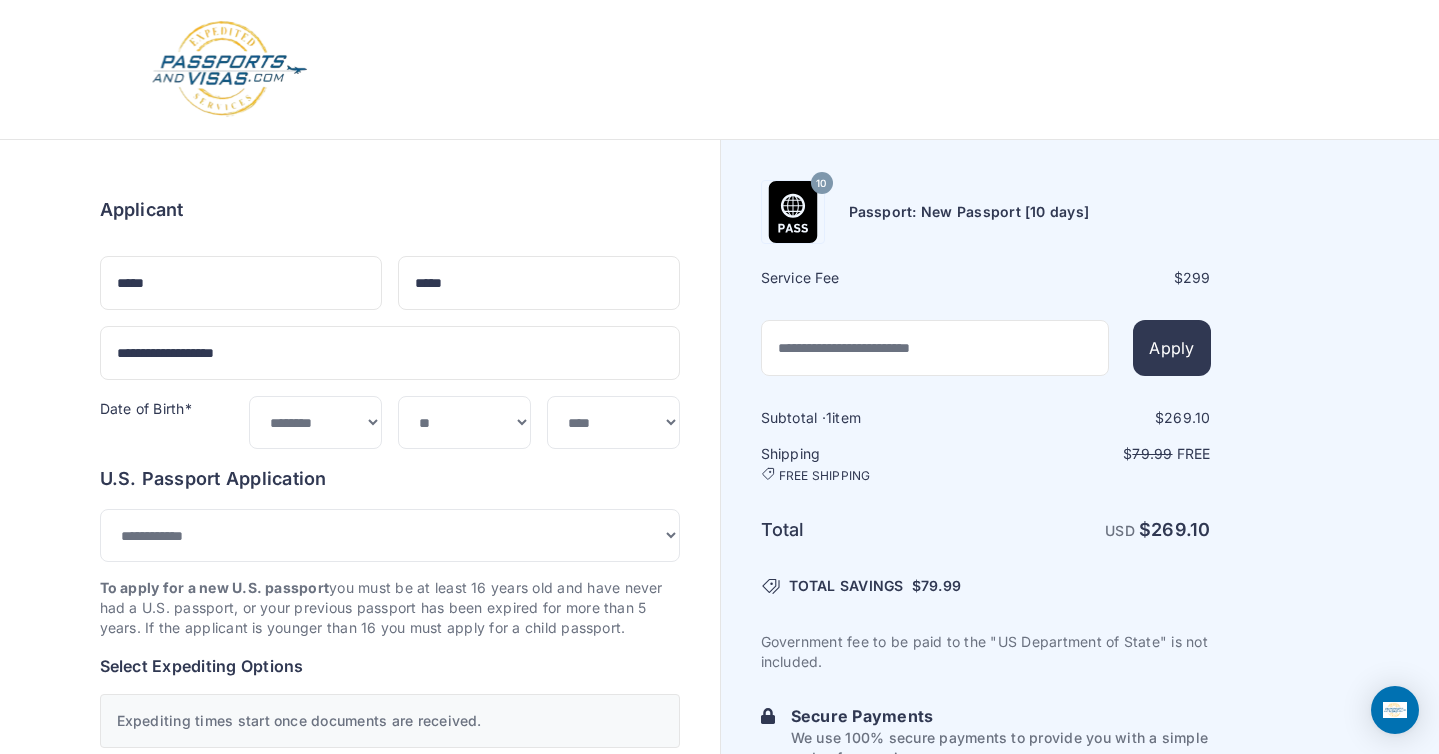 scroll, scrollTop: 0, scrollLeft: 0, axis: both 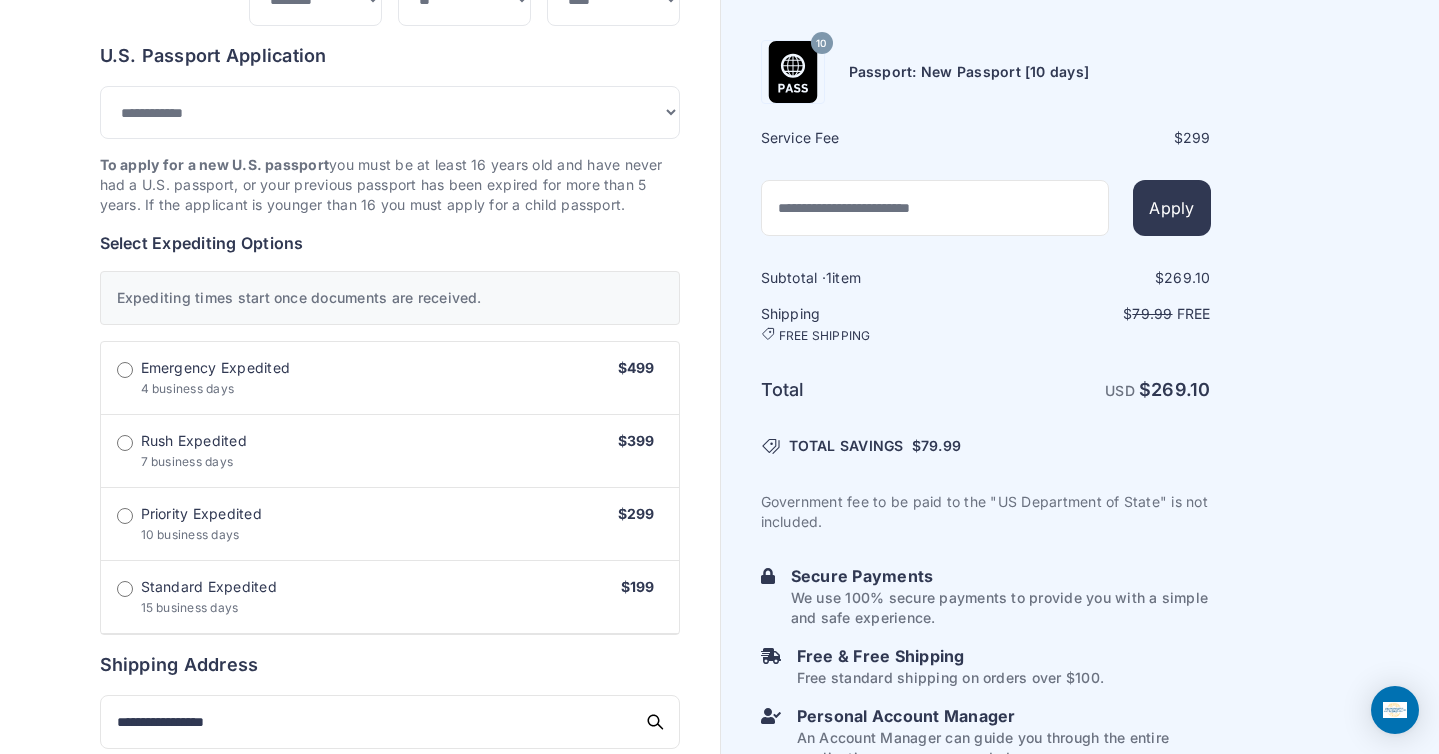 click on "Order summary
$ 269.10
10
299 1 269.10 79.99" at bounding box center [390, 605] 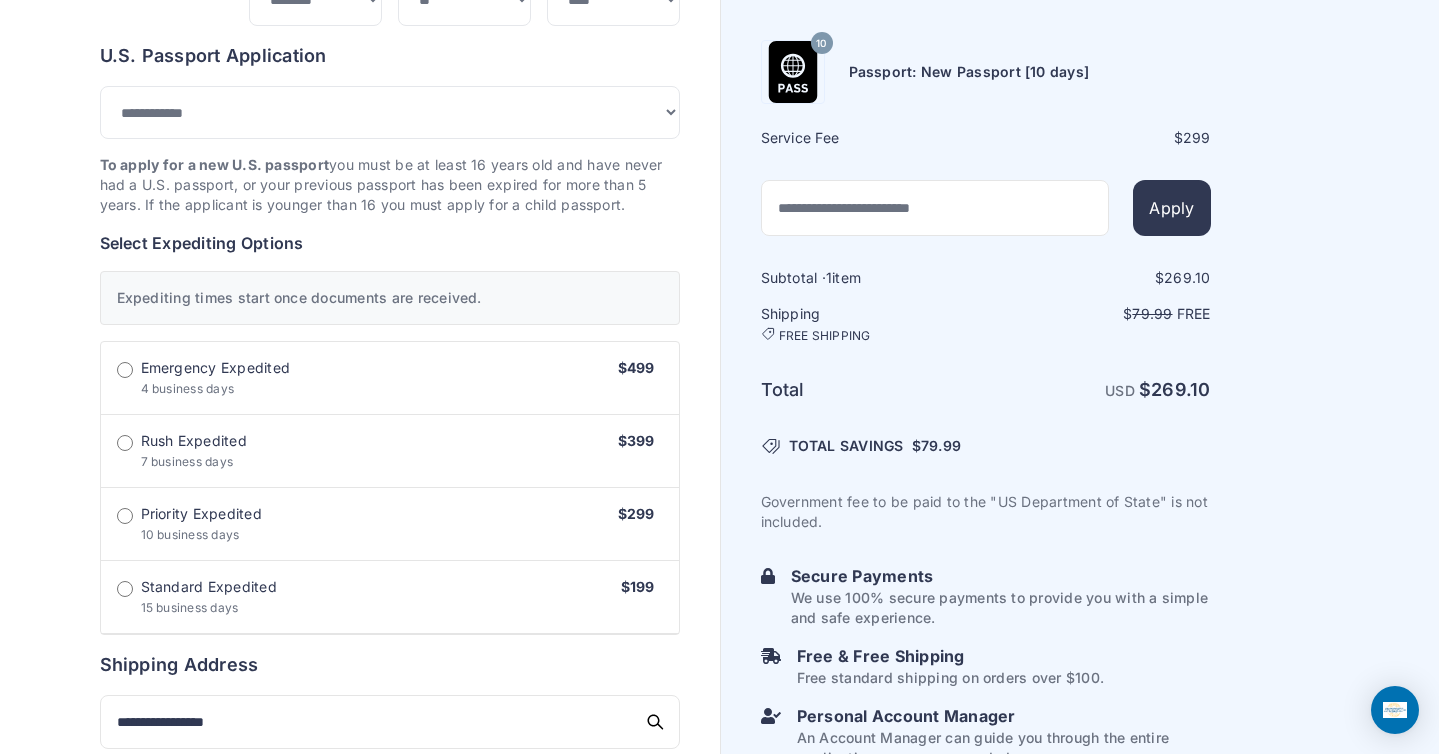 click on "Rush Expedited" at bounding box center (194, 441) 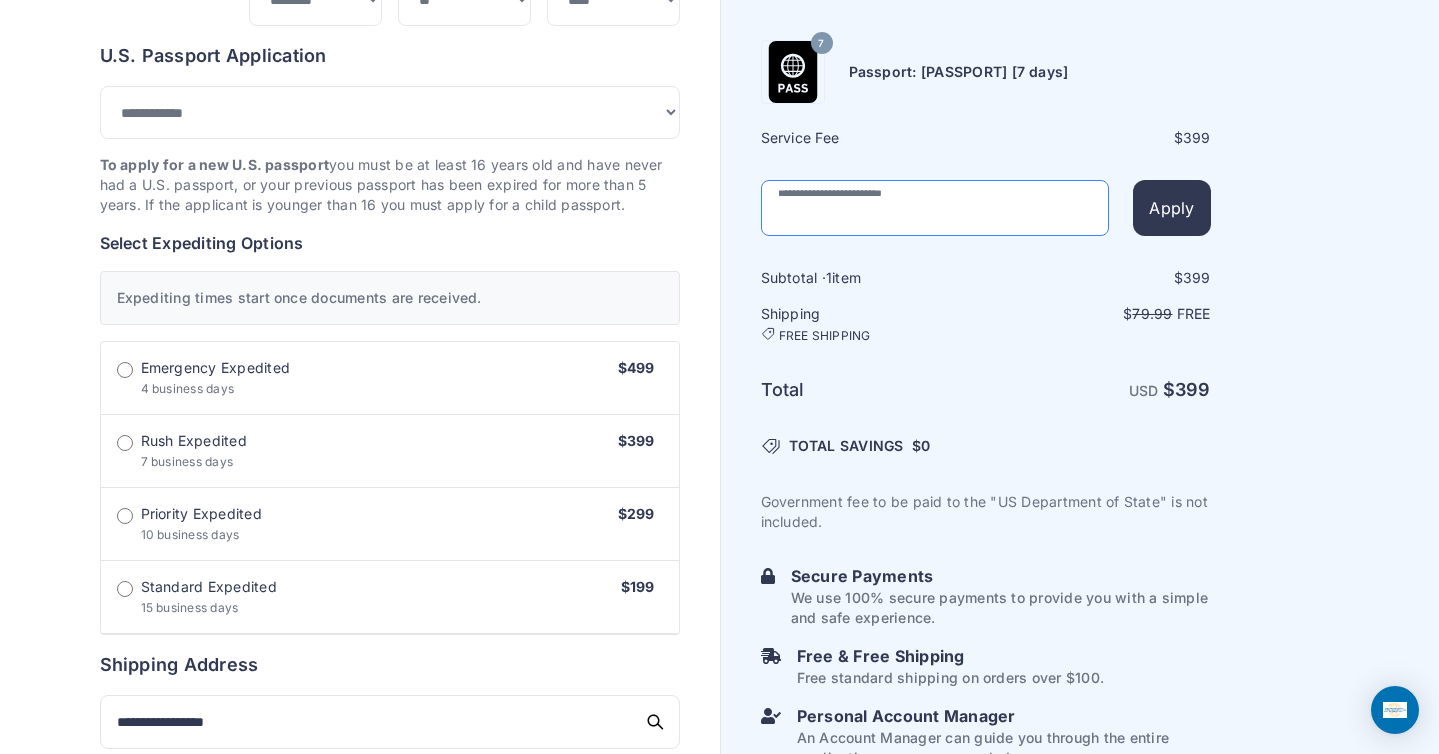 click at bounding box center [935, 208] 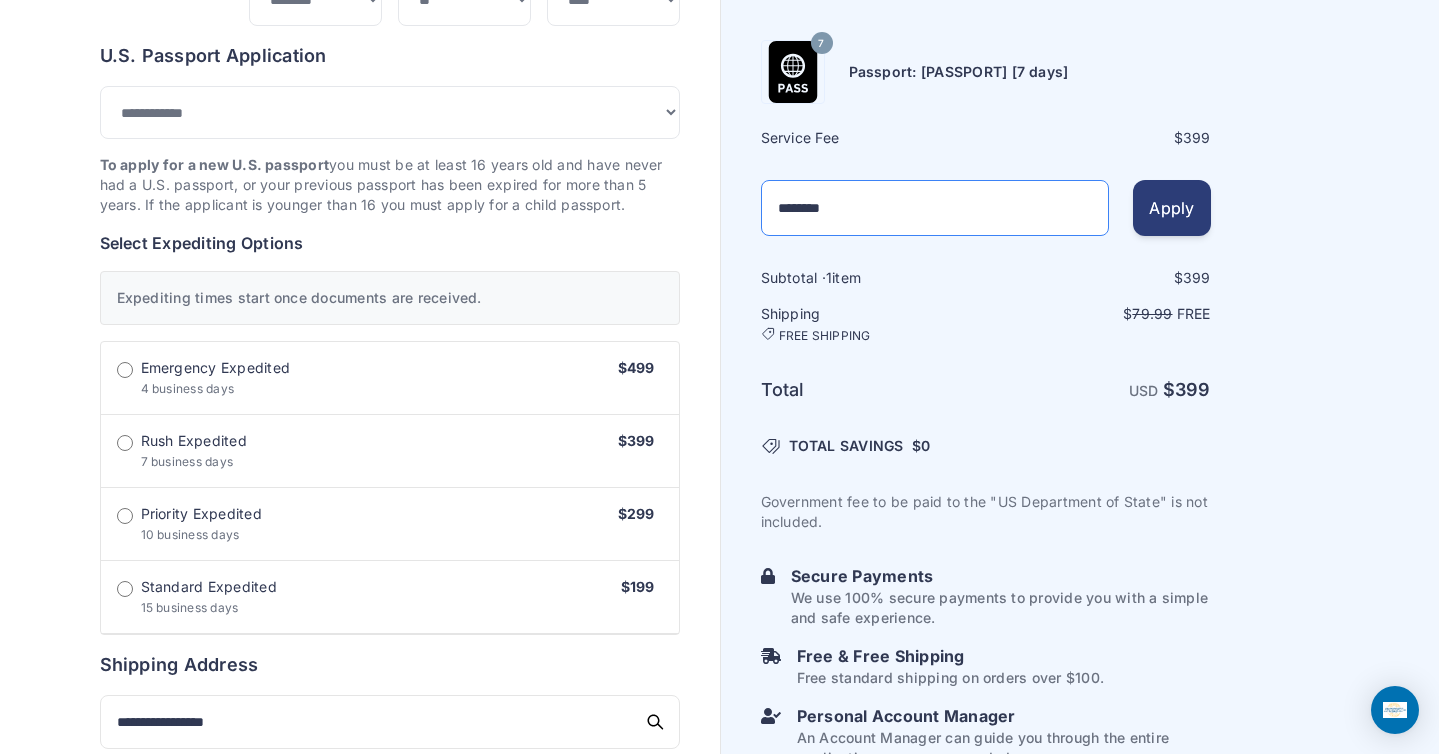 type on "********" 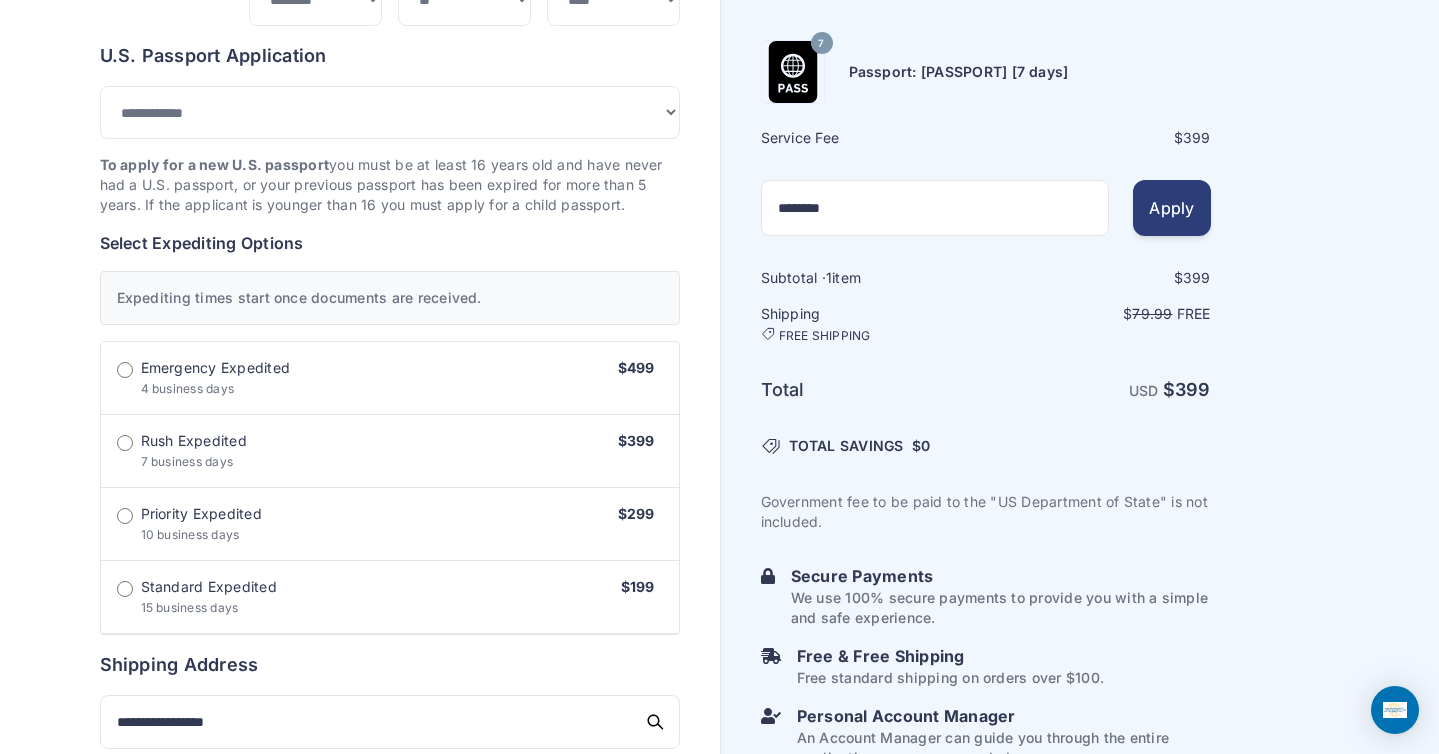 click on "Apply" at bounding box center [1171, 208] 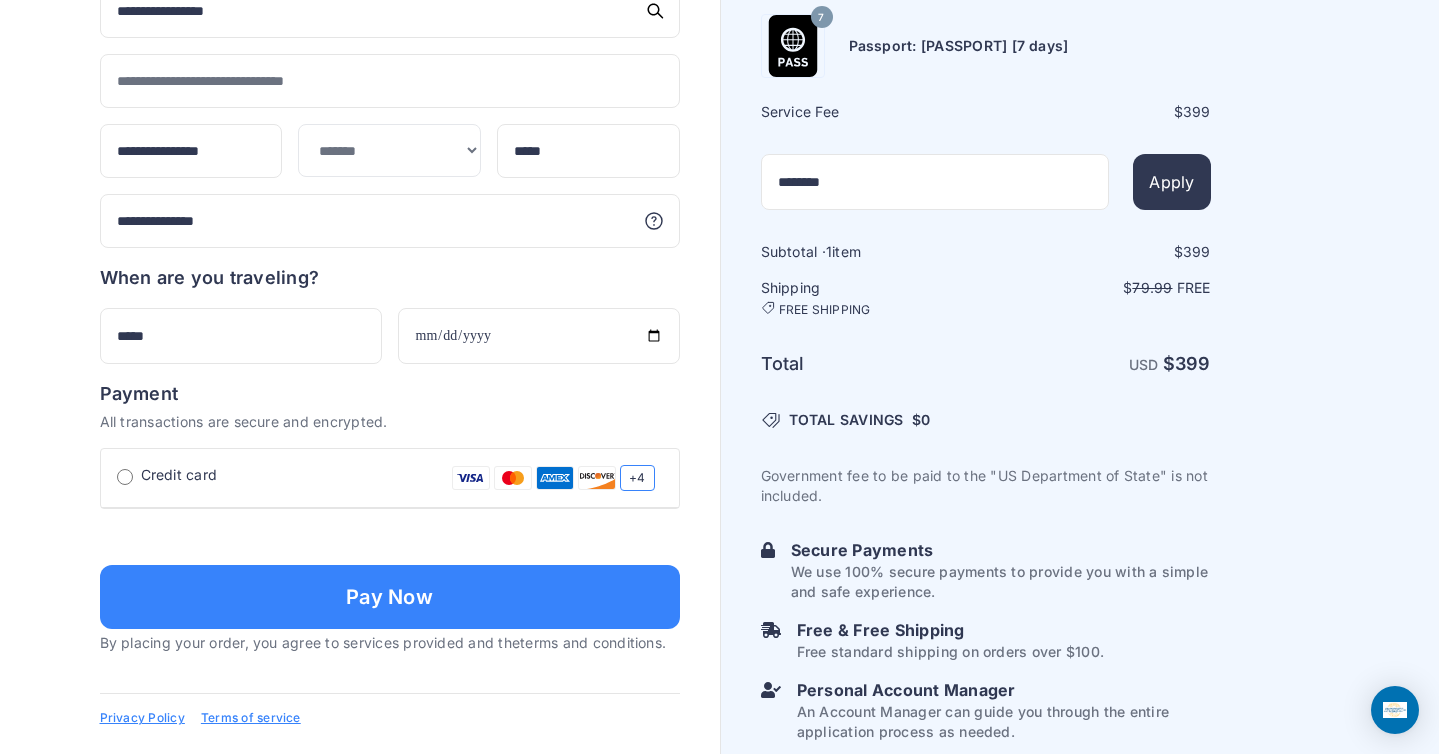 scroll, scrollTop: 1134, scrollLeft: 0, axis: vertical 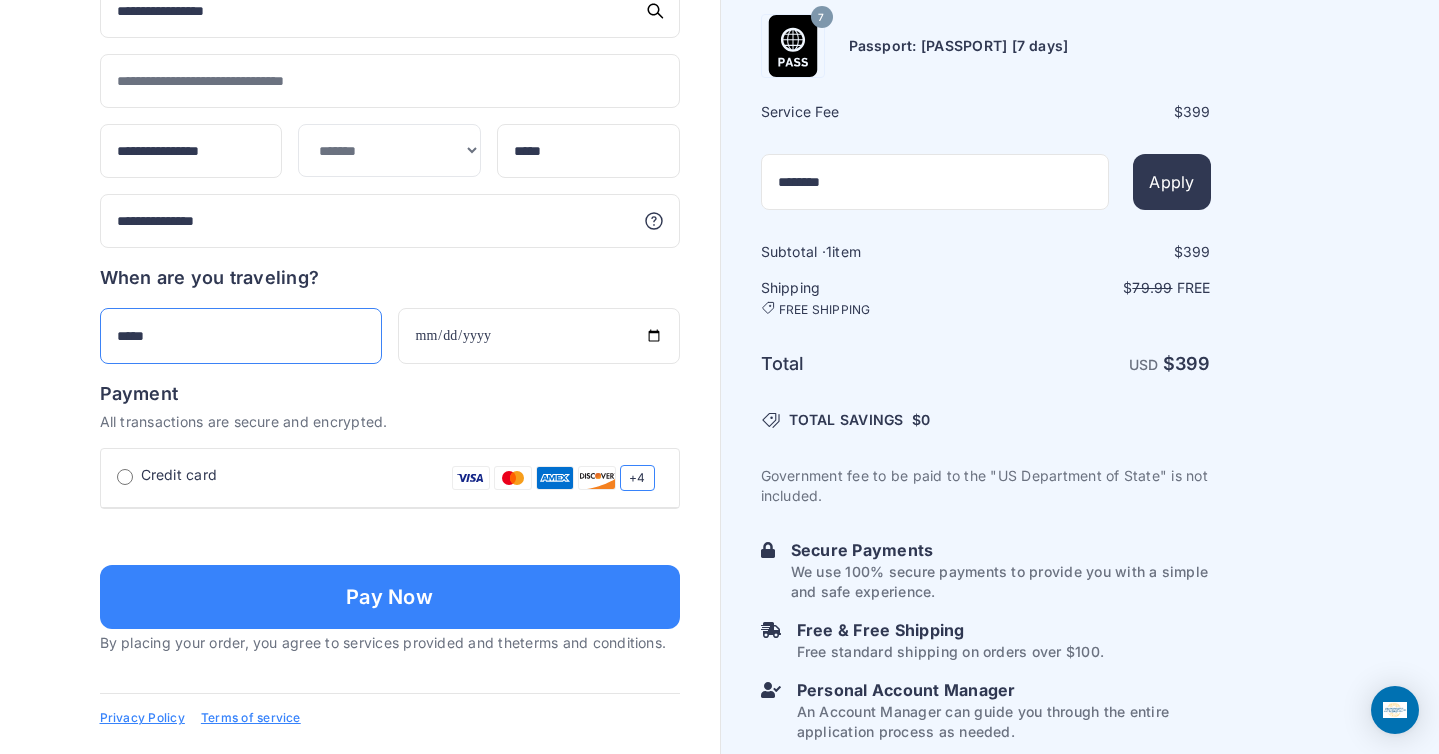 drag, startPoint x: 162, startPoint y: 333, endPoint x: 103, endPoint y: 340, distance: 59.413803 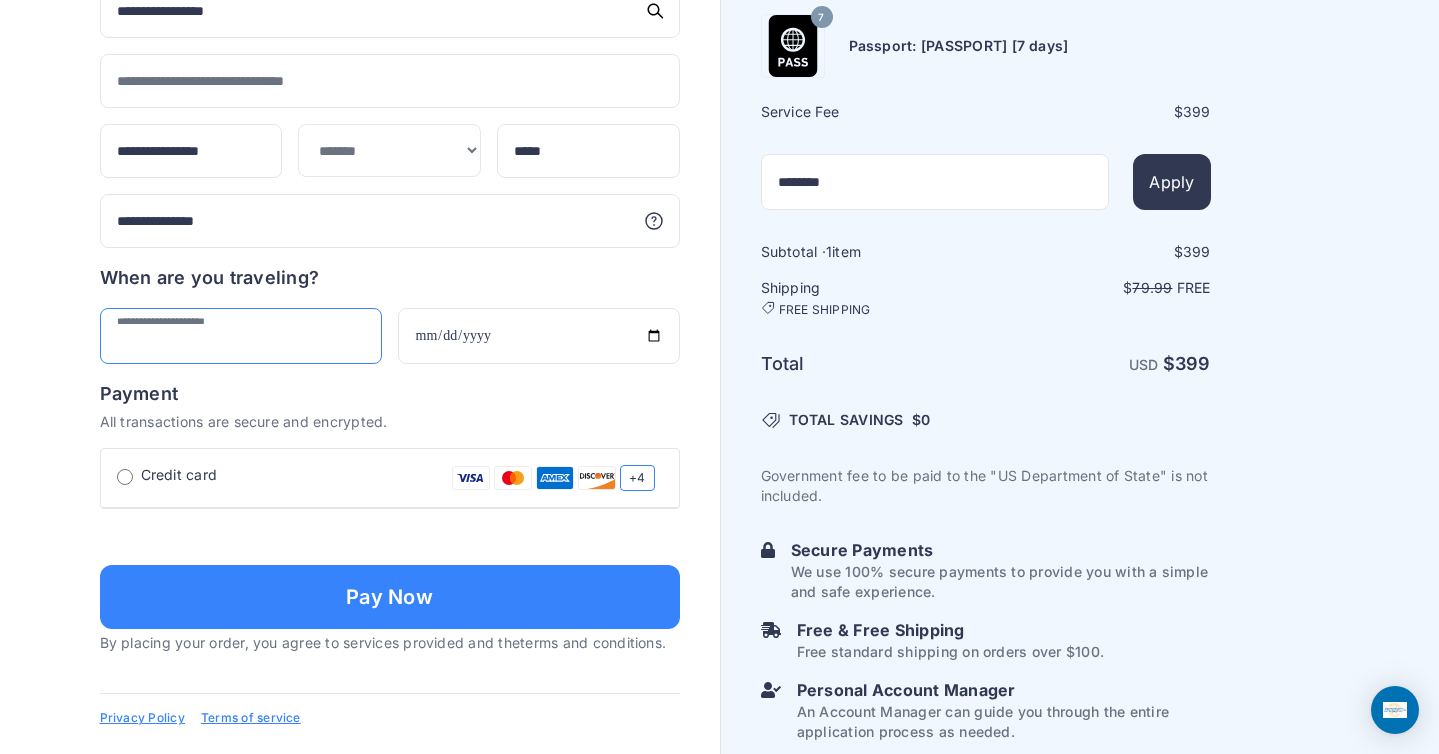 type 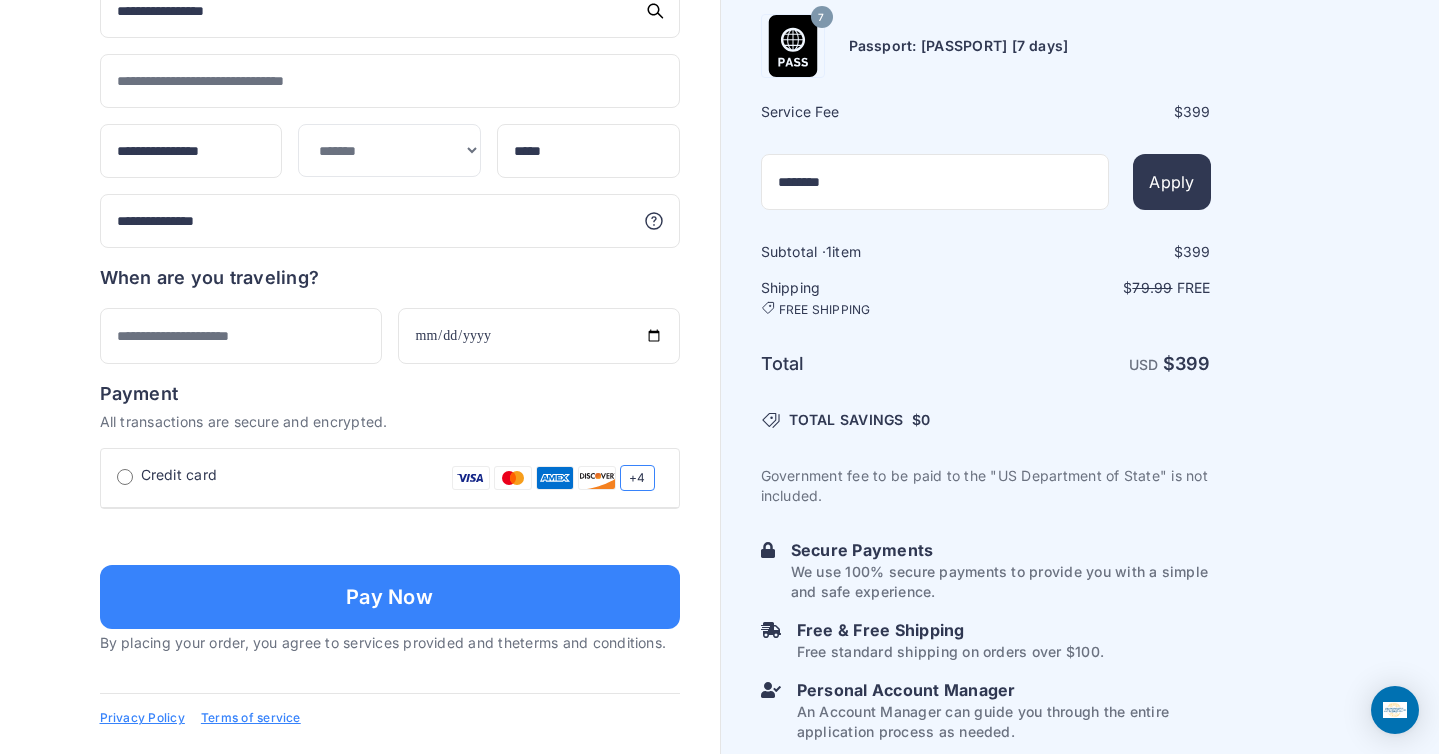 click on "Order summary
$ 399
7" at bounding box center [390, -106] 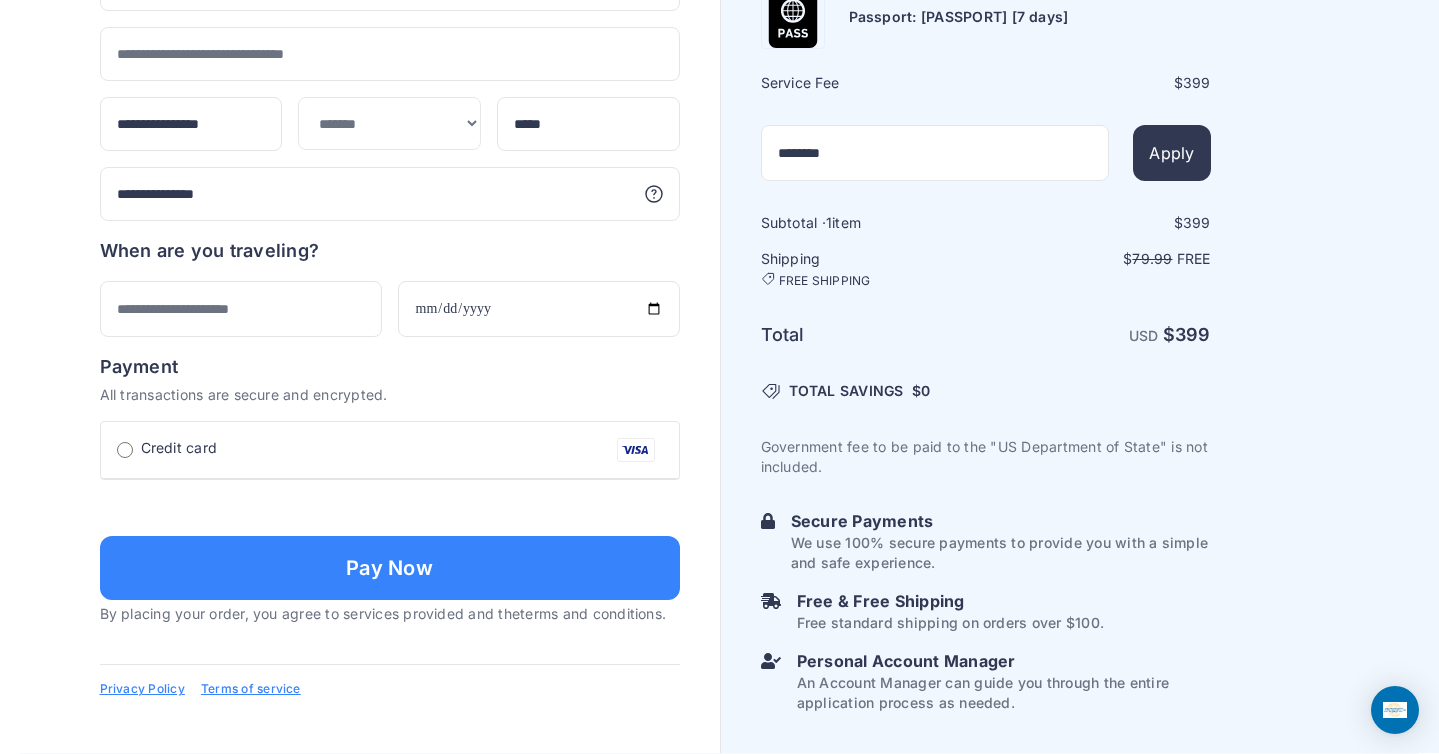 scroll, scrollTop: 1454, scrollLeft: 0, axis: vertical 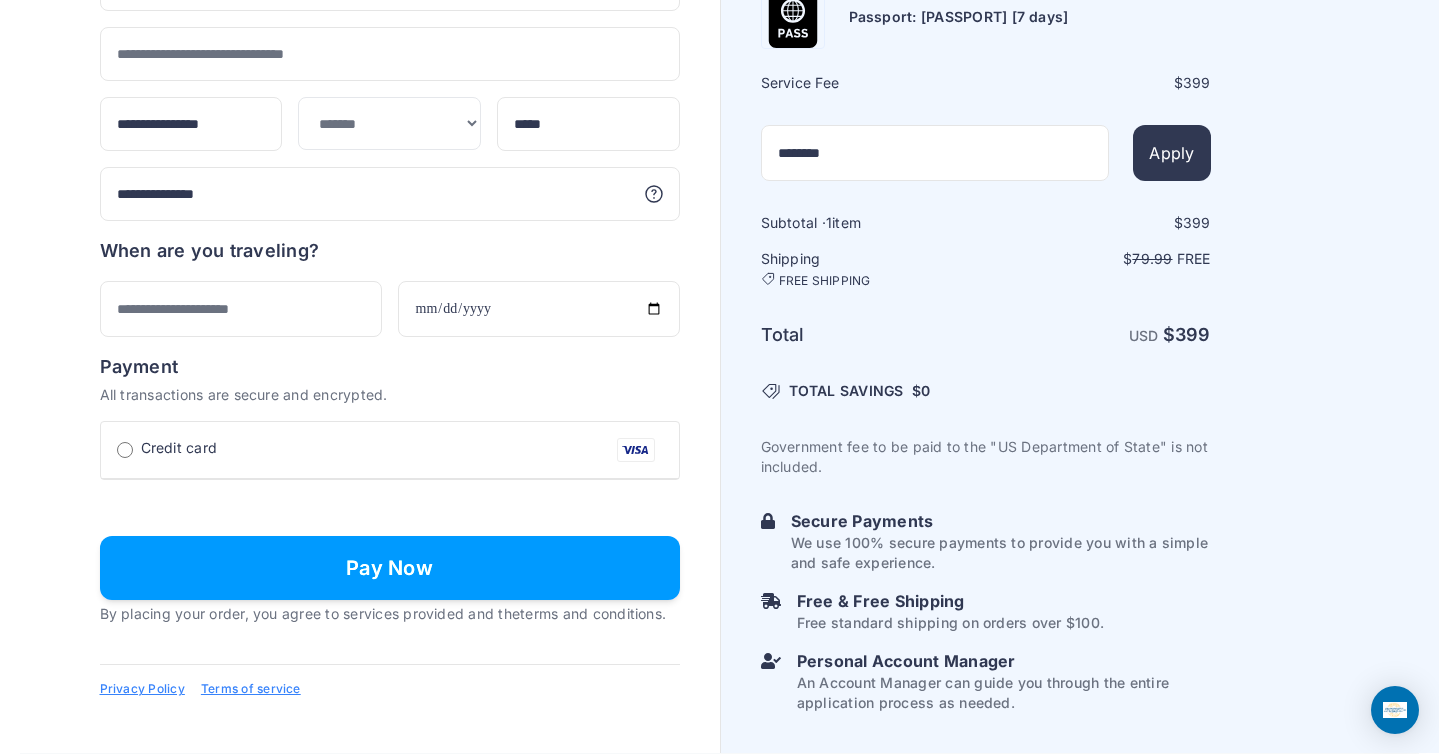 type on "**********" 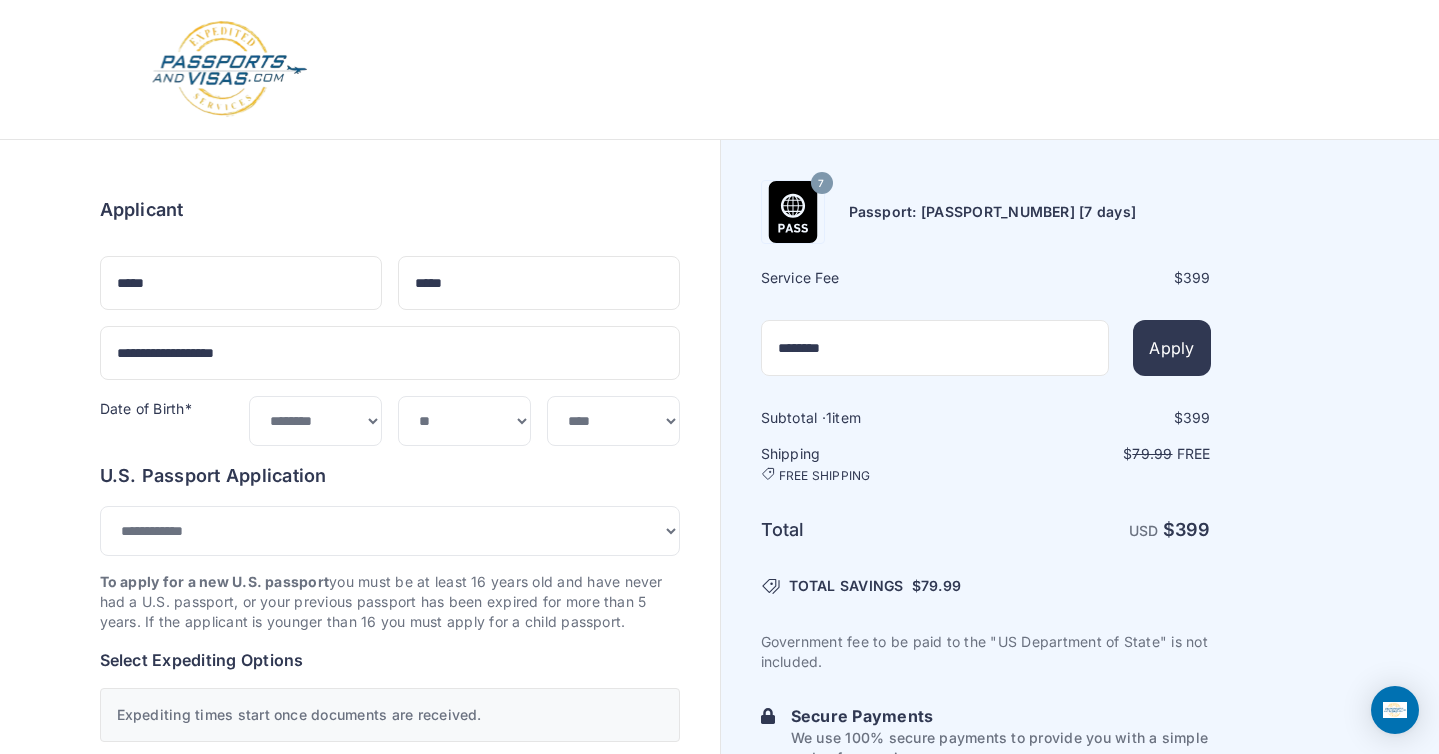 select on "***" 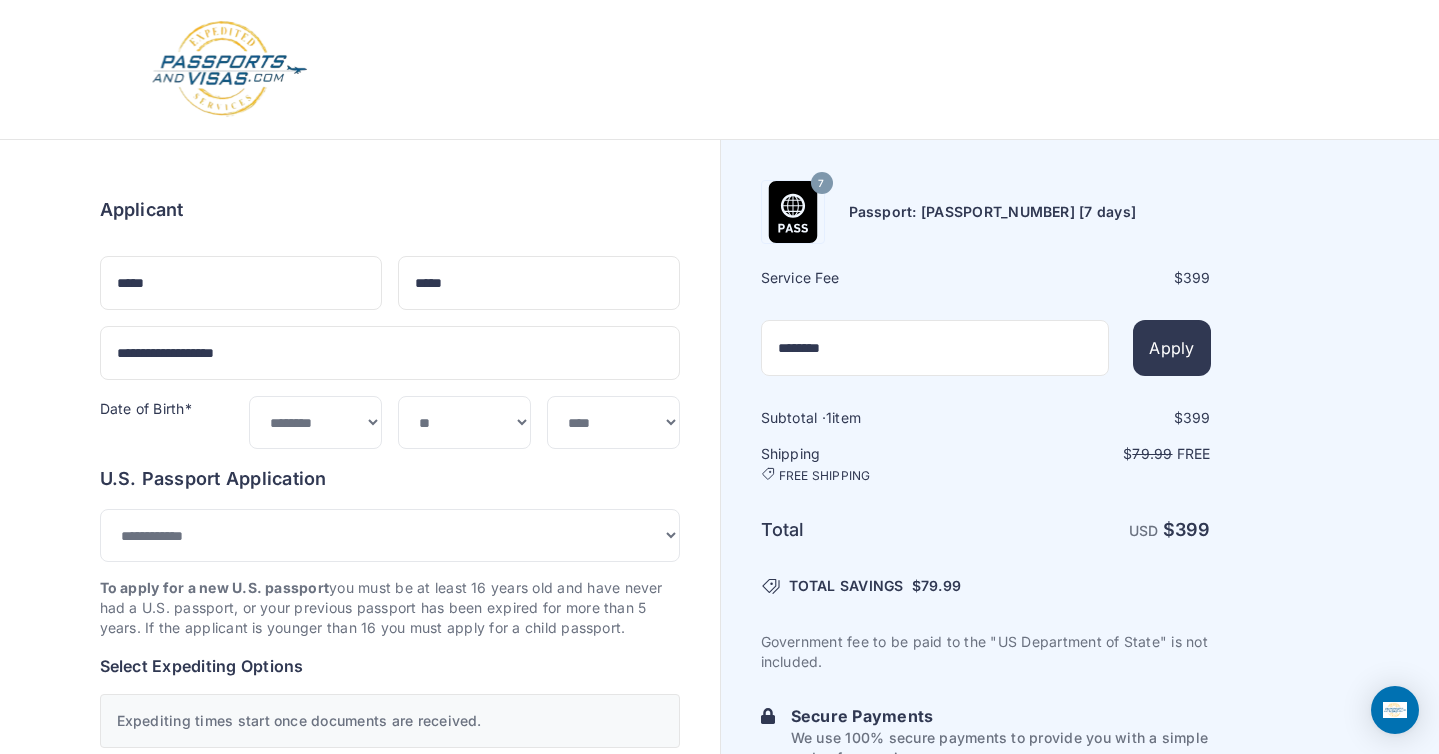 scroll, scrollTop: 642, scrollLeft: 0, axis: vertical 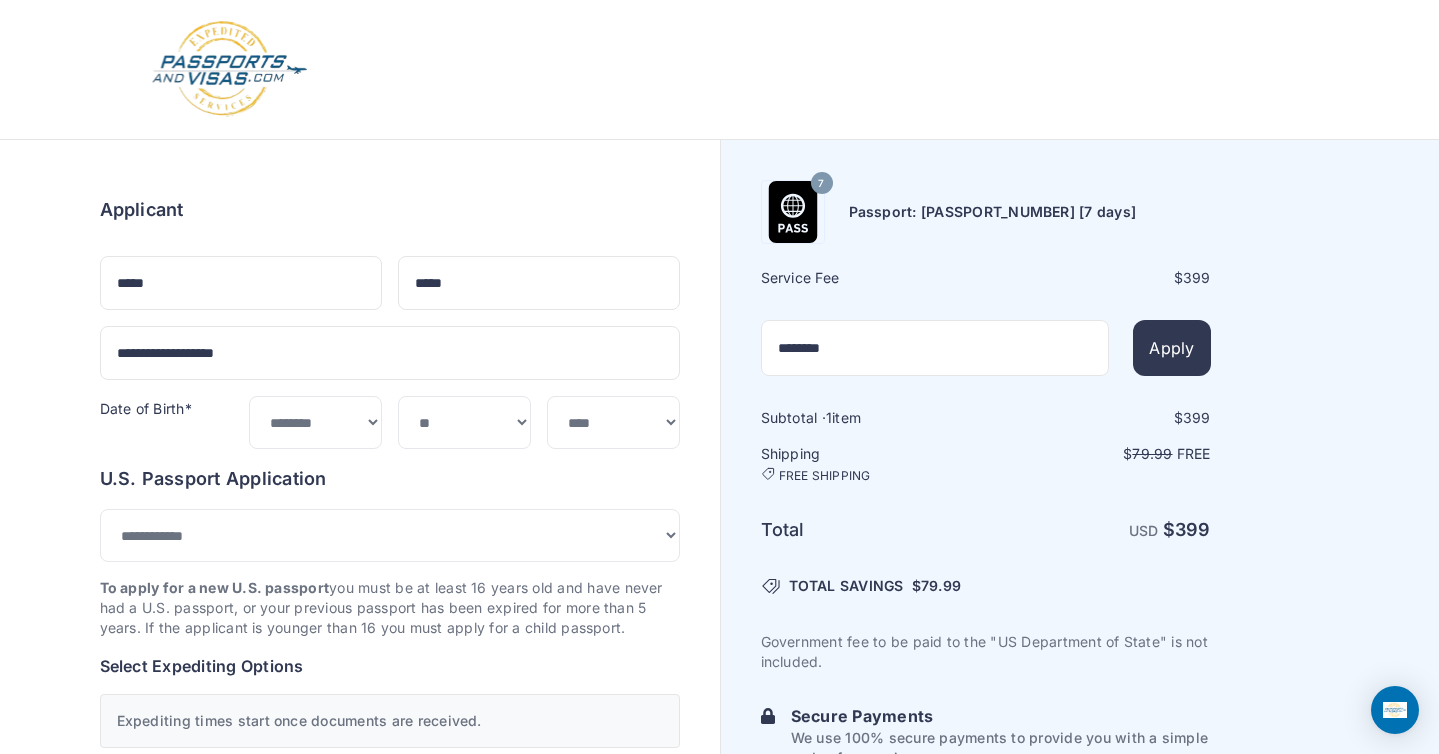 click on "Order summary
$ 399
7
399 1 399" at bounding box center (360, 1028) 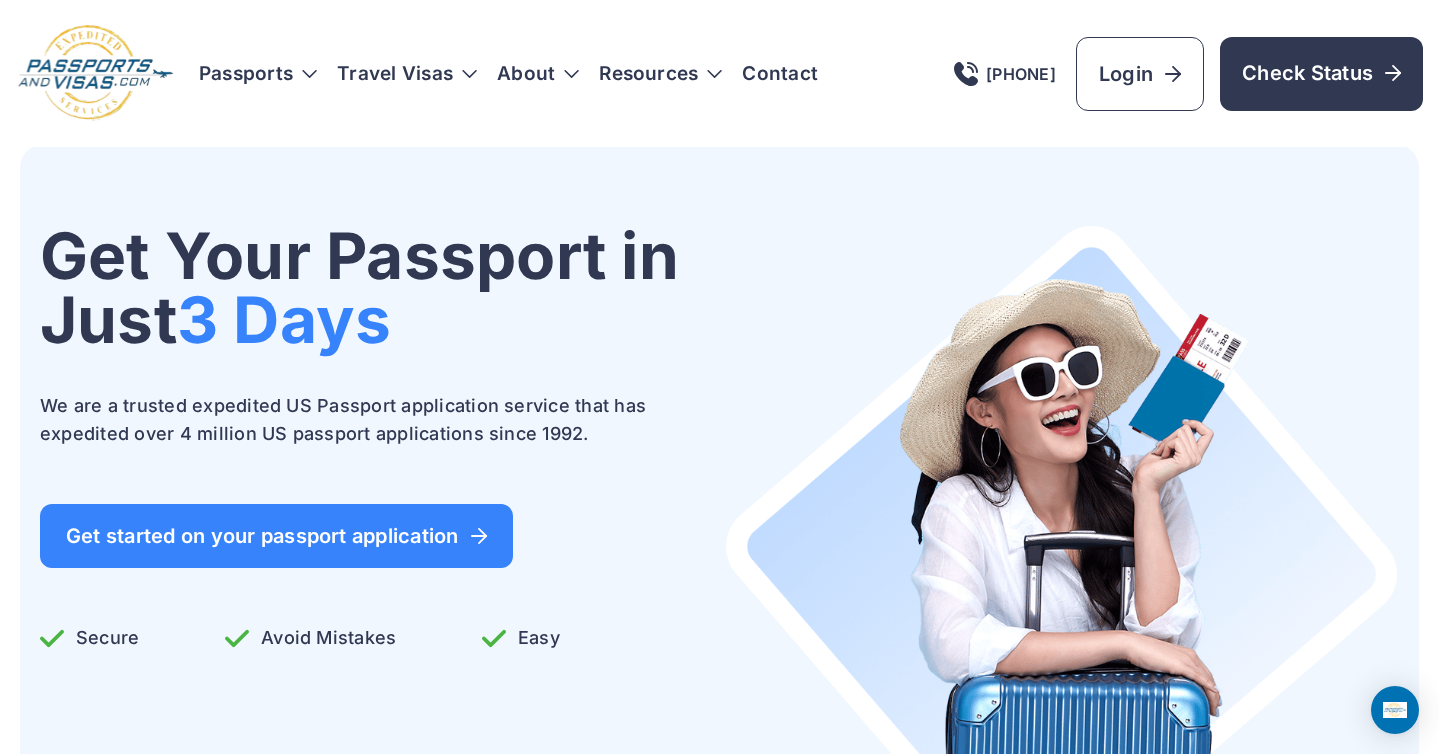 scroll, scrollTop: 0, scrollLeft: 0, axis: both 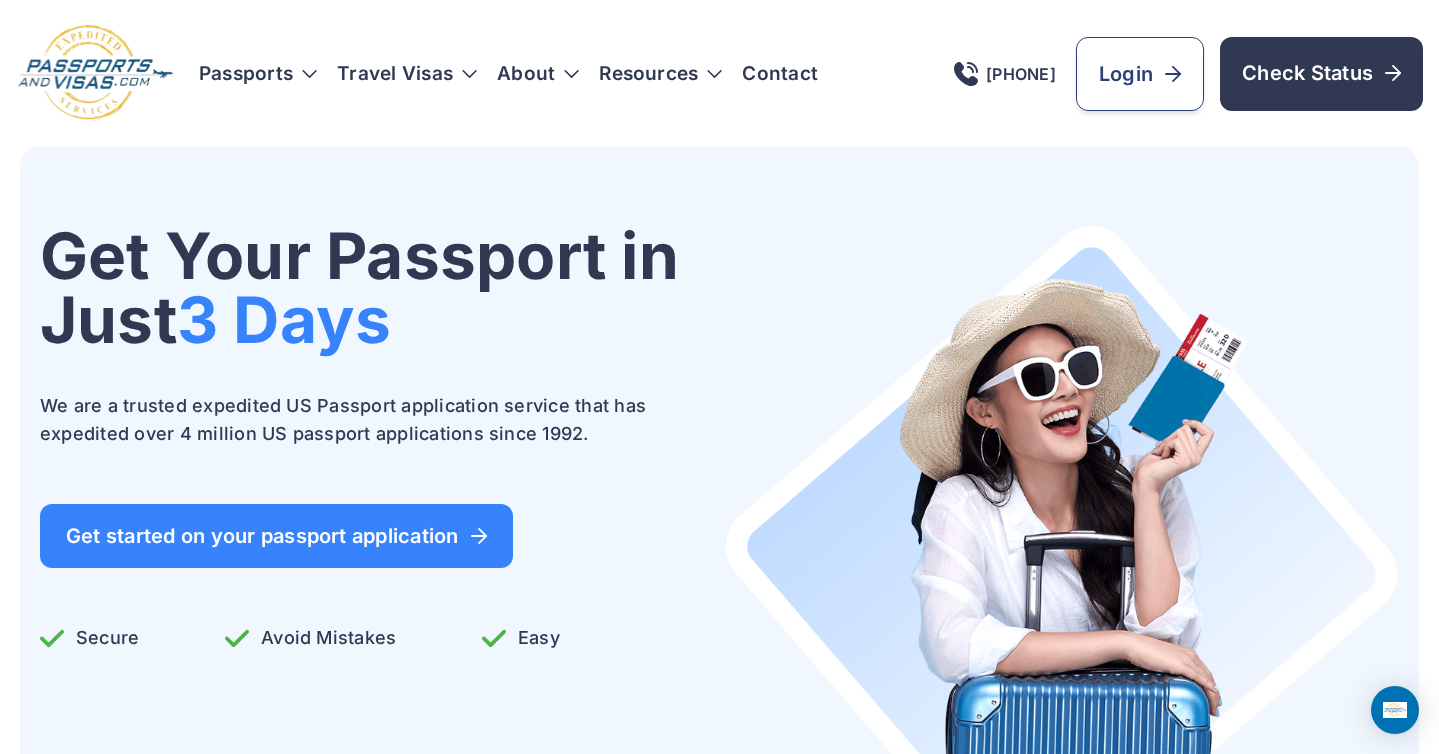 click on "Login" at bounding box center (1140, 74) 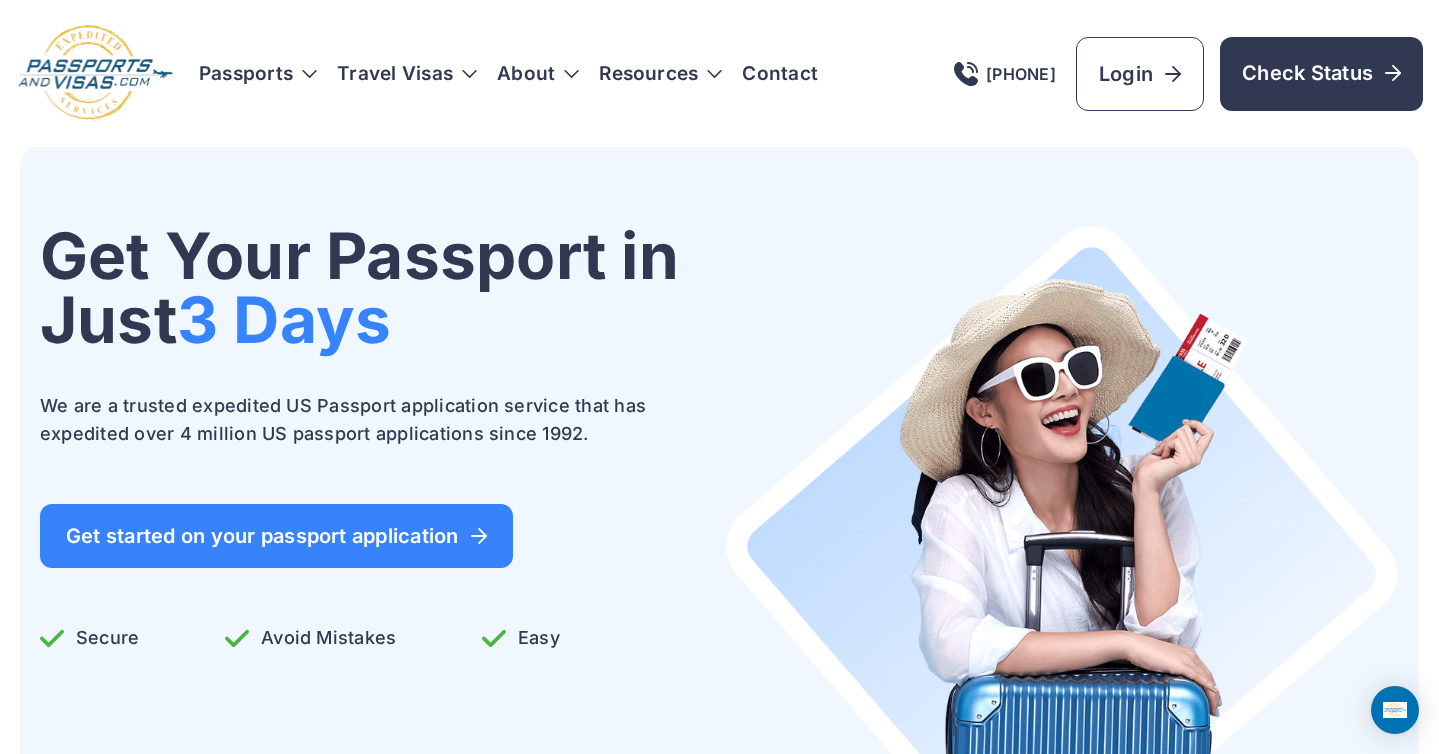 scroll, scrollTop: 0, scrollLeft: 0, axis: both 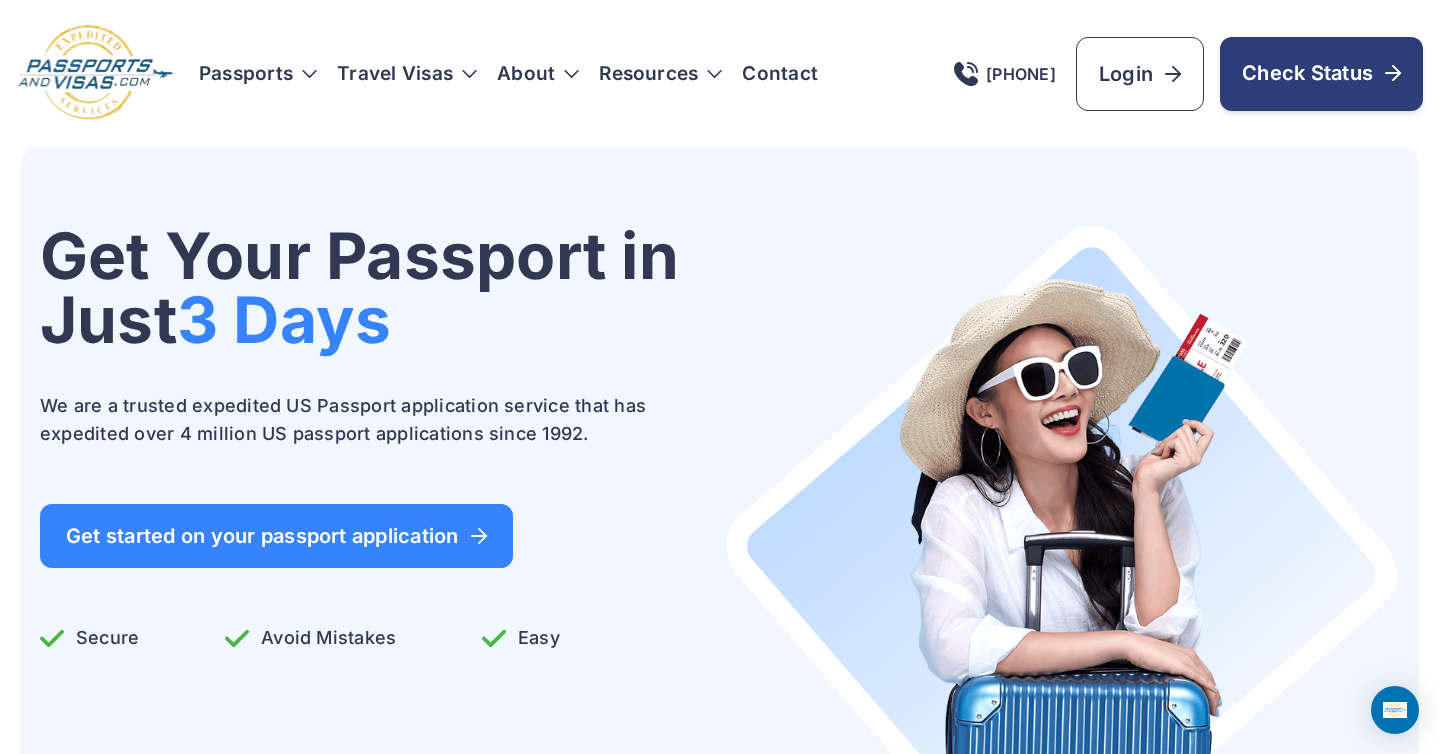 click on "Check Status" at bounding box center [1321, 74] 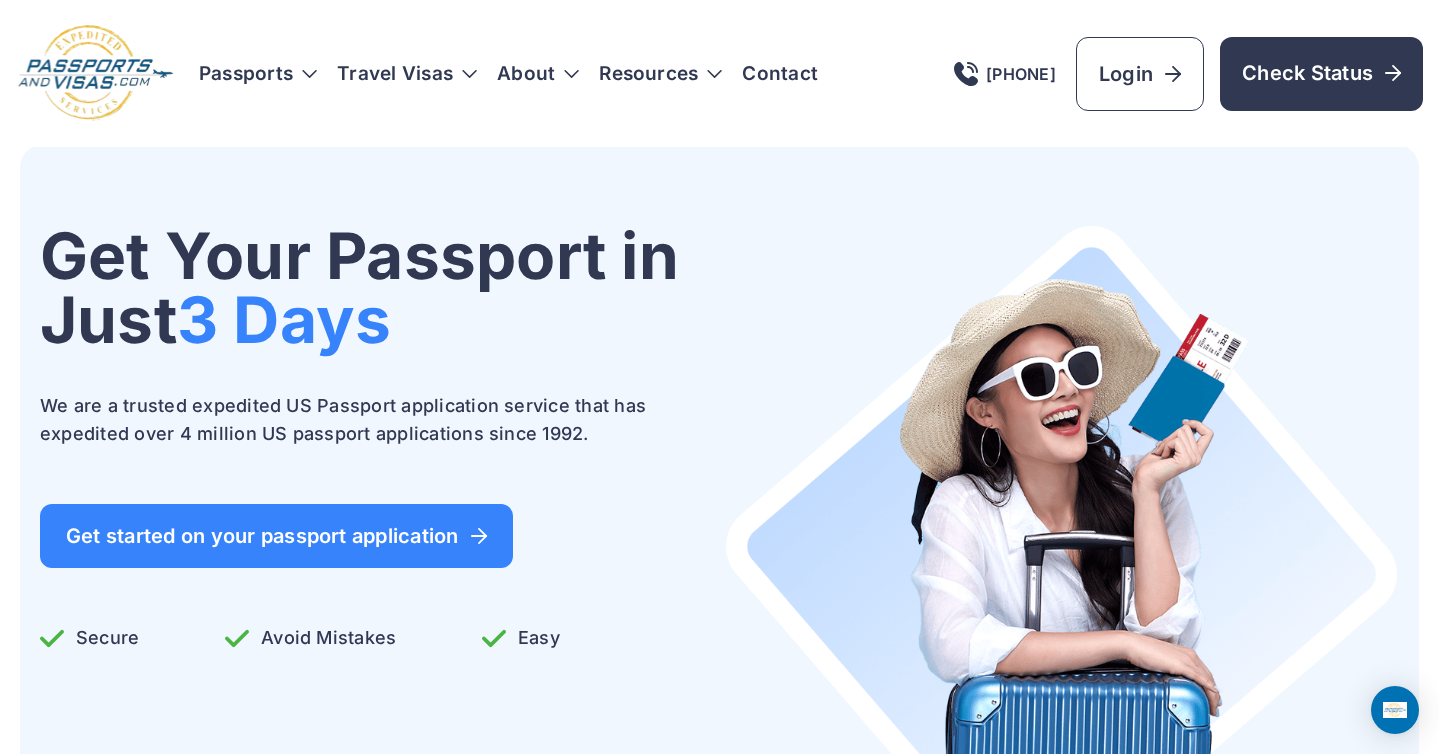 scroll, scrollTop: 0, scrollLeft: 0, axis: both 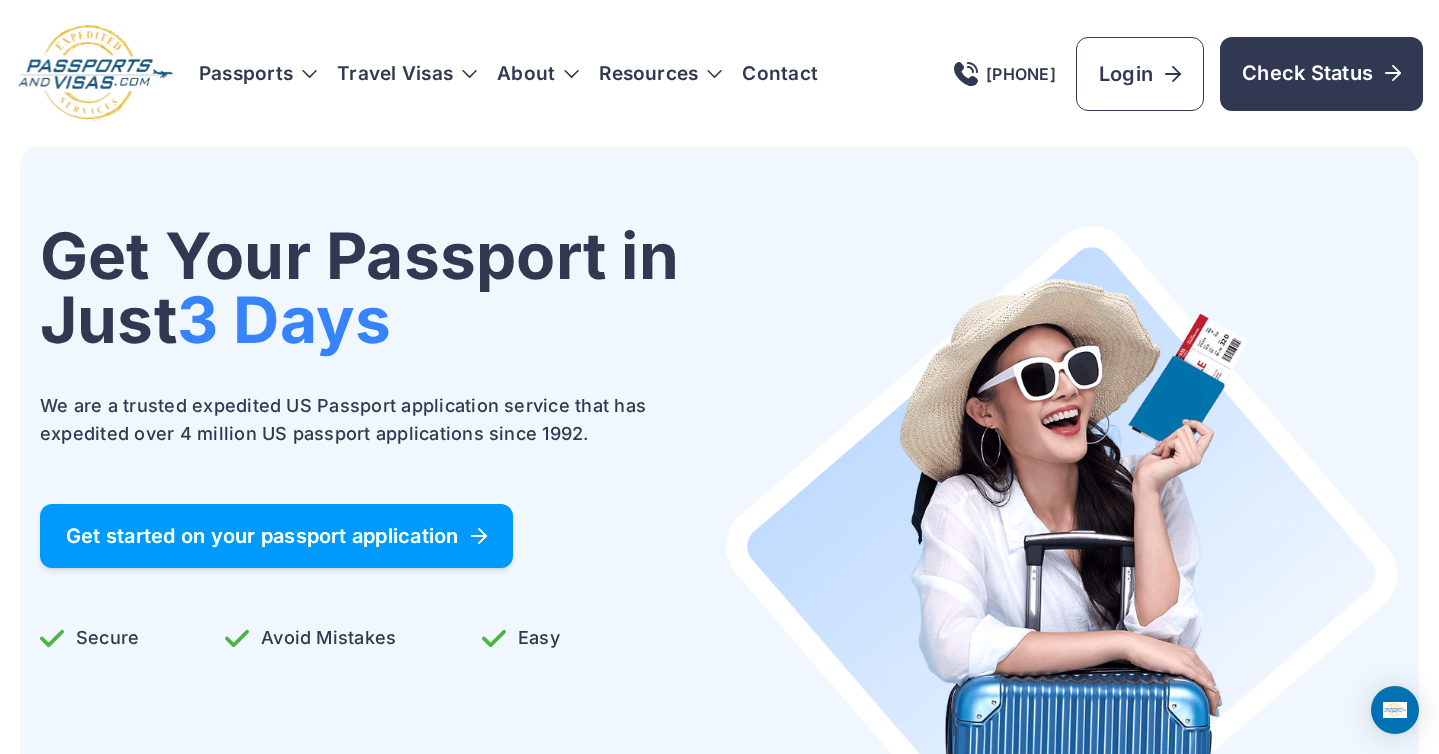 click on "Get started on your passport application" at bounding box center (276, 536) 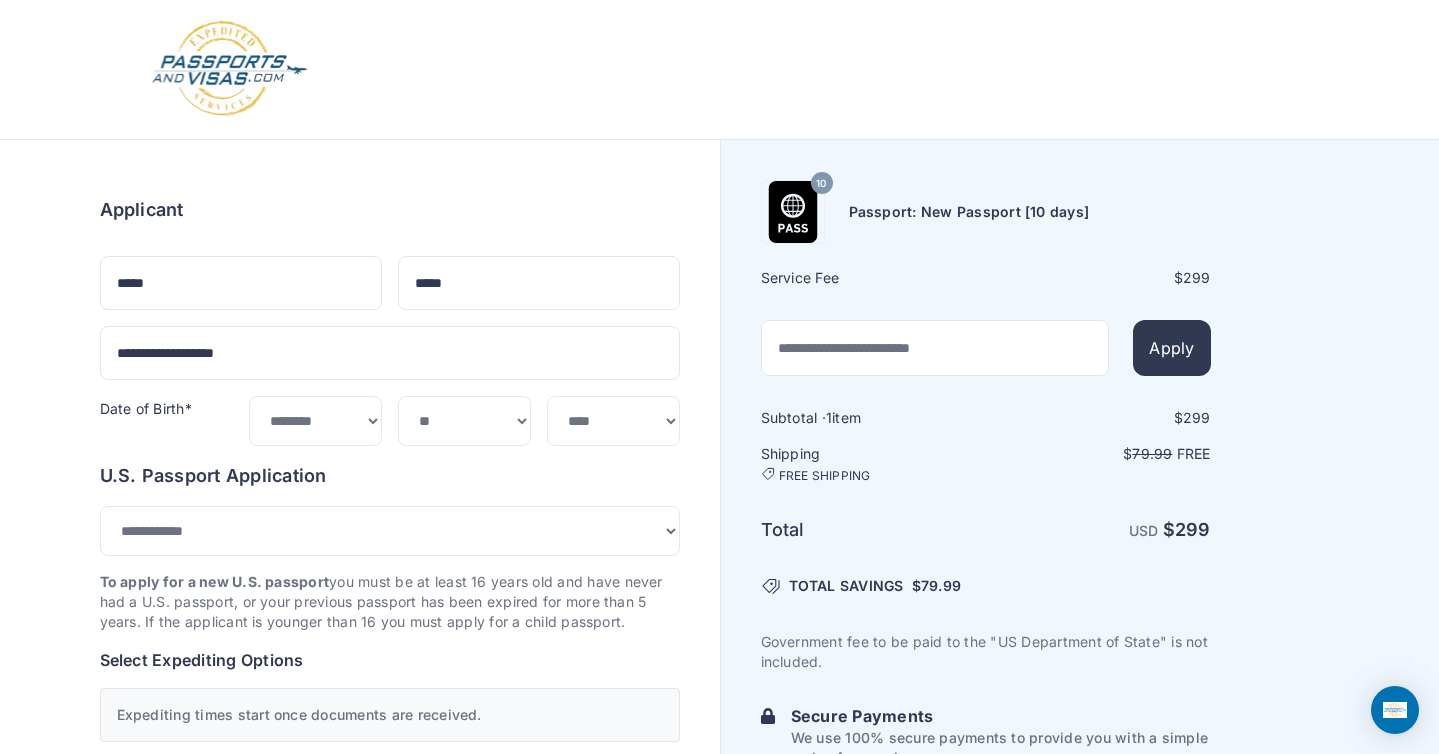 select on "**" 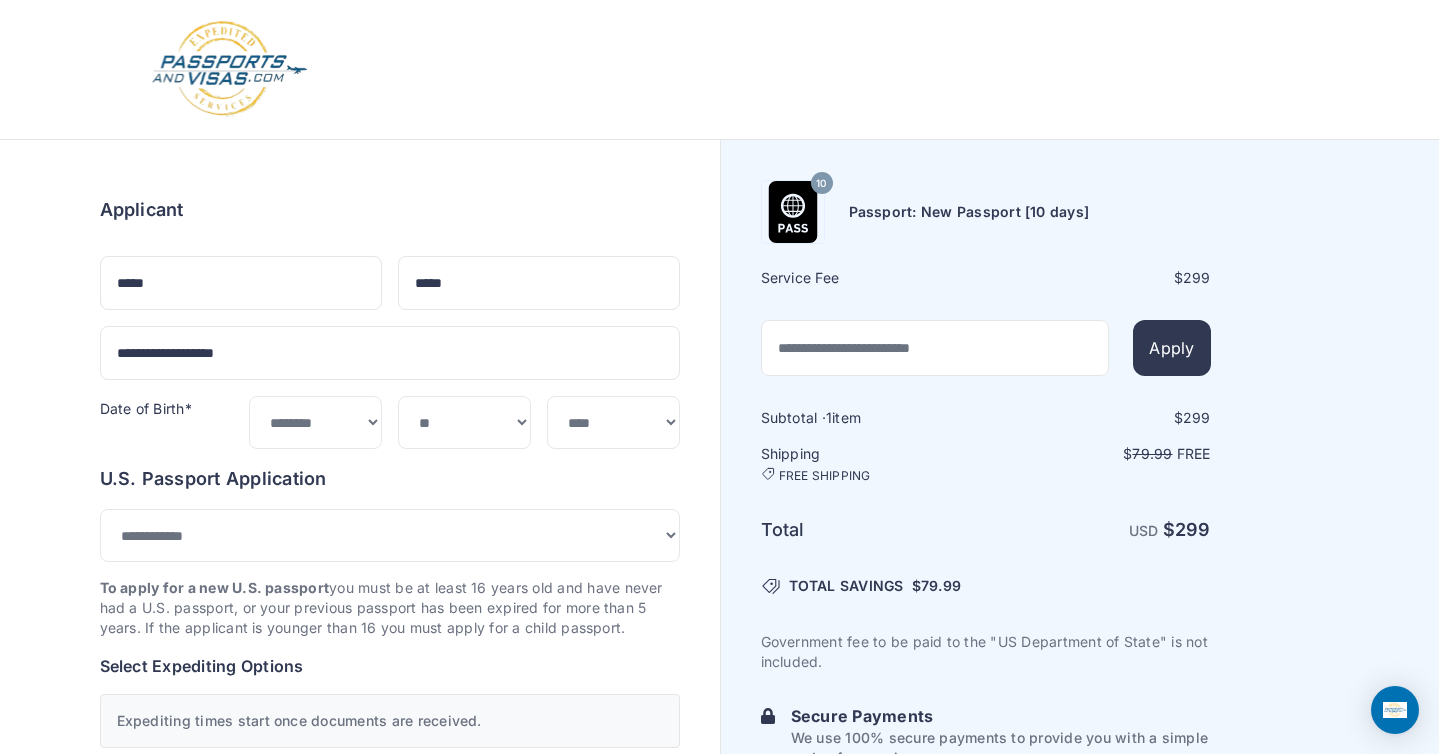 scroll, scrollTop: 0, scrollLeft: 0, axis: both 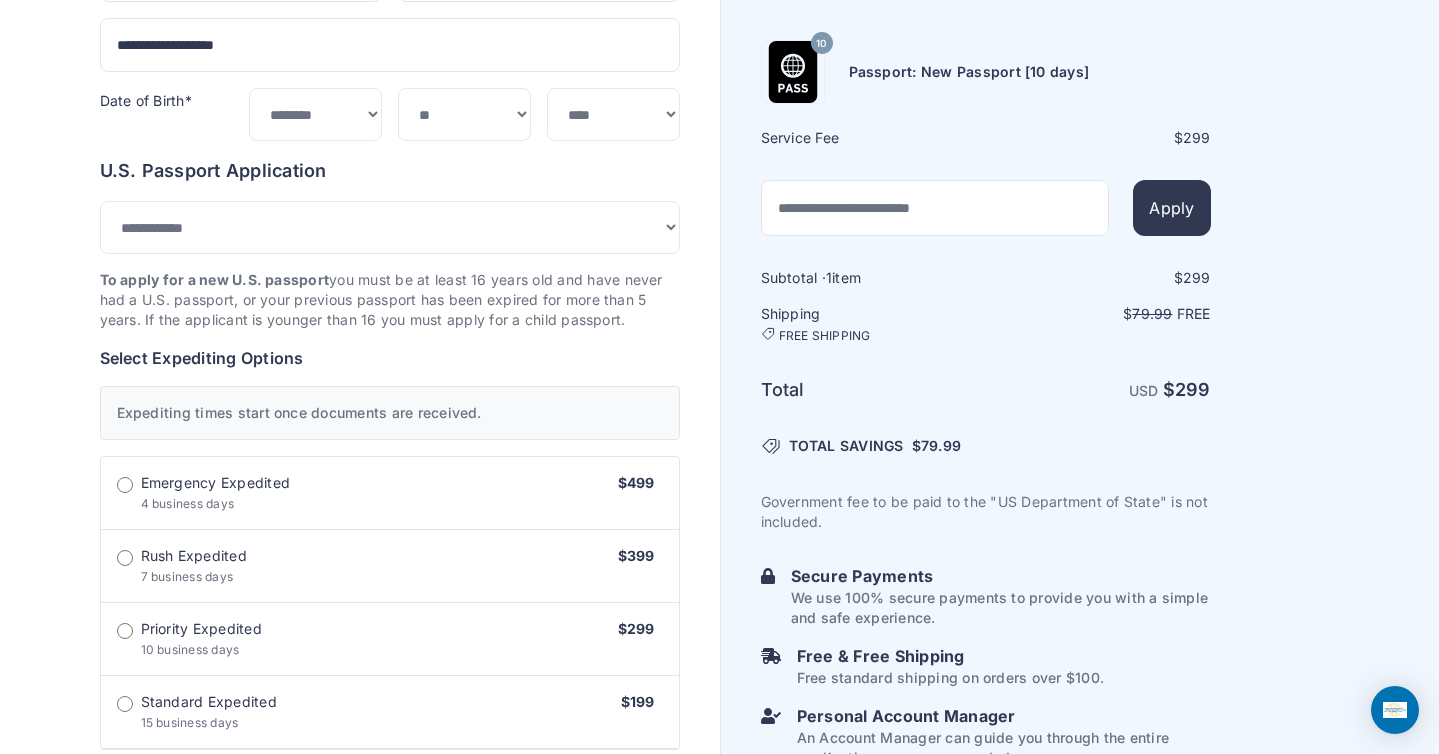 click on "**********" at bounding box center [390, 695] 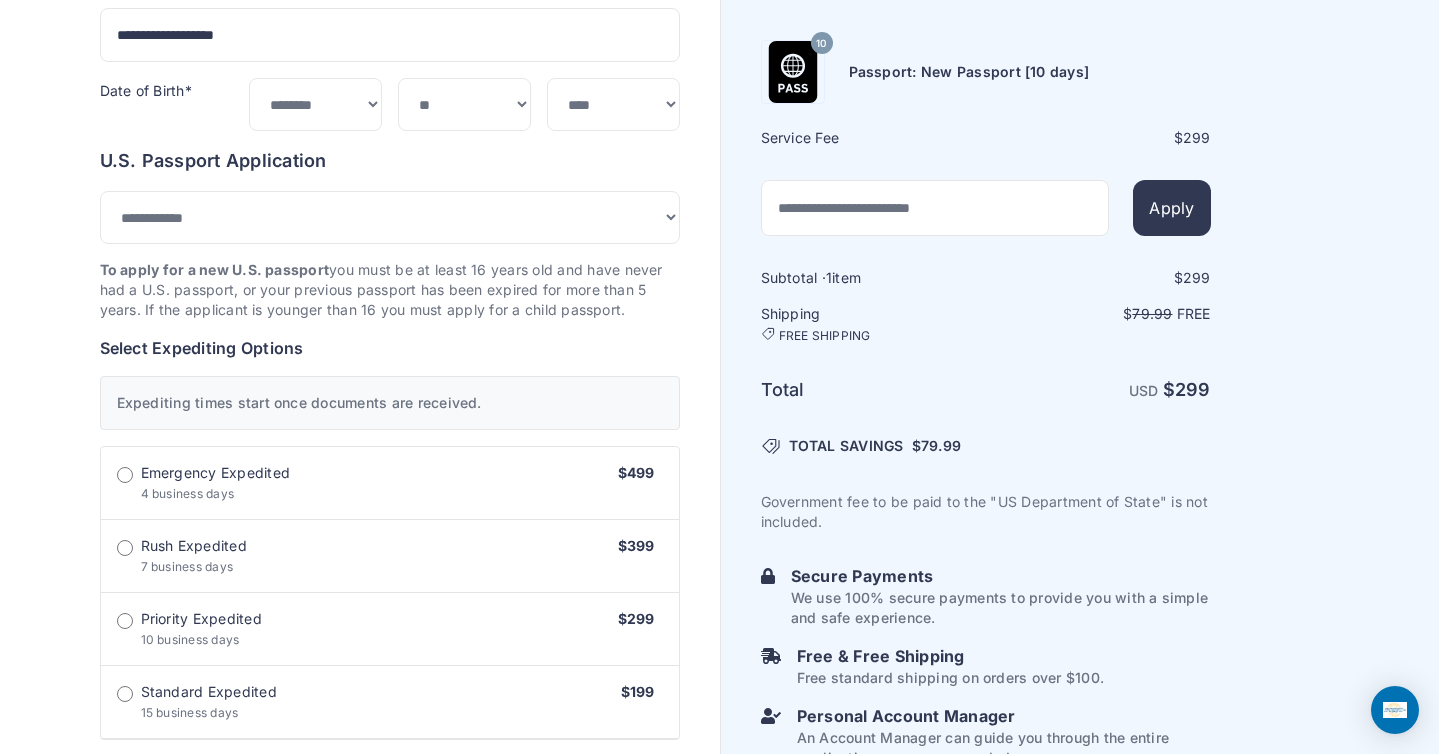 scroll, scrollTop: 319, scrollLeft: 0, axis: vertical 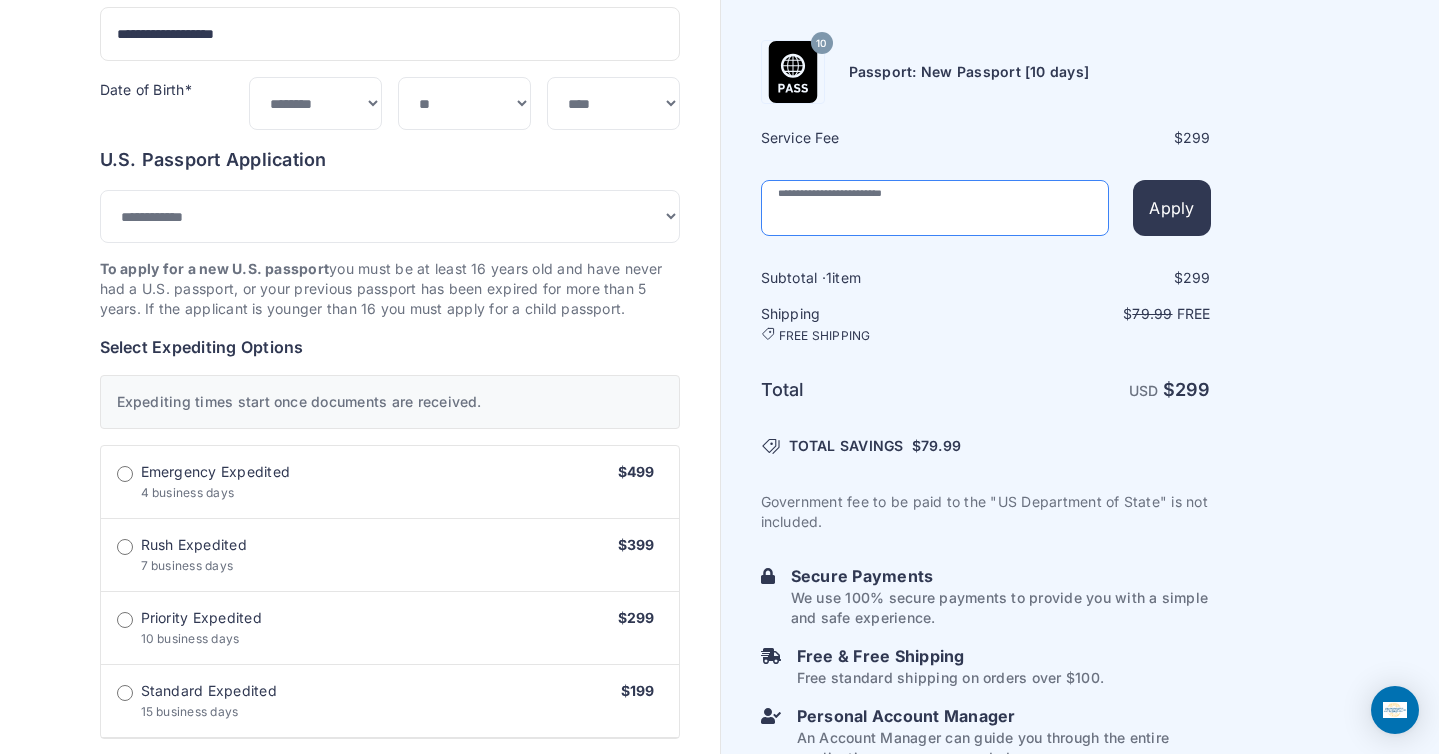 click at bounding box center (935, 208) 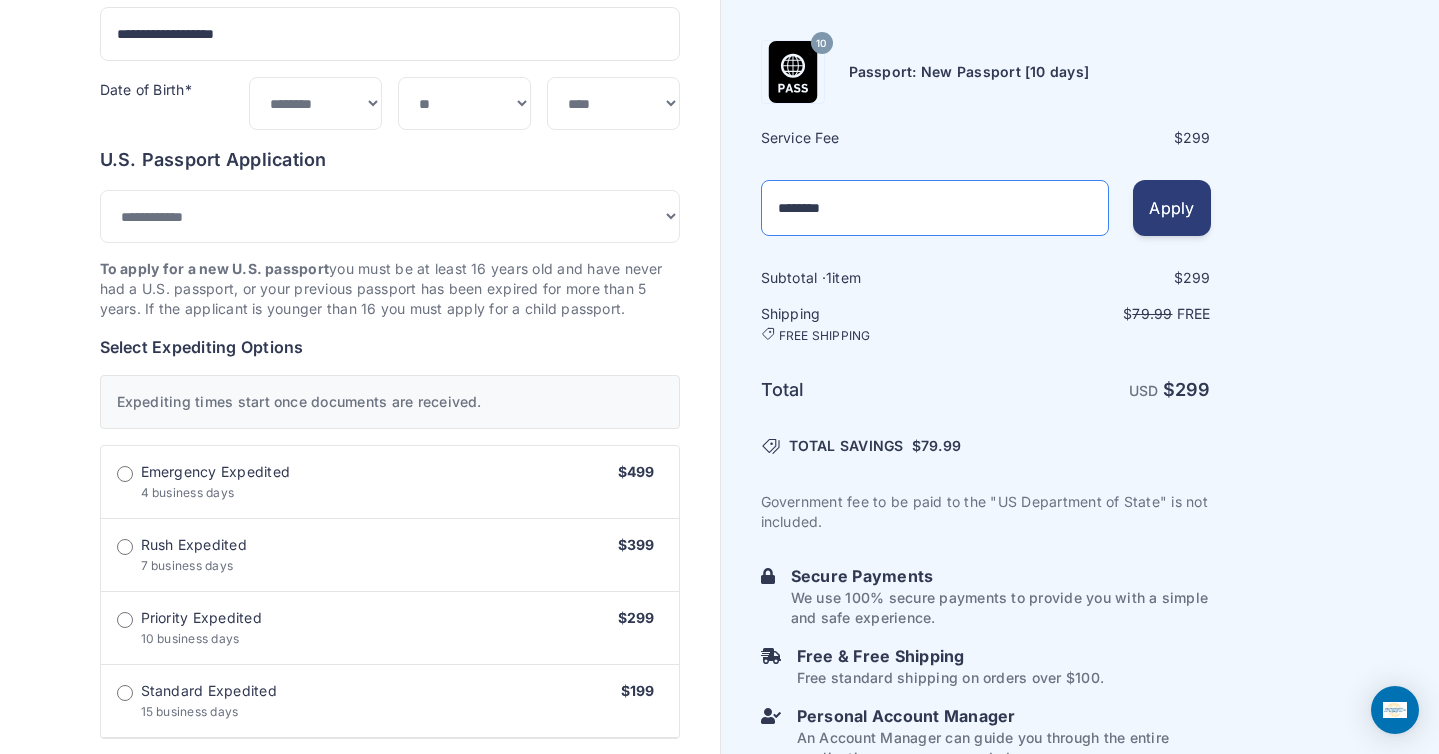 type on "********" 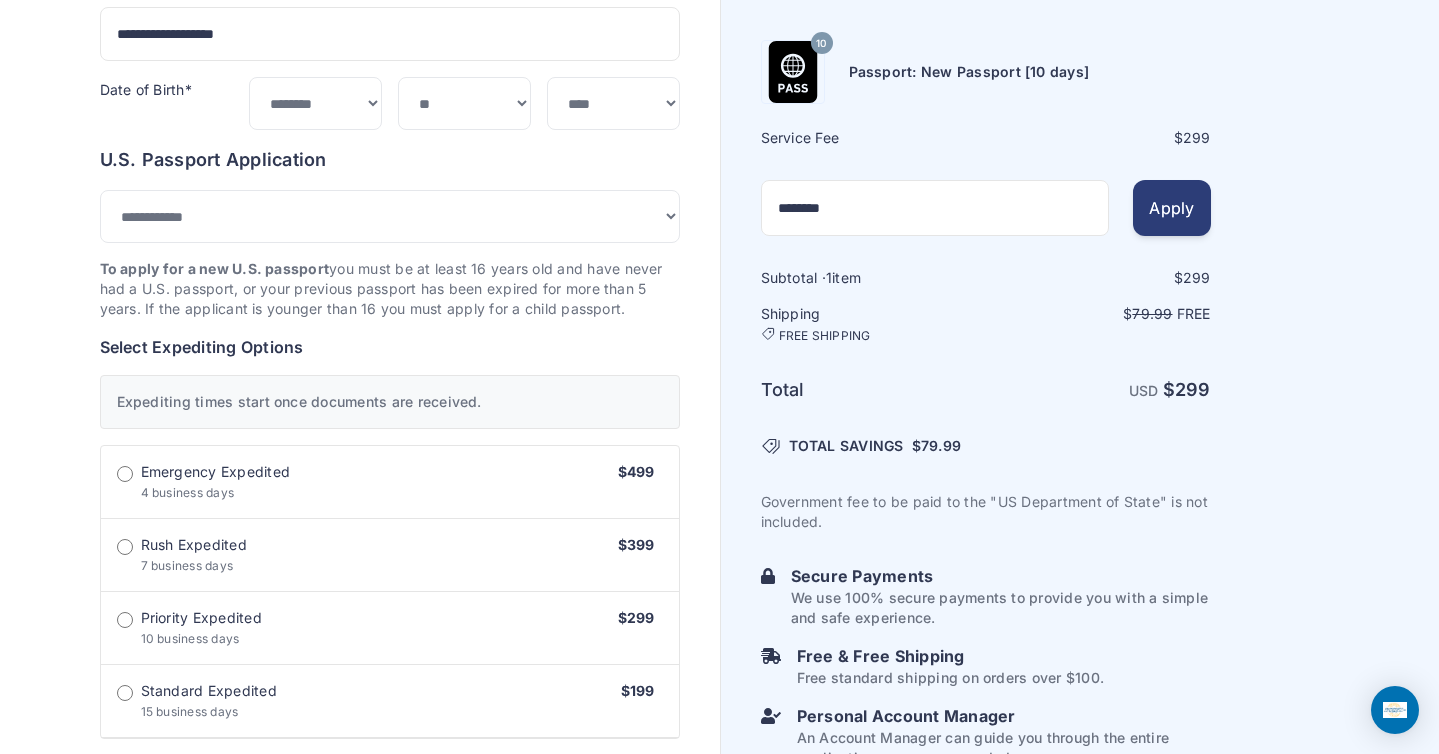 click on "Apply" at bounding box center (1171, 208) 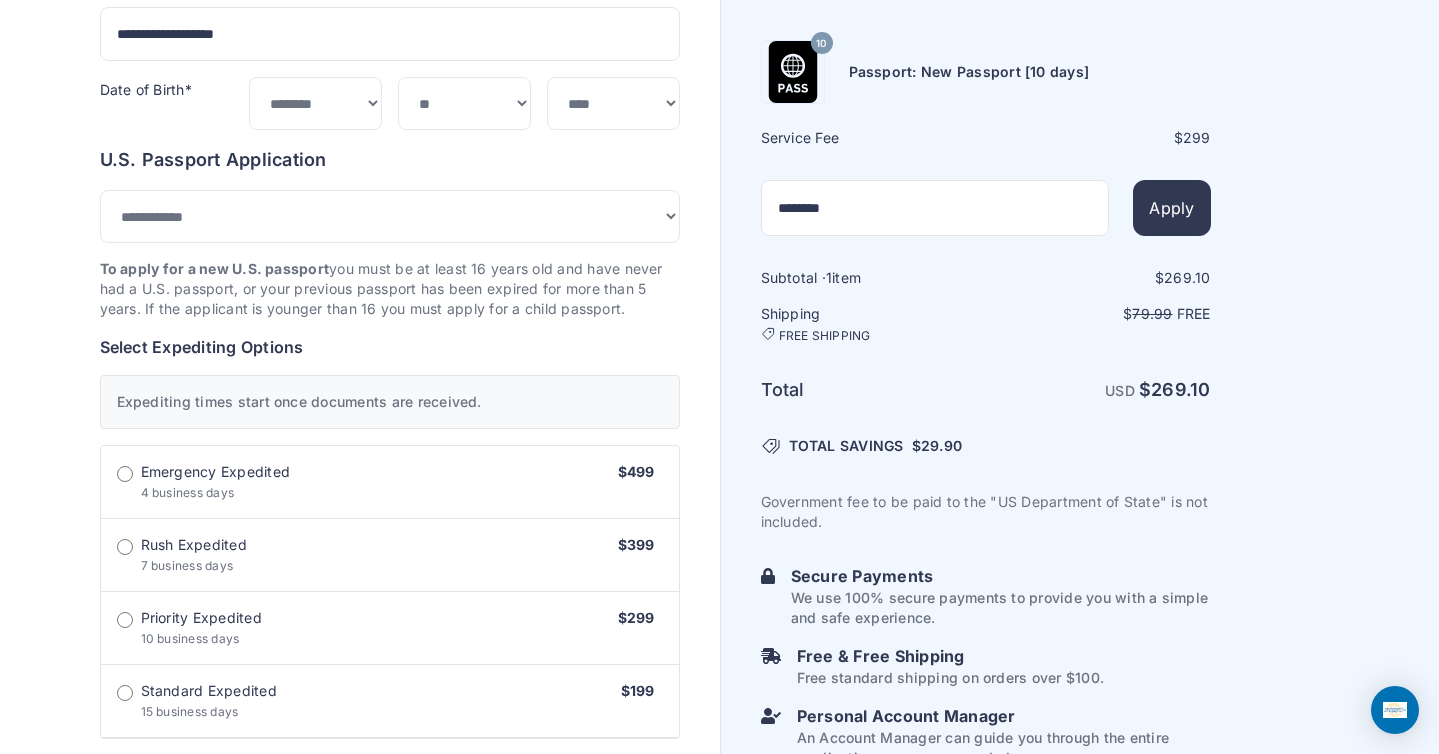 click on "Rush Expedited
7 business days
$399" at bounding box center (390, 555) 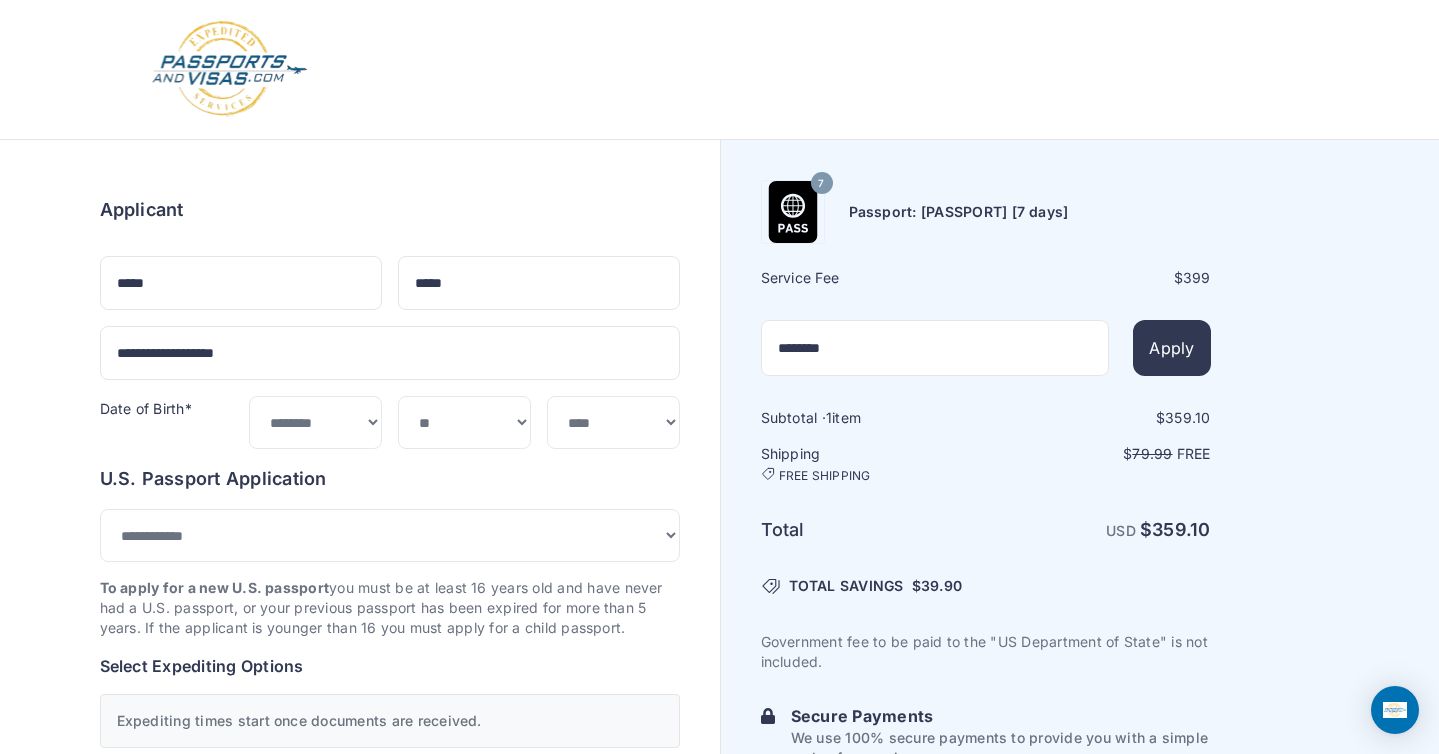 scroll, scrollTop: 0, scrollLeft: 0, axis: both 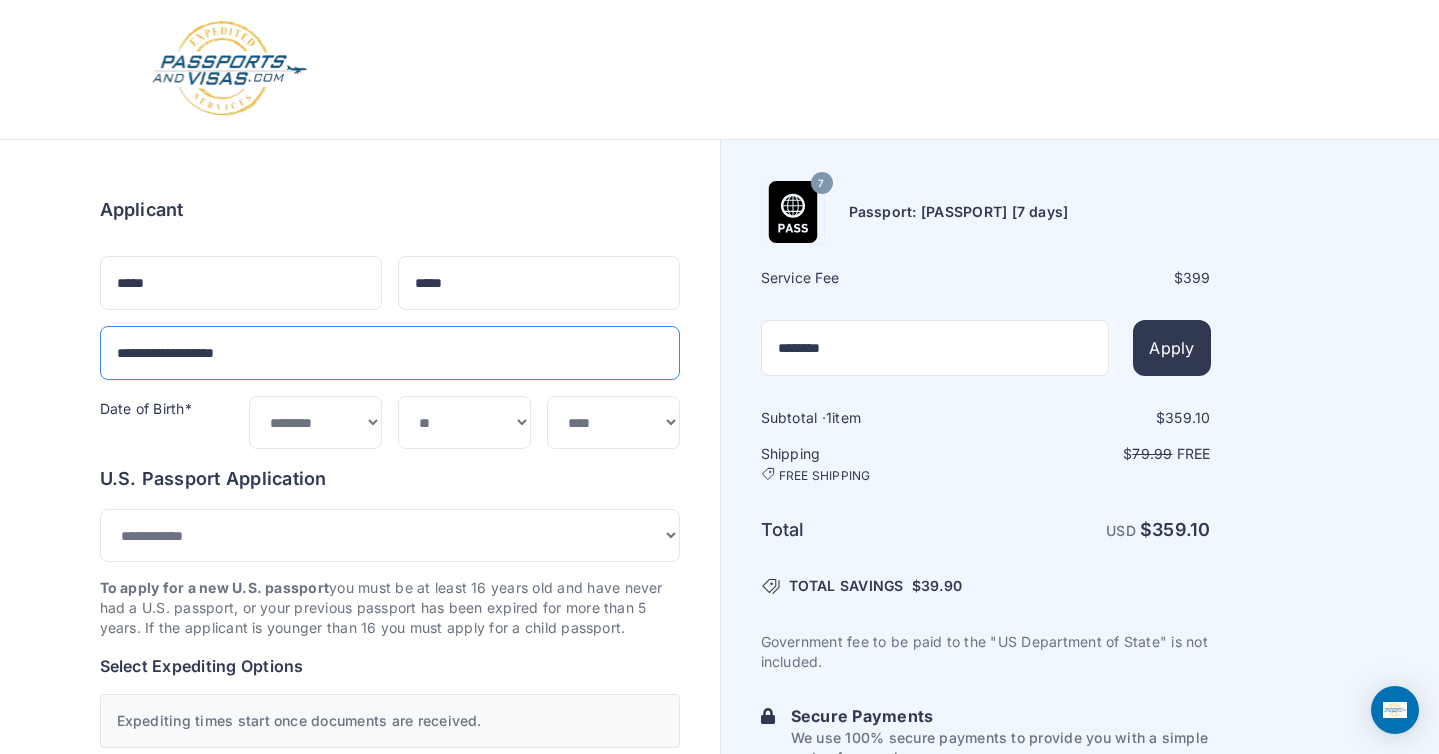 click on "**********" at bounding box center [390, 353] 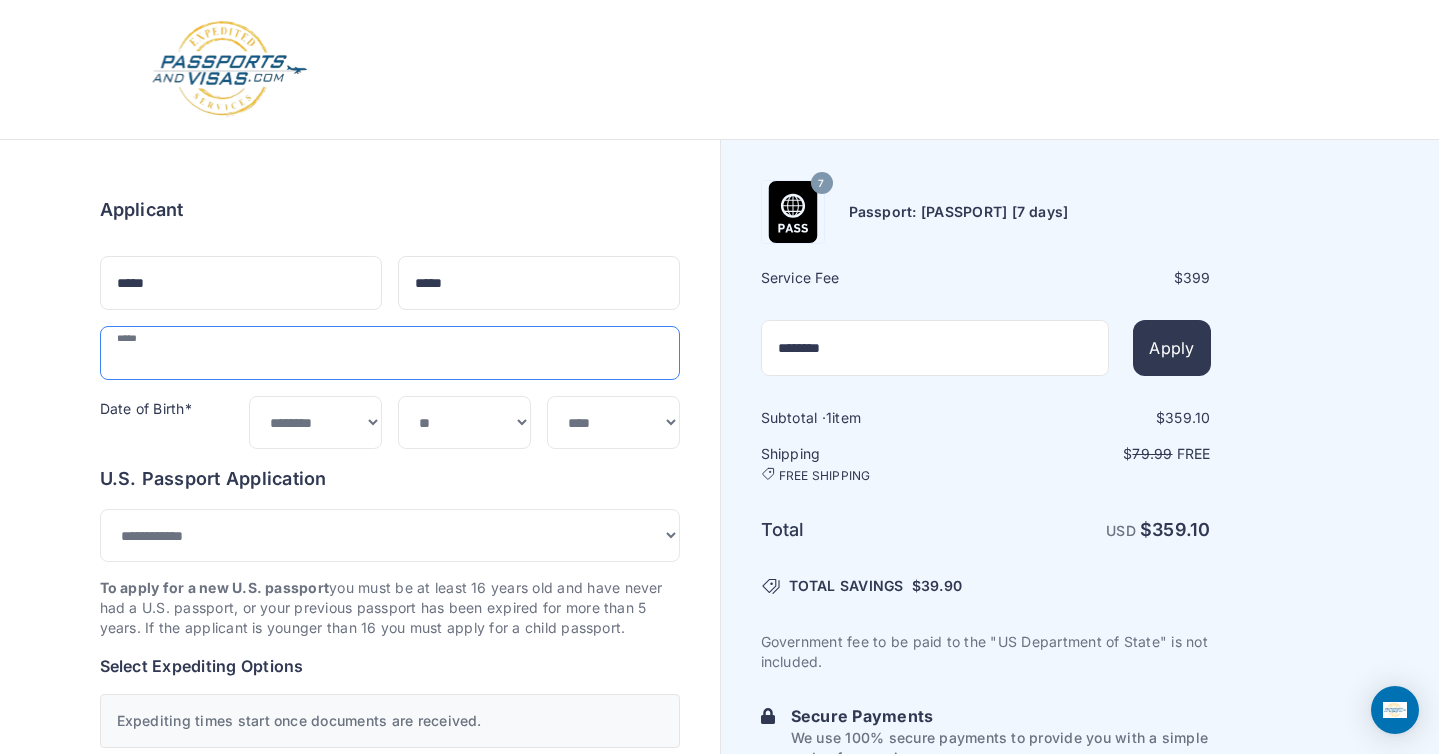 click at bounding box center (390, 353) 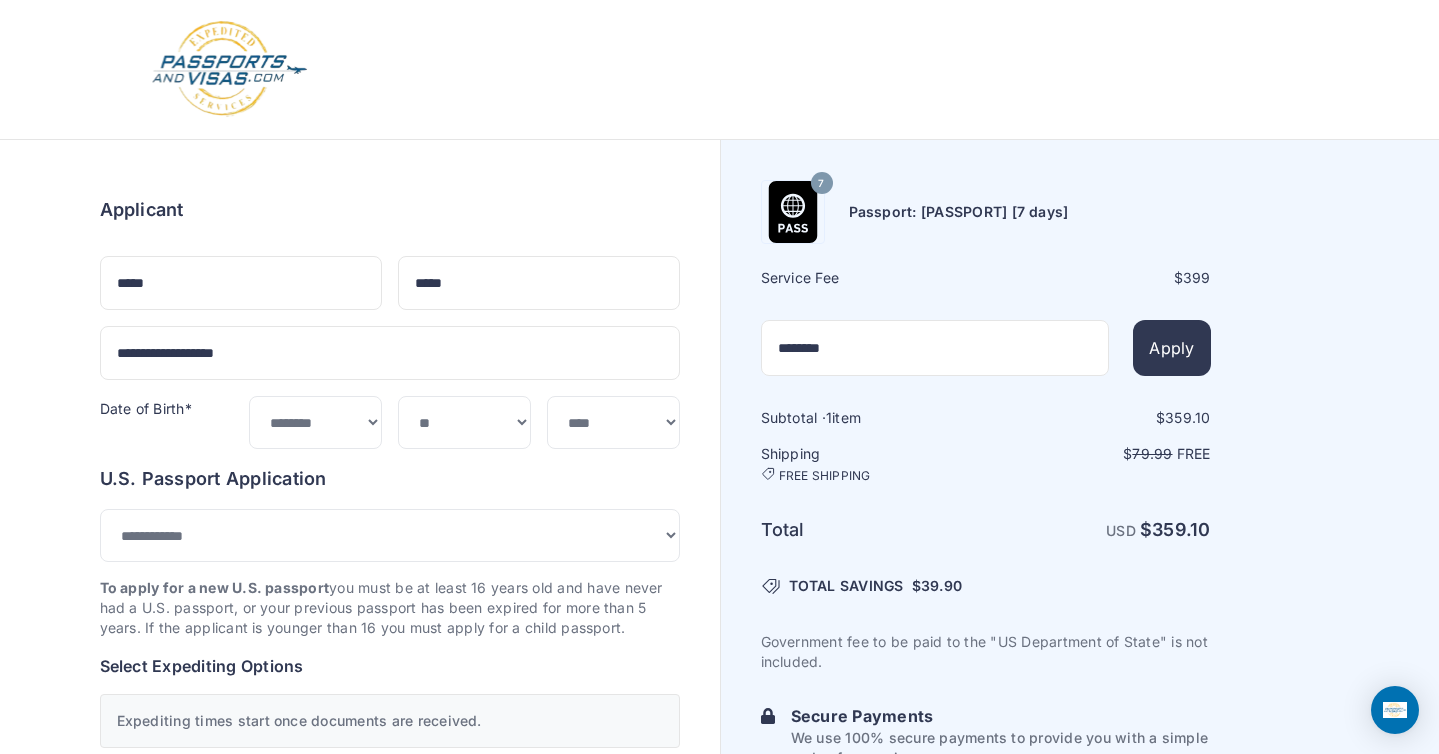 click on "Order summary
$ 359.10
7
399 1 359.10 79.99 $" at bounding box center [390, 1028] 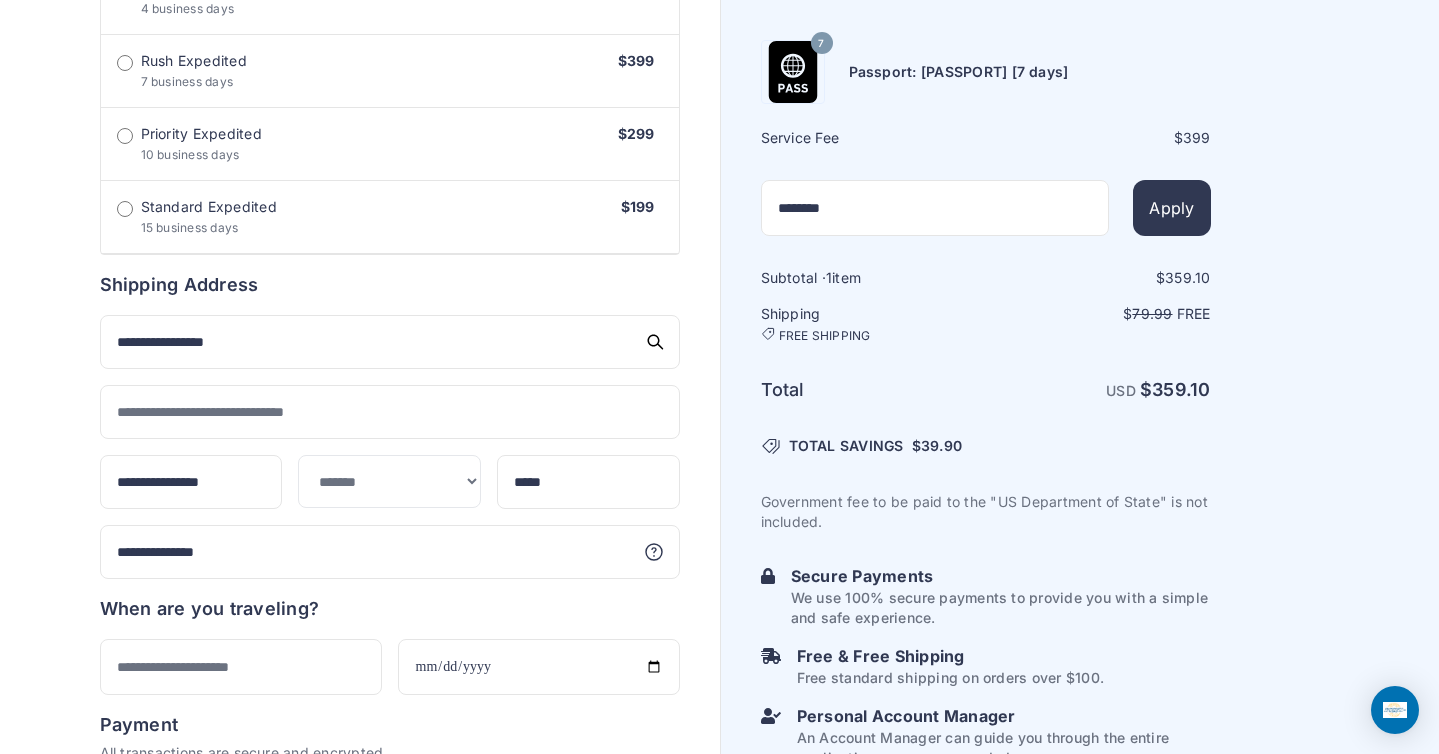 scroll, scrollTop: 805, scrollLeft: 0, axis: vertical 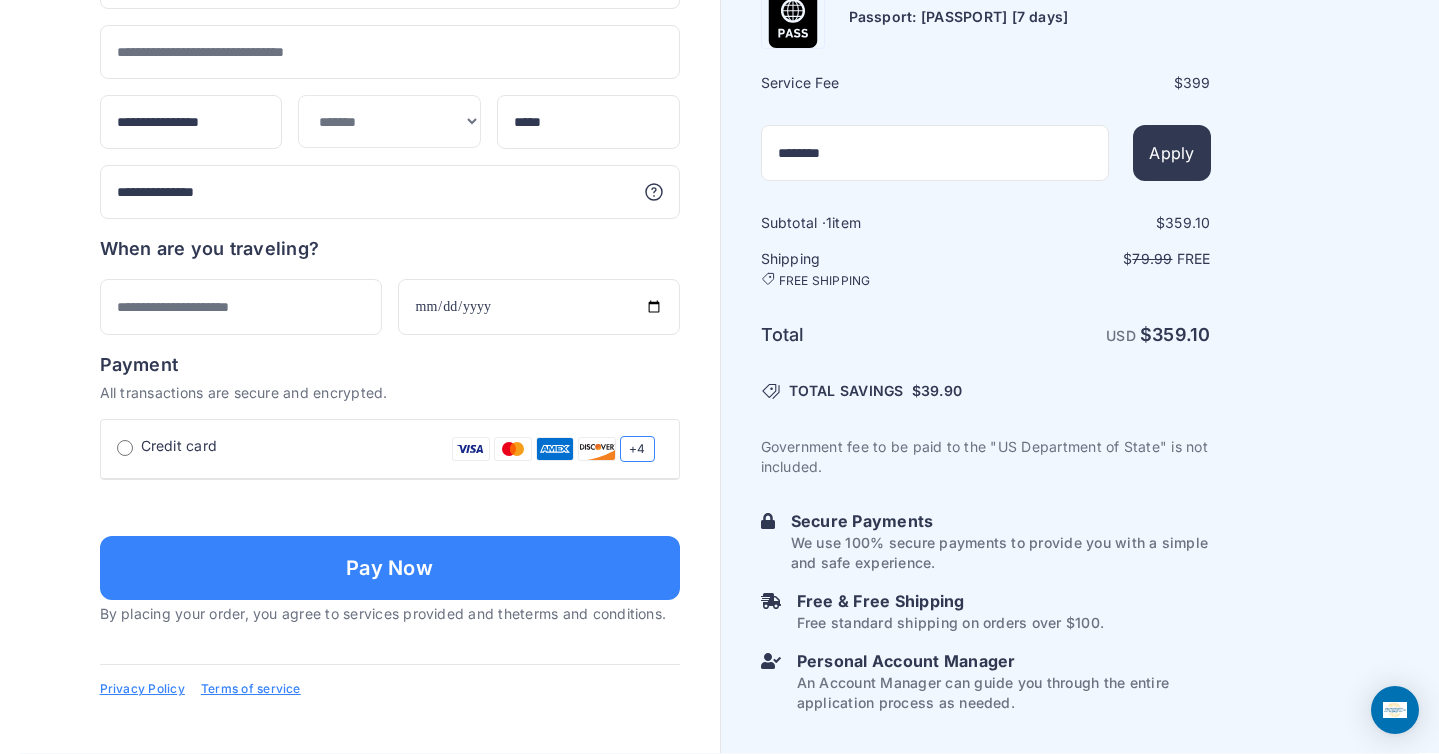 click on "Order summary
$ 359.10
7
399 1 359.10 79.99 $" at bounding box center [390, -135] 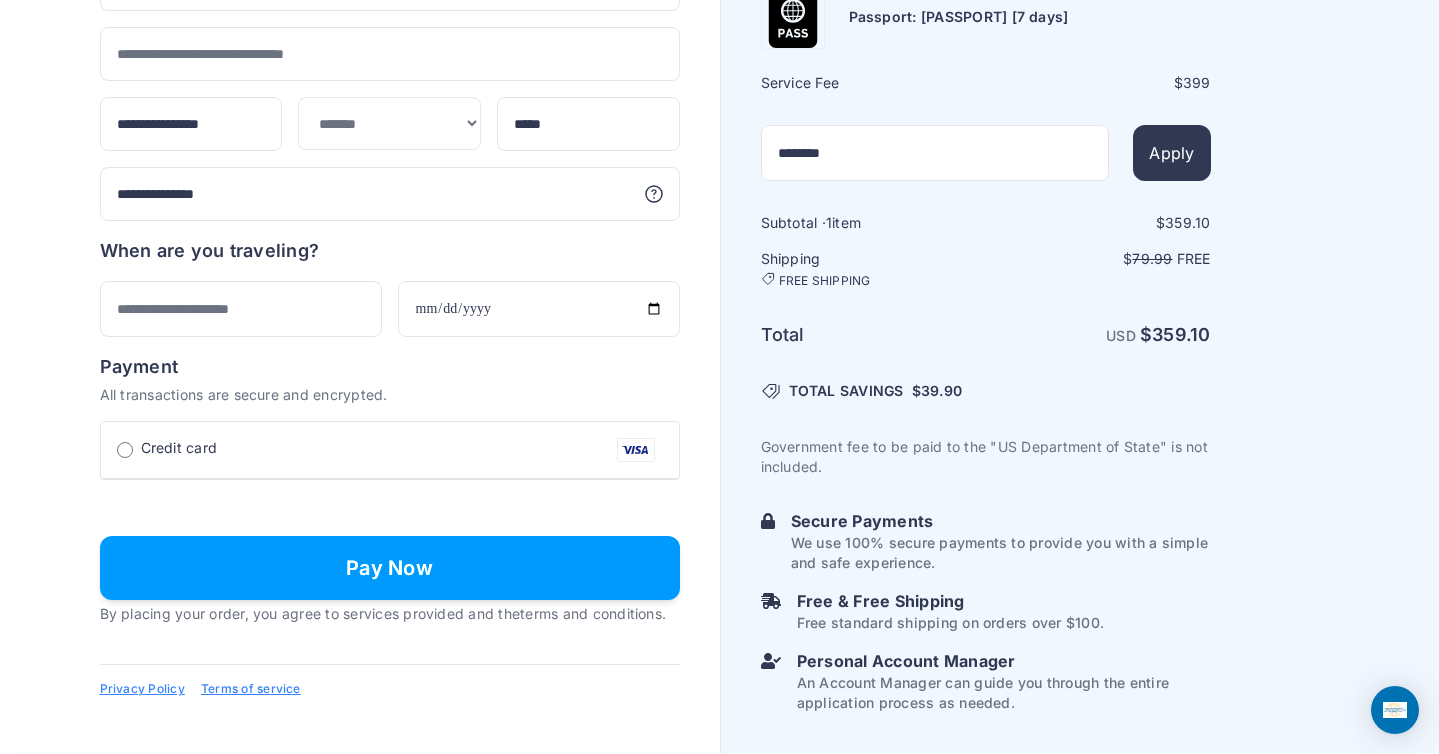 click on "Pay Now" at bounding box center [390, 568] 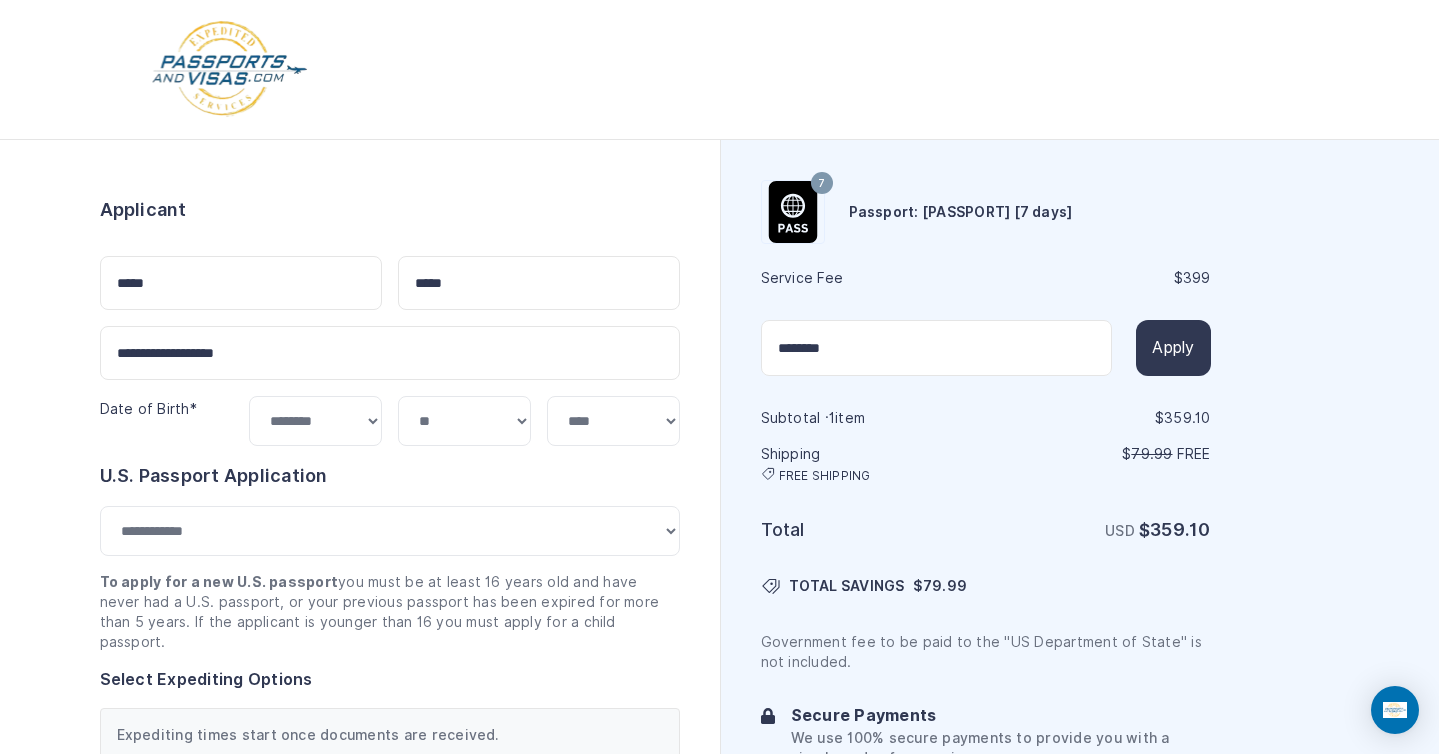 select on "***" 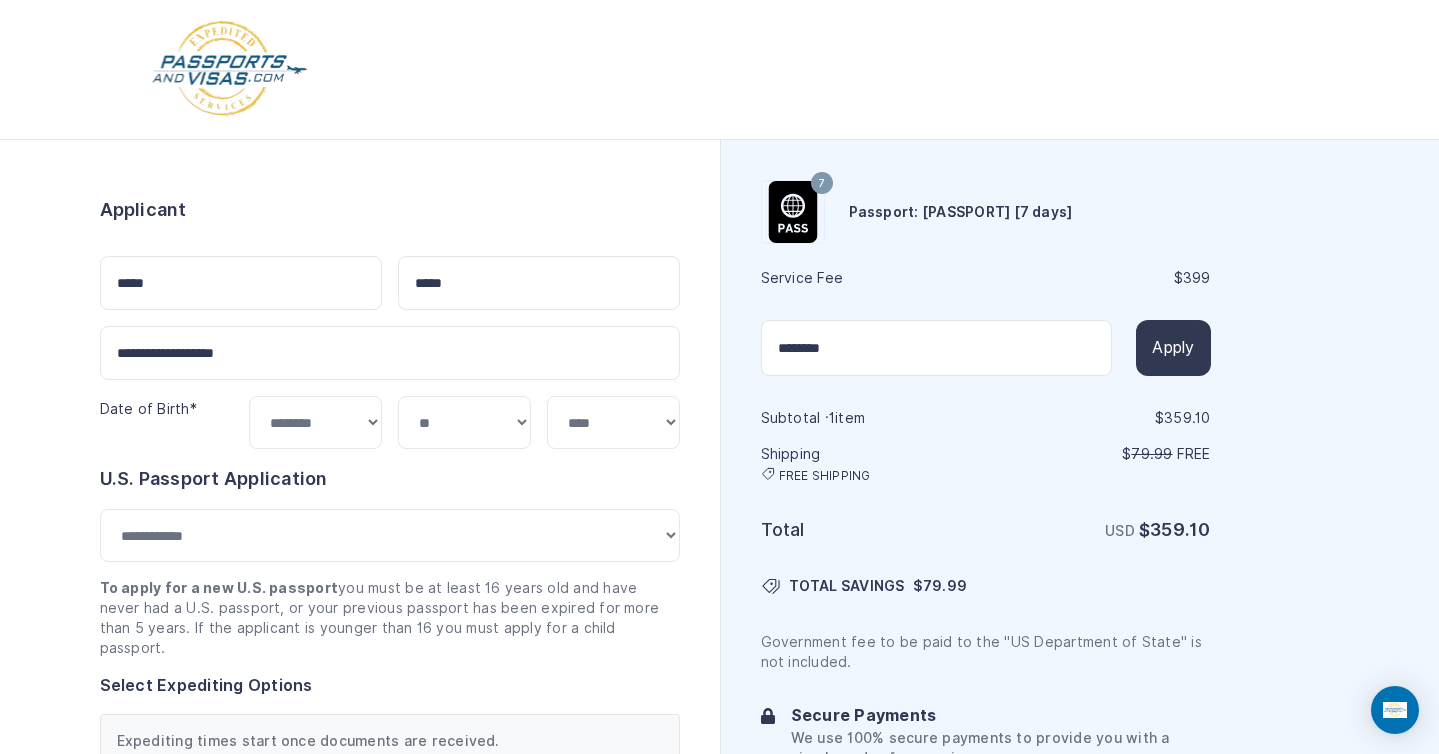 scroll, scrollTop: 1403, scrollLeft: 0, axis: vertical 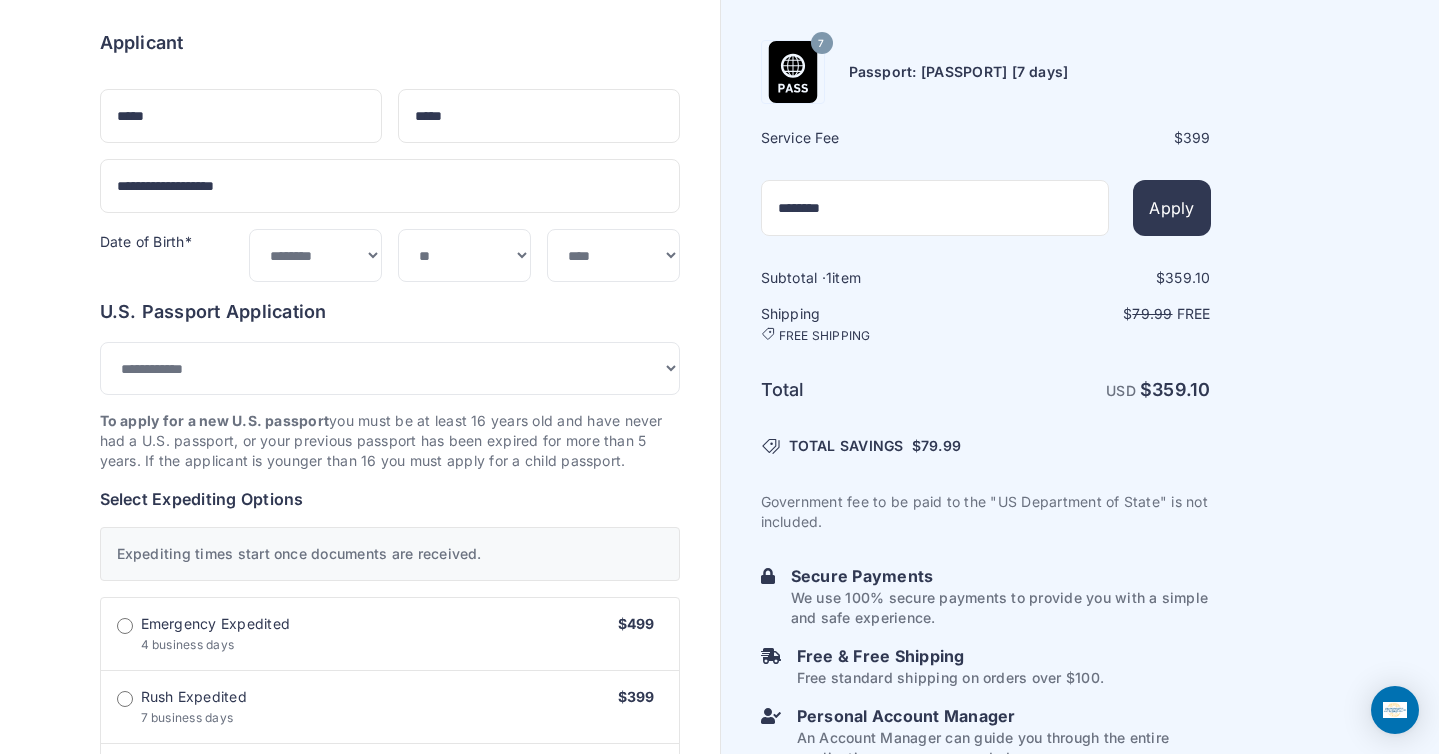 click on "Order summary
$ 359.10
7
399 1 359.10 79.99 $" at bounding box center (390, 861) 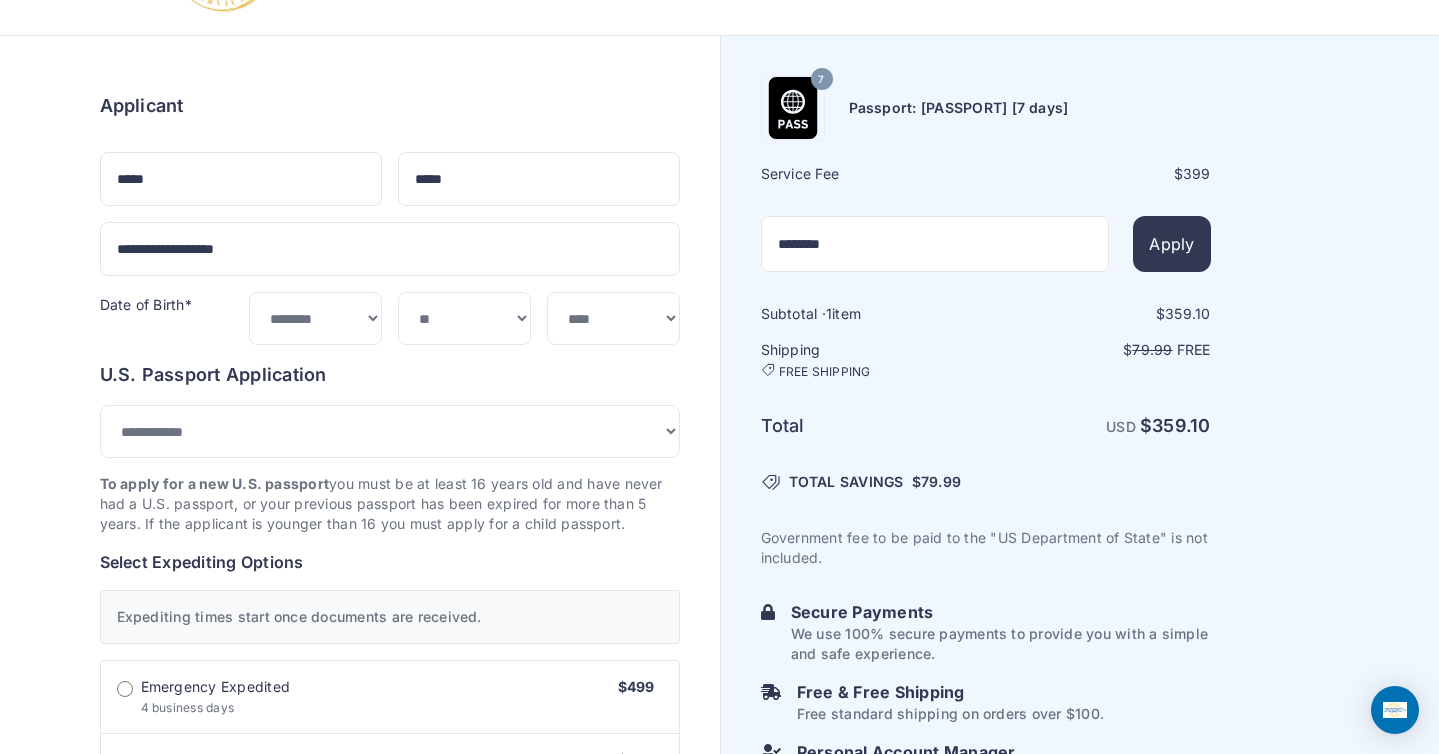 scroll, scrollTop: 104, scrollLeft: 0, axis: vertical 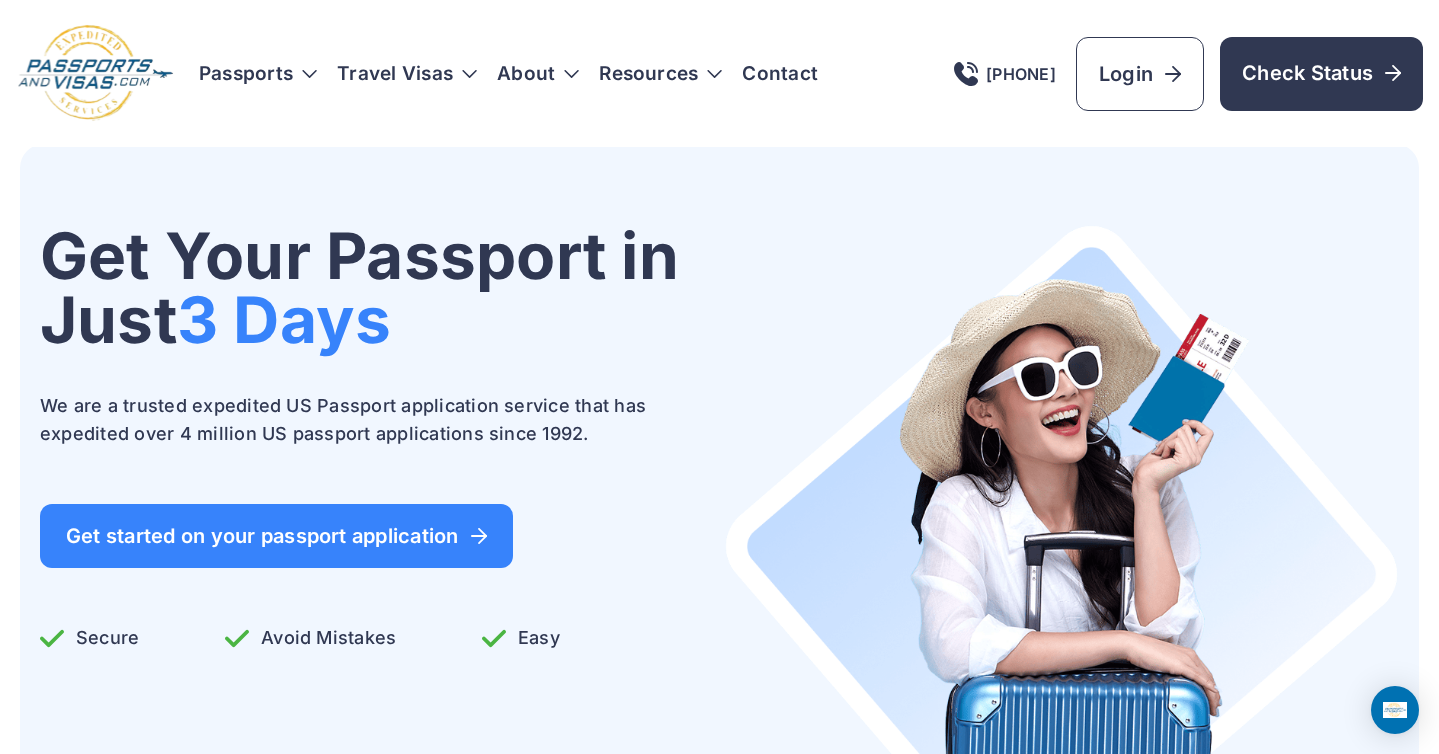 click on "[PHONE]" at bounding box center [1005, 74] 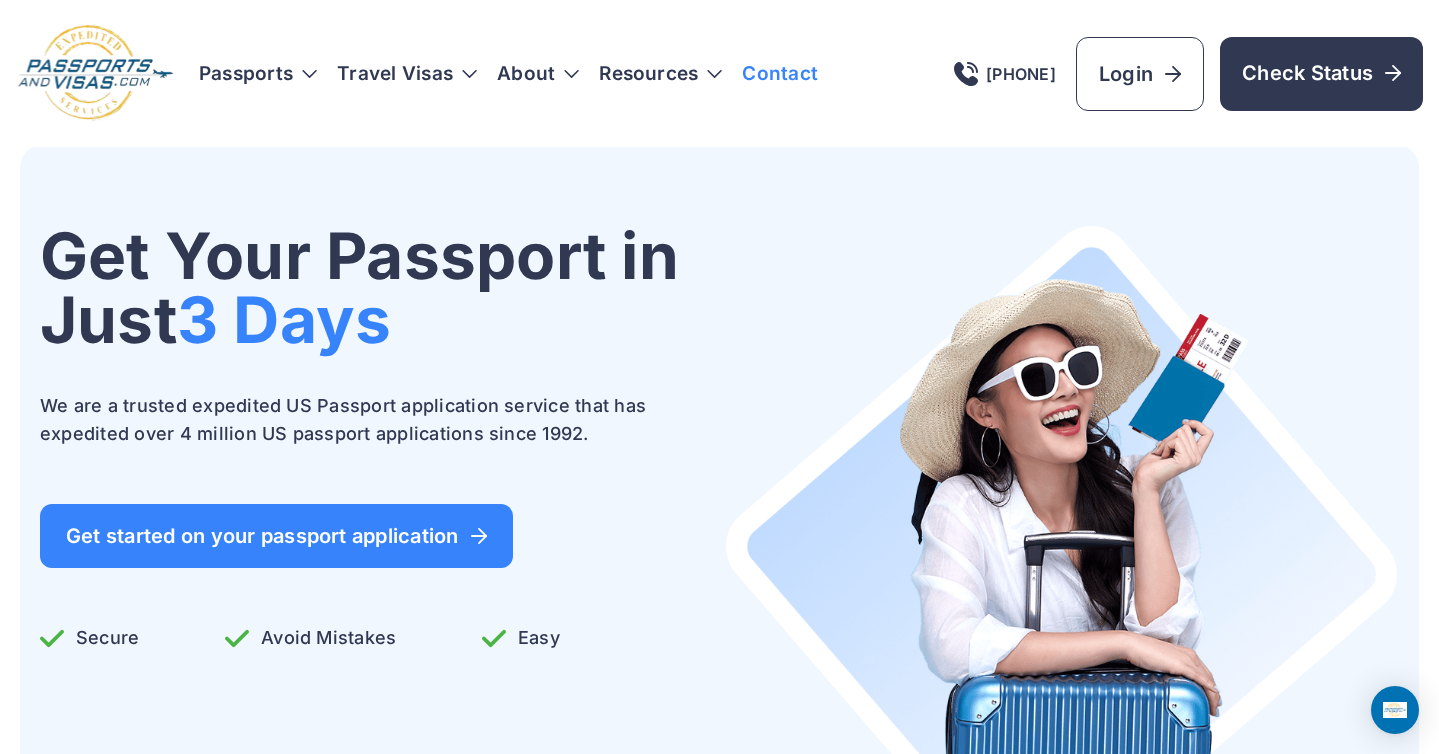 click on "Contact" at bounding box center [780, 74] 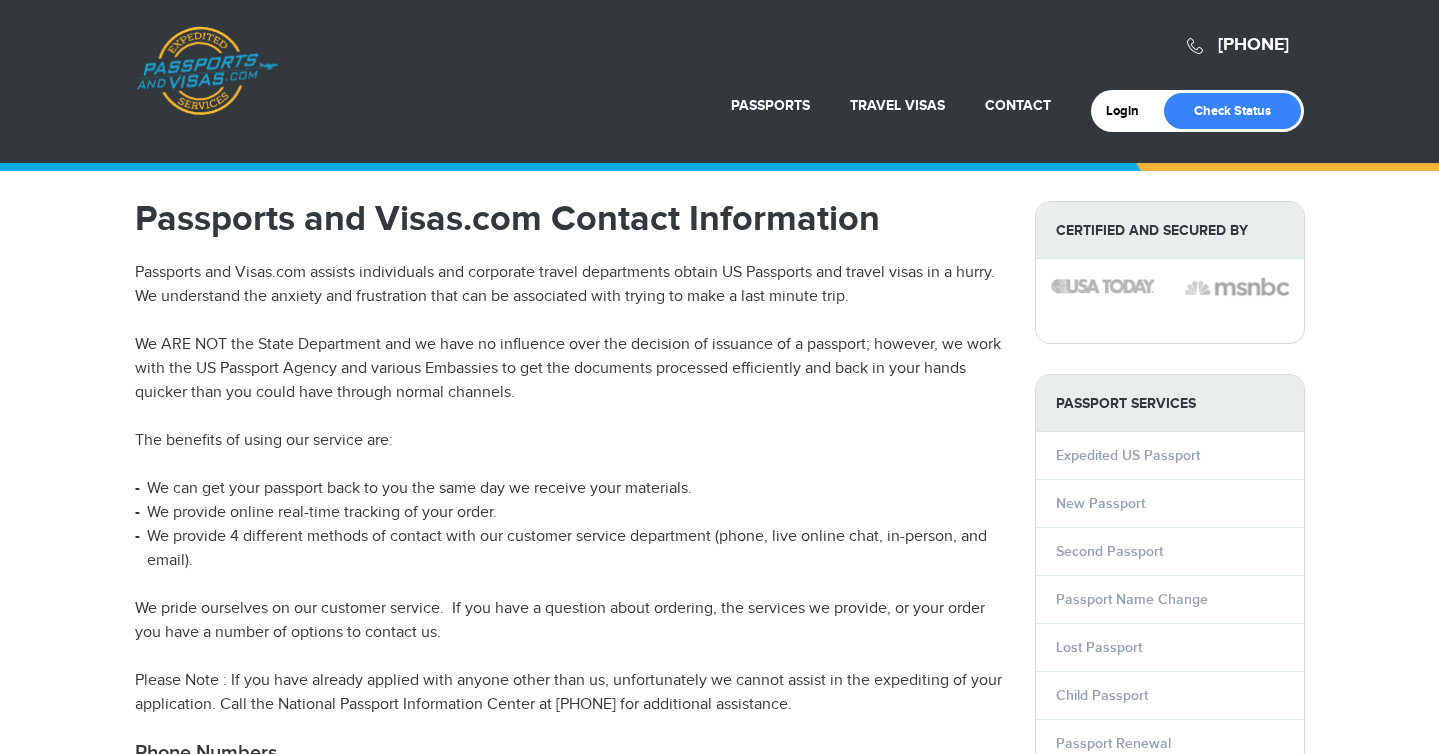 scroll, scrollTop: 0, scrollLeft: 0, axis: both 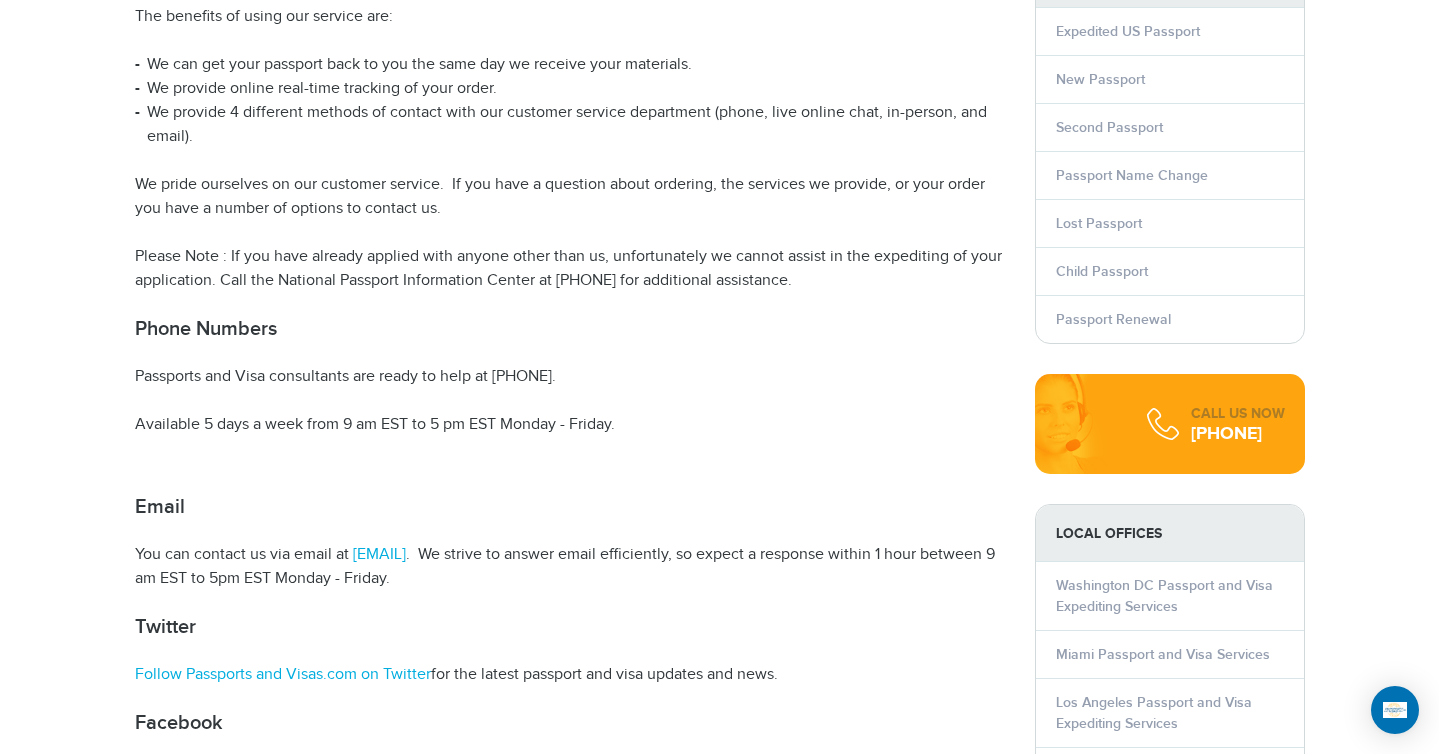 click on "Passports and Visas.com Contact Information
Passports and Visas.com assists individuals and corporate travel departments obtain US Passports and travel visas in a hurry. We understand the anxiety and frustration that can be associated with trying to make a last minute trip.
We ARE NOT the State Department and we have no influence over the decision of issuance of a passport; however, we work with the US Passport Agency and various Embassies to get the documents processed efficiently and back in your hands quicker than you could have through normal channels.
The benefits of using our service are:
We can get your passport back to you the same day we receive your materials.
We provide online real-time tracking of your order.
We provide 4 different methods of contact with our customer service department (phone, live online chat, in-person, and email).
Phone Numbers
Passports and Visa consultants are ready to help at [PHONE].
Email
Twitter" at bounding box center (570, 424) 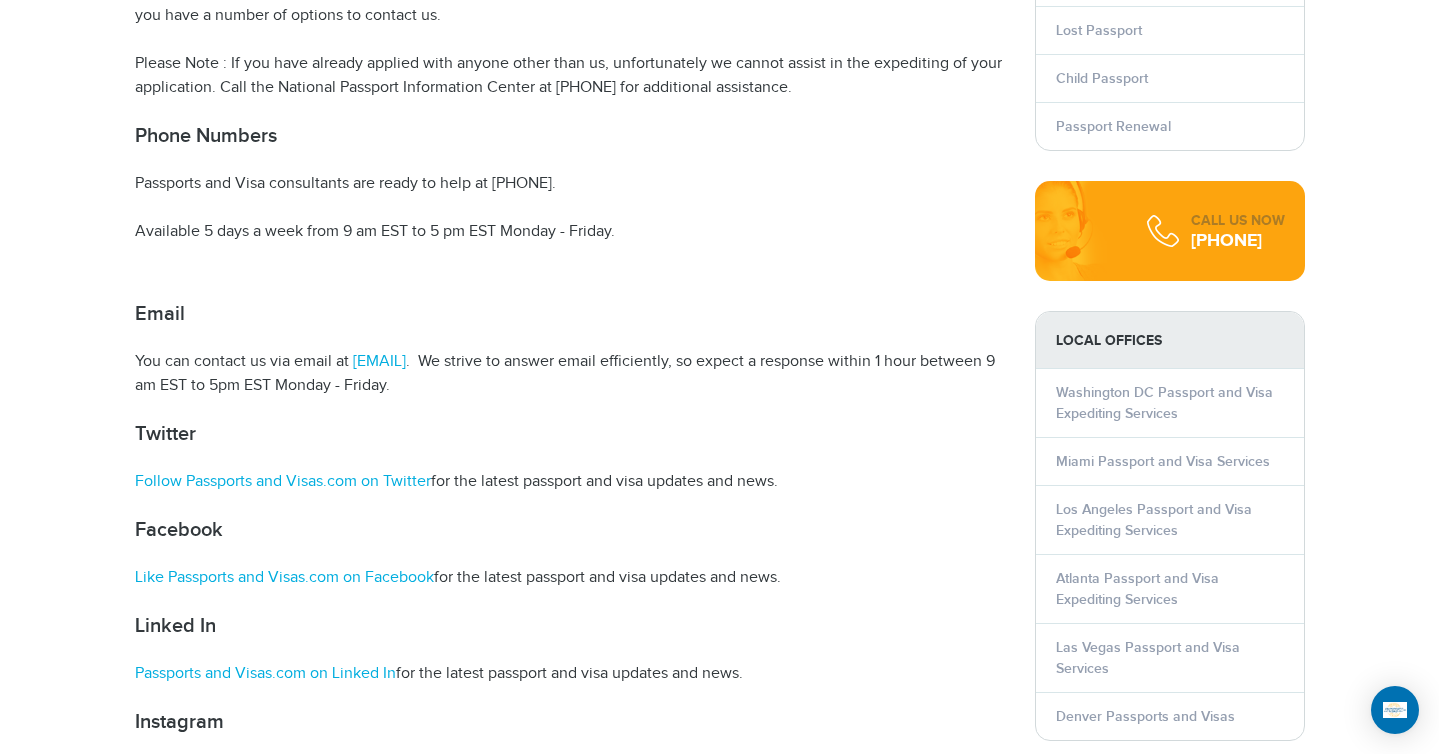 scroll, scrollTop: 636, scrollLeft: 0, axis: vertical 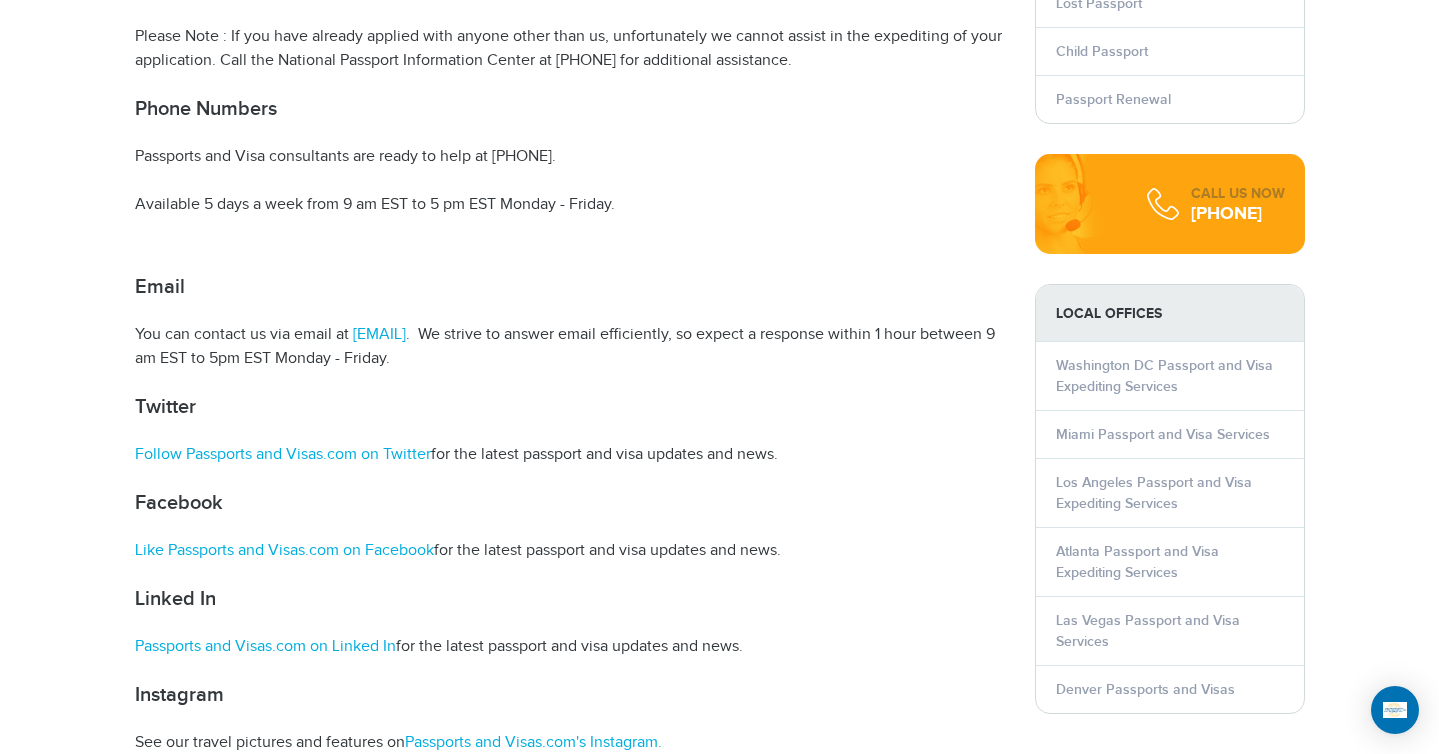 click on "Passports and Visas.com Contact Information
Passports and Visas.com assists individuals and corporate travel departments obtain US Passports and travel visas in a hurry. We understand the anxiety and frustration that can be associated with trying to make a last minute trip.
We ARE NOT the State Department and we have no influence over the decision of issuance of a passport; however, we work with the US Passport Agency and various Embassies to get the documents processed efficiently and back in your hands quicker than you could have through normal channels.
The benefits of using our service are:
We can get your passport back to you the same day we receive your materials.
We provide online real-time tracking of your order.
We provide 4 different methods of contact with our customer service department (phone, live online chat, in-person, and email).
Phone Numbers
Passports and Visa consultants are ready to help at [PHONE].
Email
Twitter" at bounding box center [570, 204] 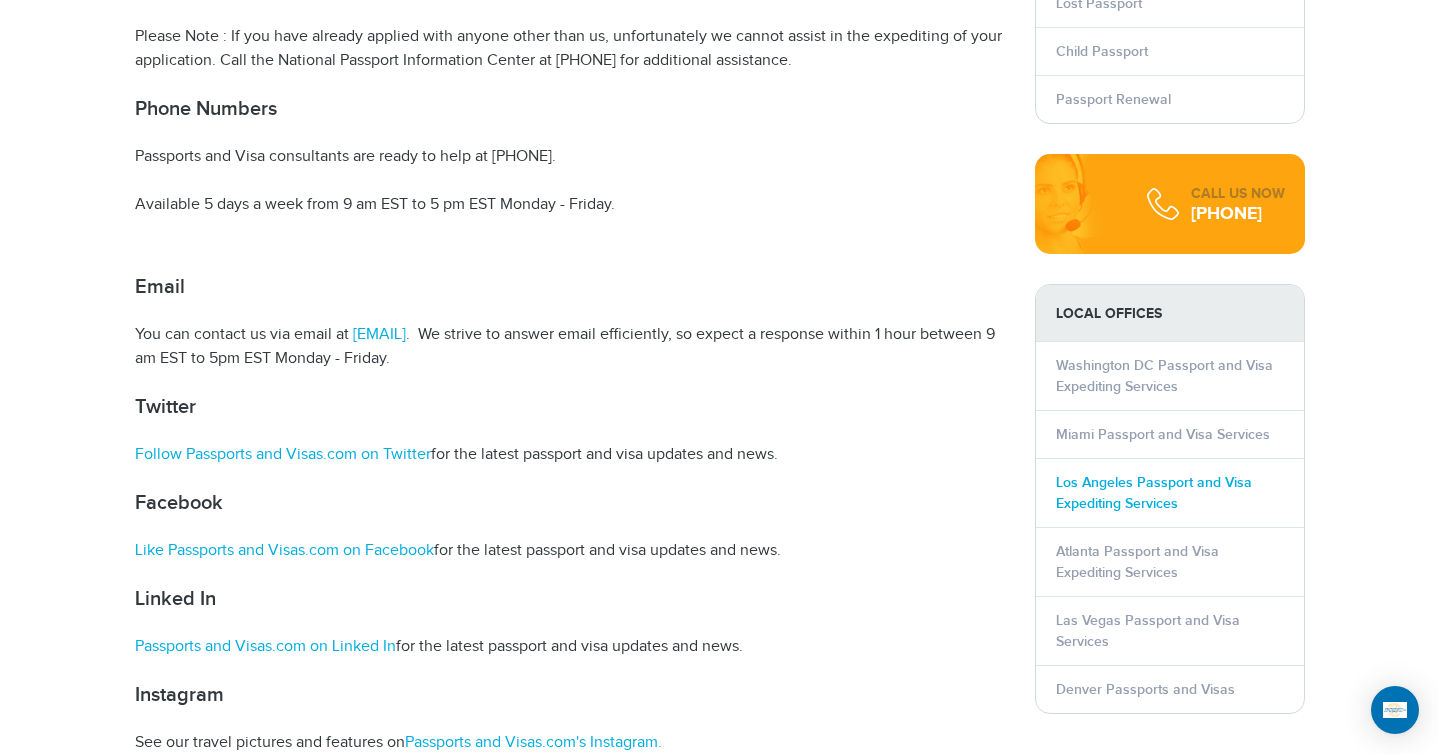 click on "Los Angeles Passport and Visa Expediting Services" at bounding box center (1154, 493) 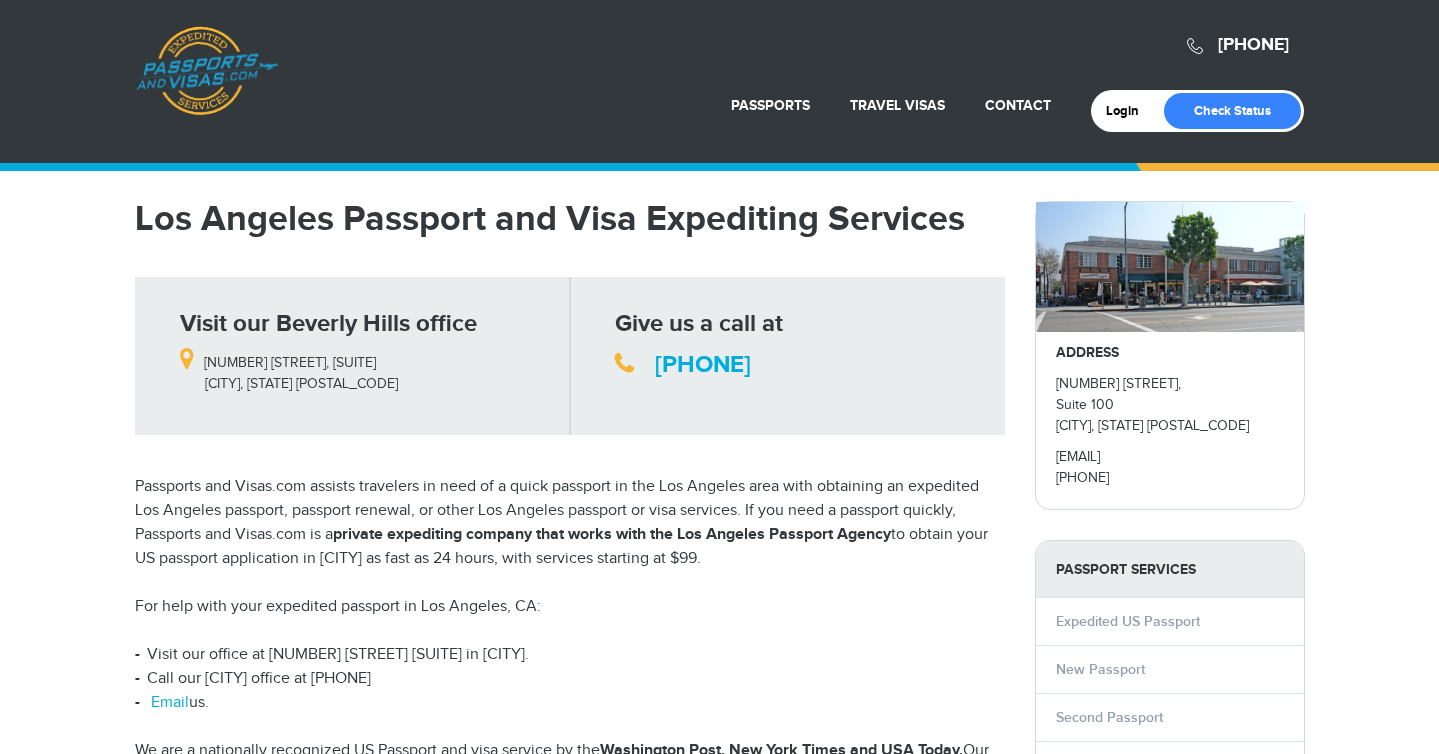 scroll, scrollTop: 0, scrollLeft: 0, axis: both 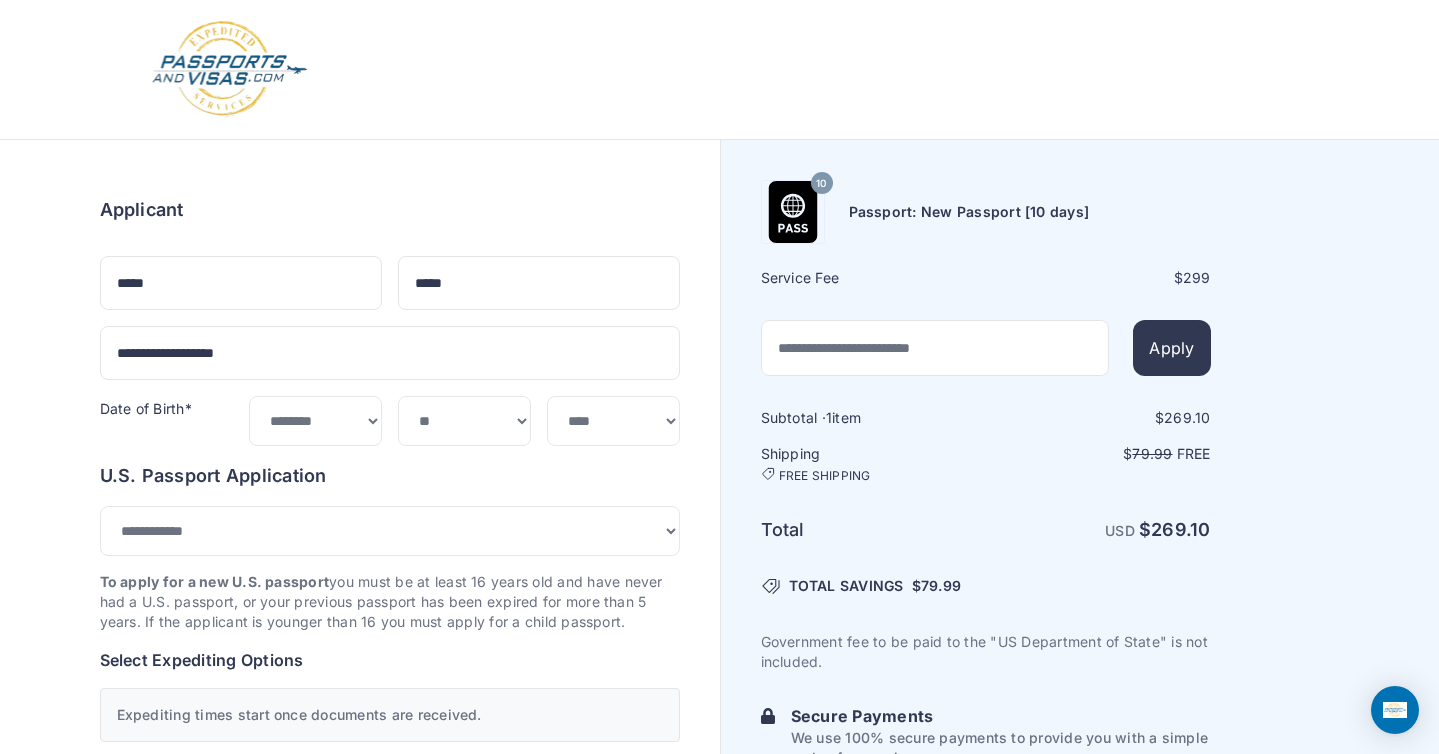 select on "**" 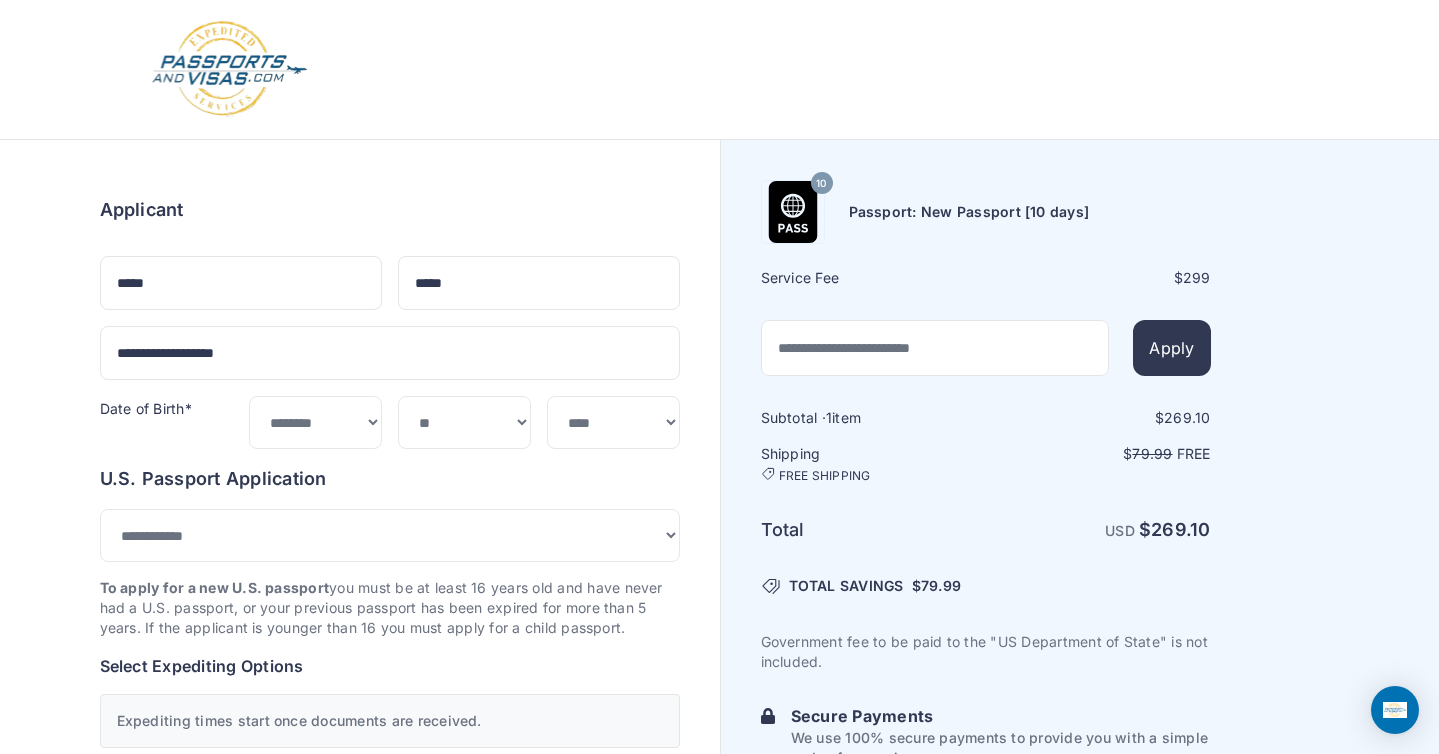 scroll, scrollTop: 0, scrollLeft: 0, axis: both 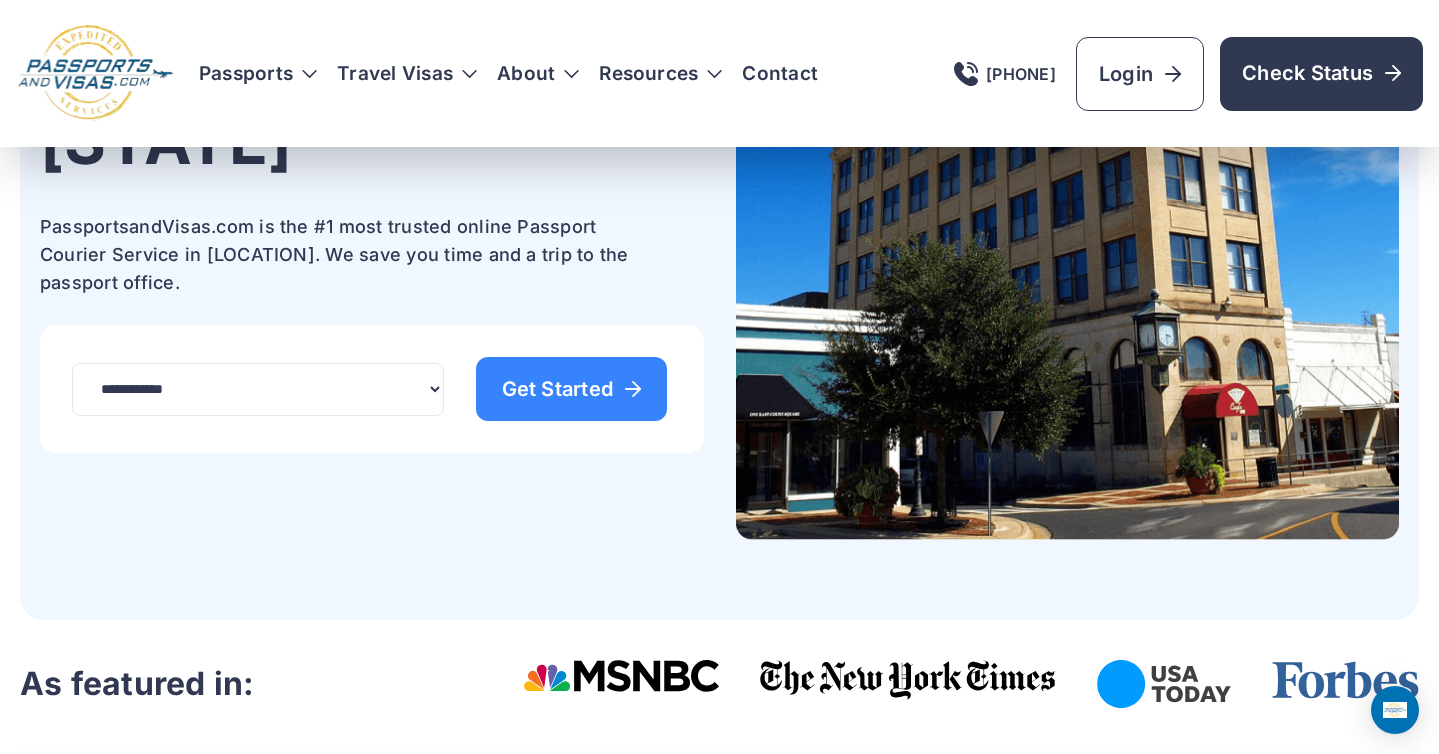 click on "**********" at bounding box center [719, 182] 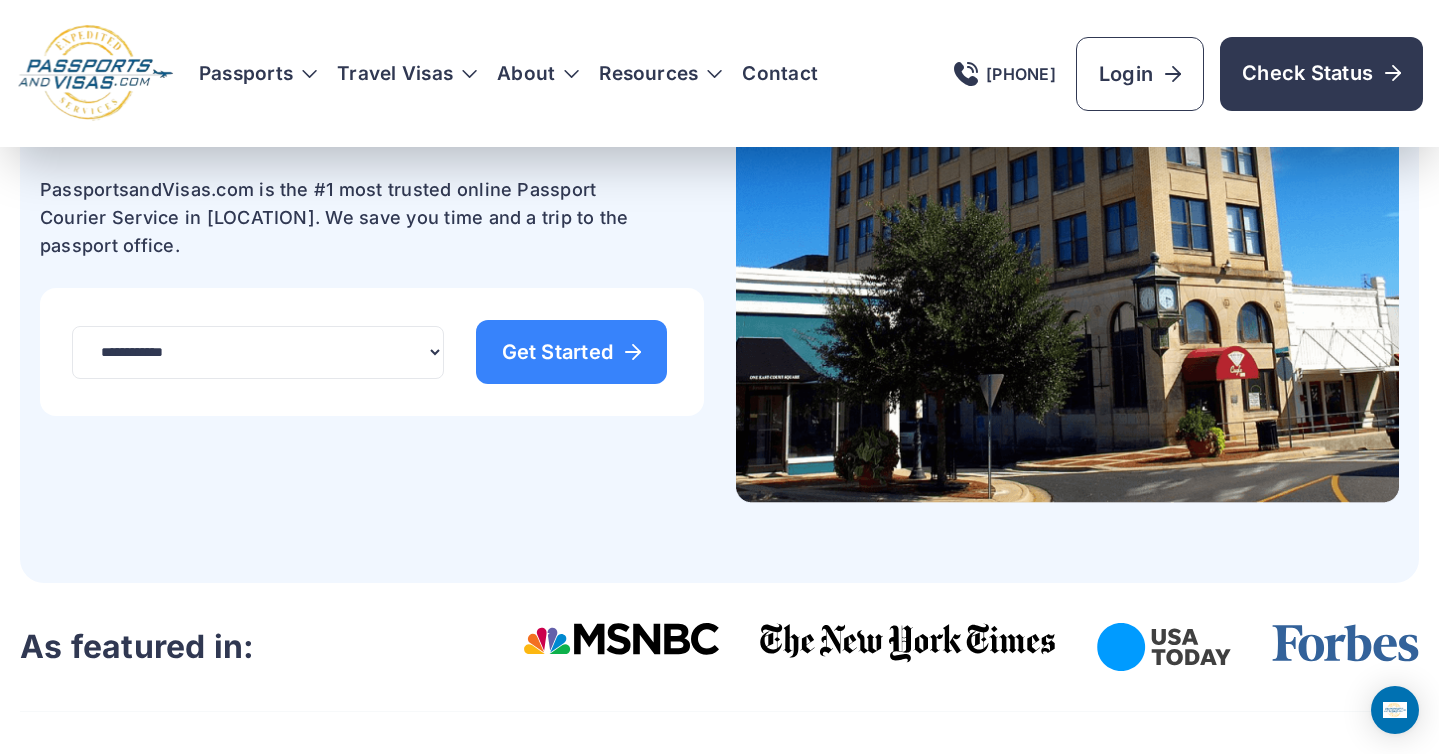 scroll, scrollTop: 438, scrollLeft: 0, axis: vertical 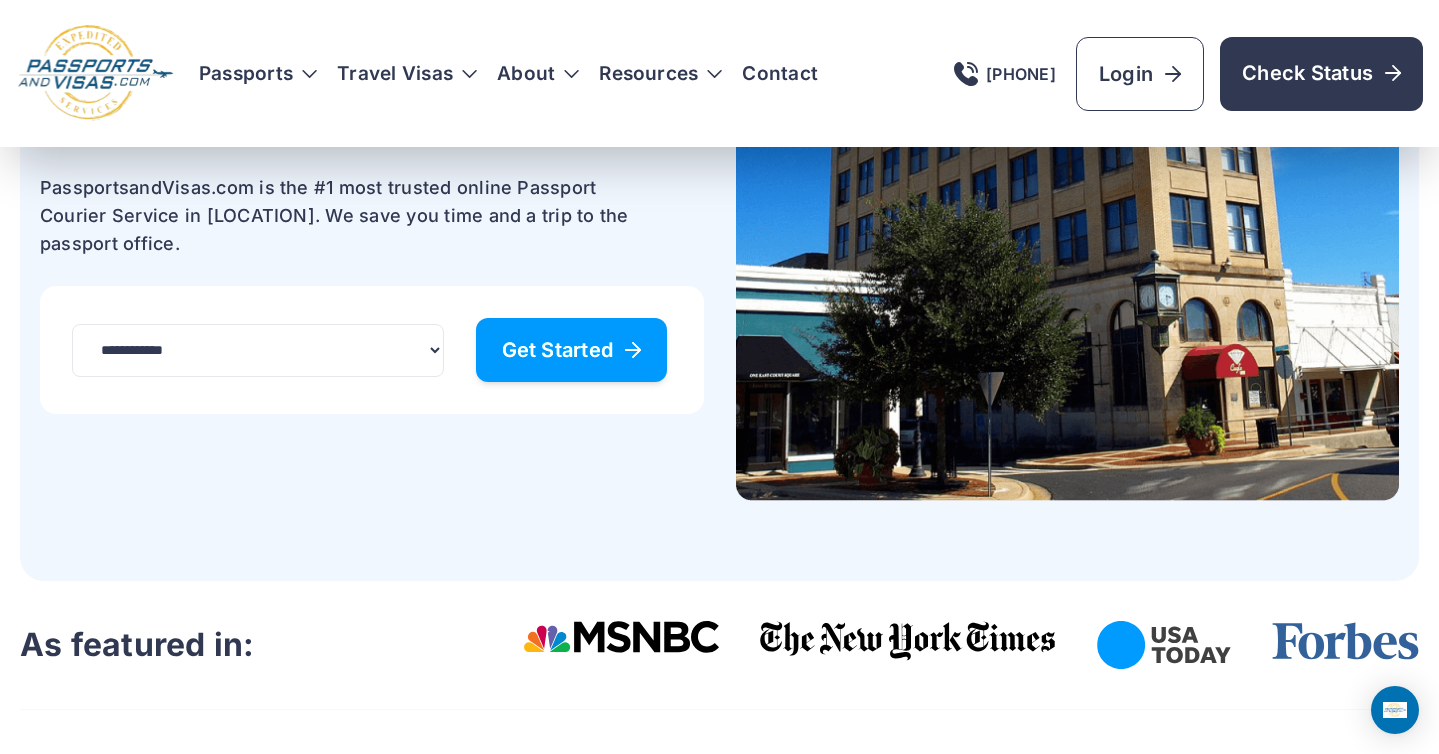 click on "Get Started" at bounding box center (572, 350) 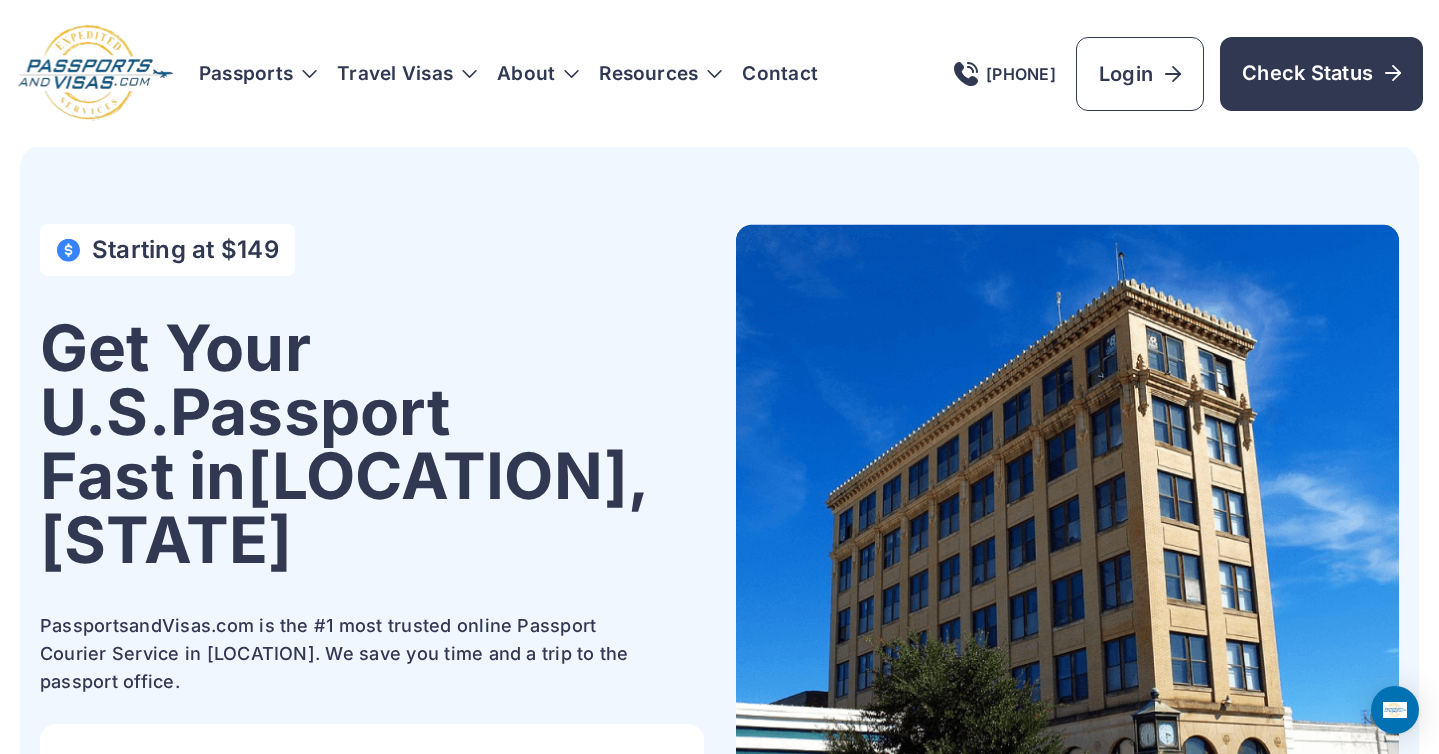 scroll, scrollTop: 8, scrollLeft: 0, axis: vertical 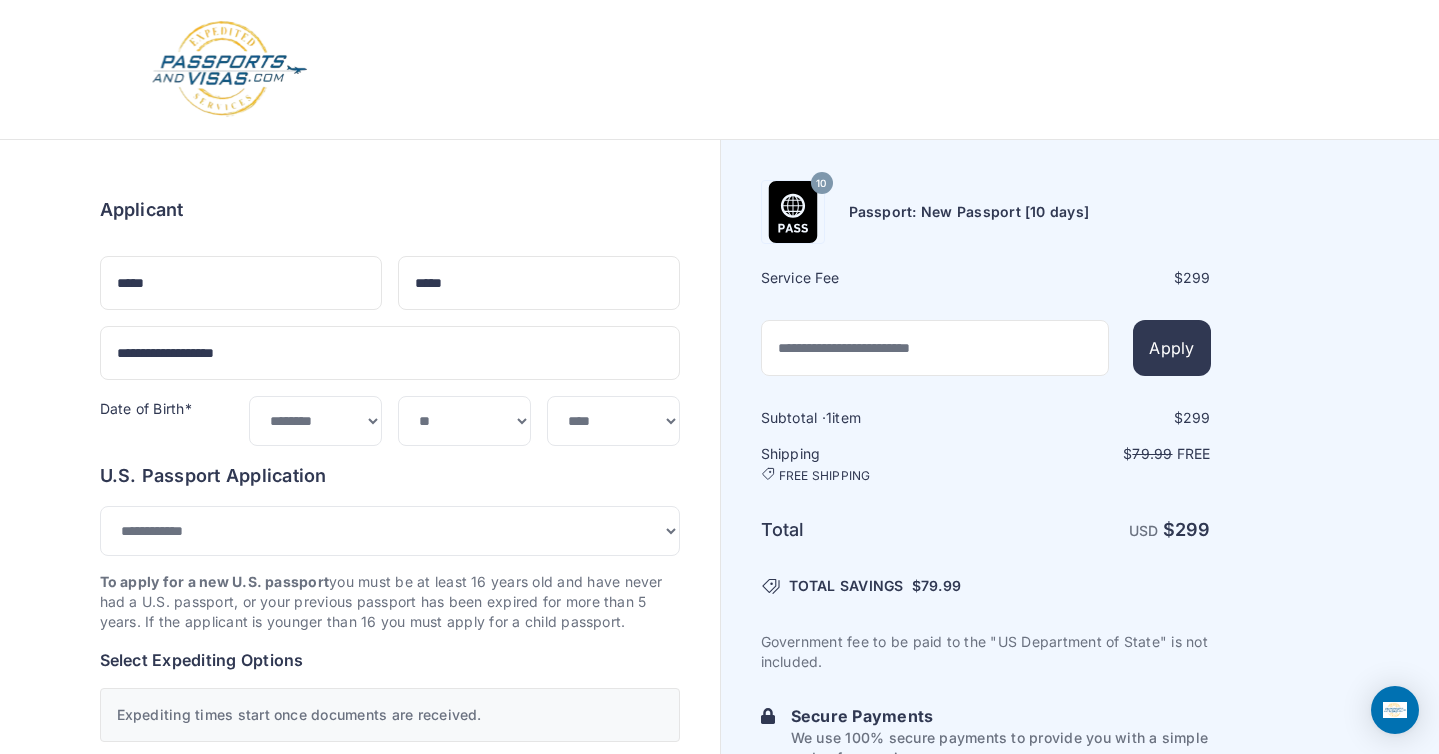 select on "**" 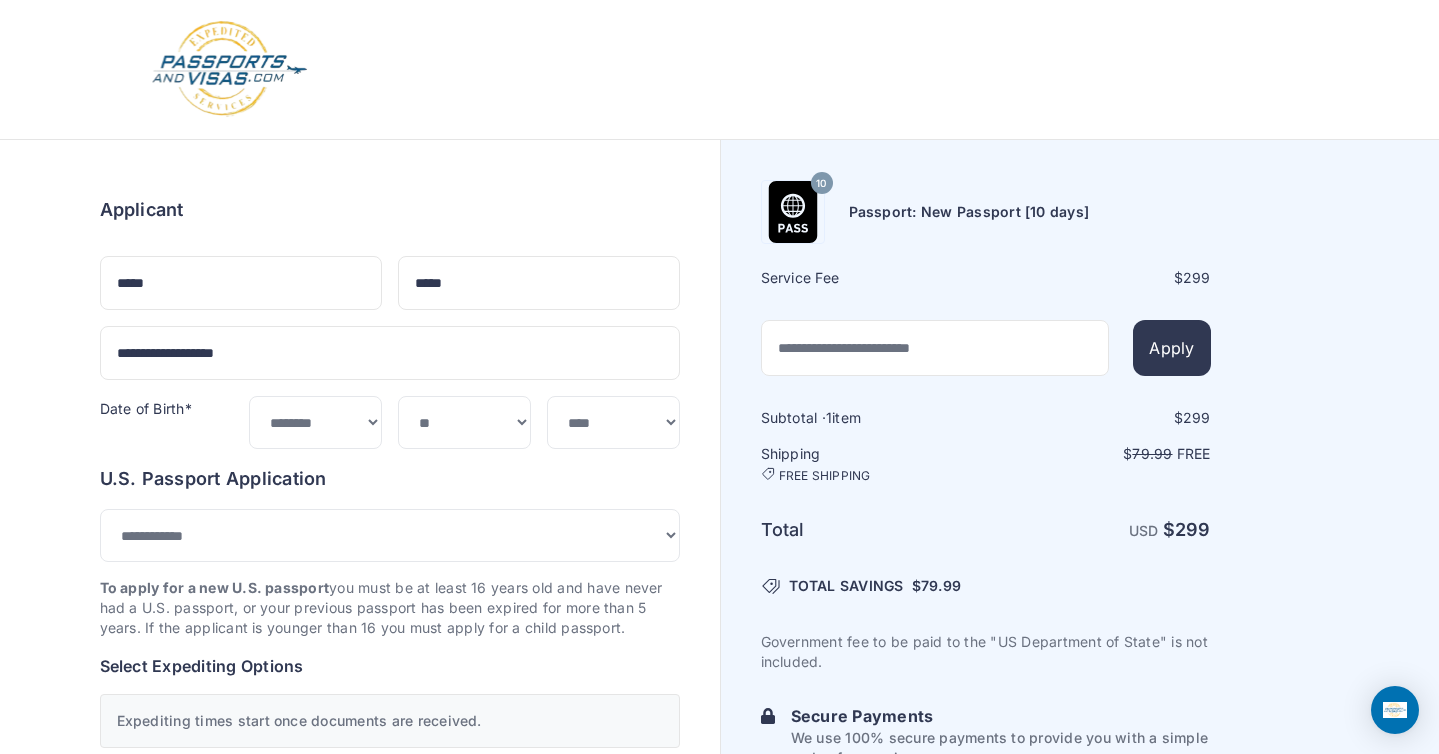 scroll, scrollTop: 0, scrollLeft: 0, axis: both 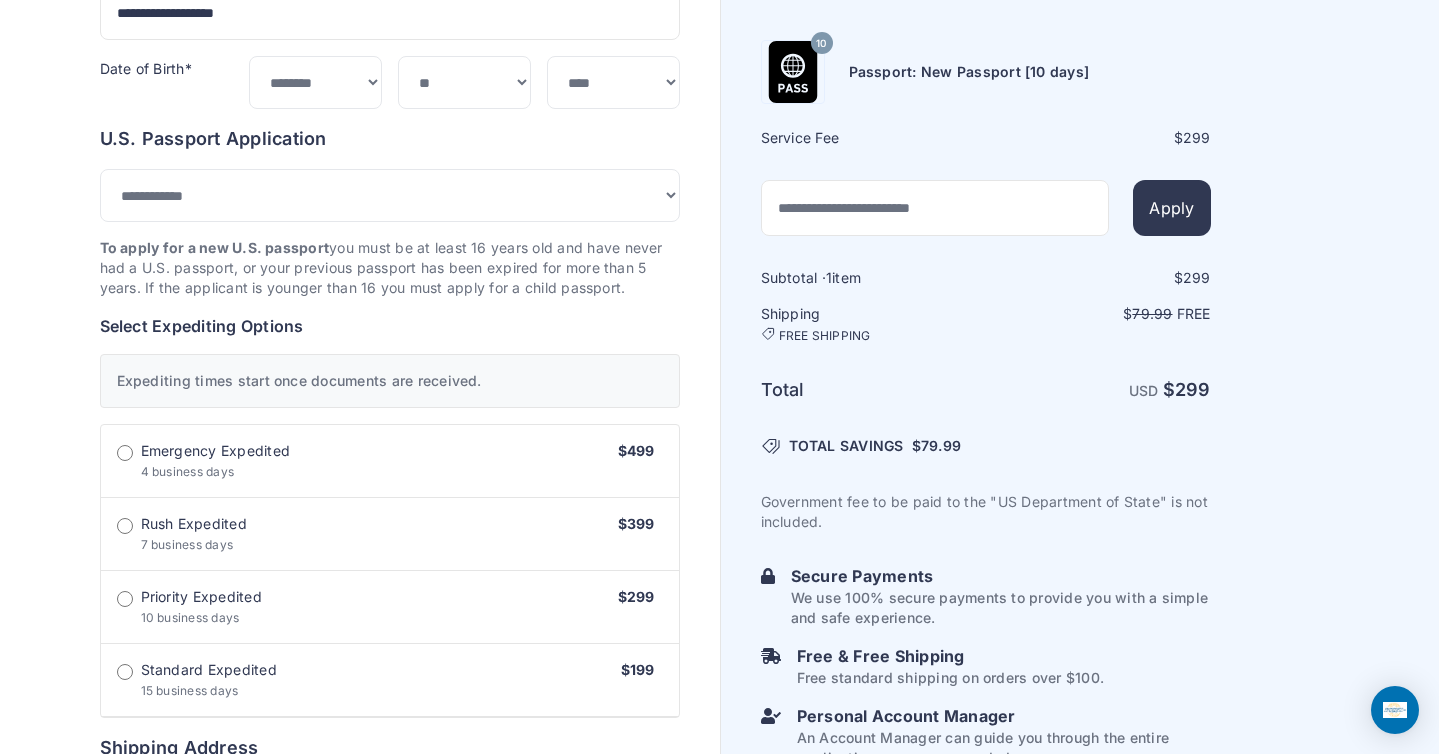 click on "Order summary
$ 299
10
299 1 299 79.99 Free $" at bounding box center [390, 688] 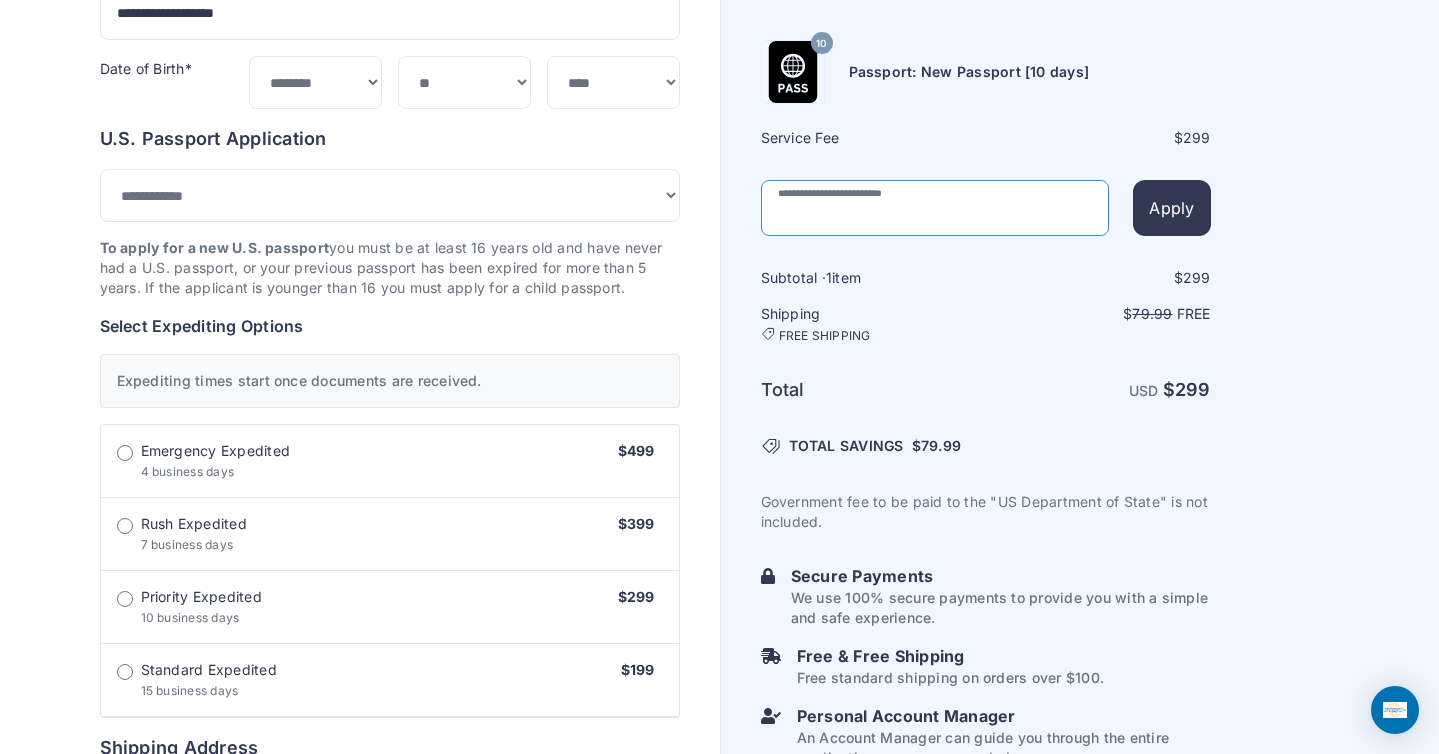 click at bounding box center (935, 208) 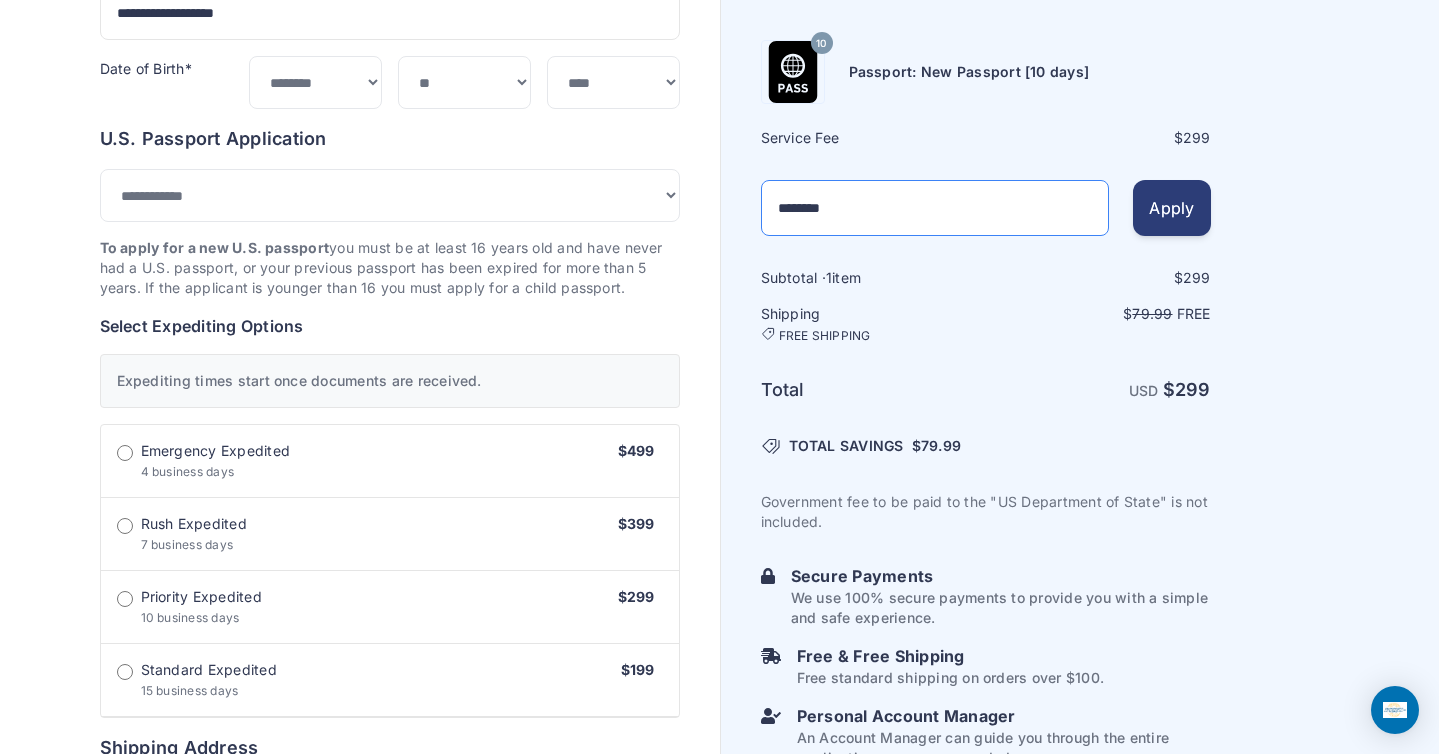 type on "********" 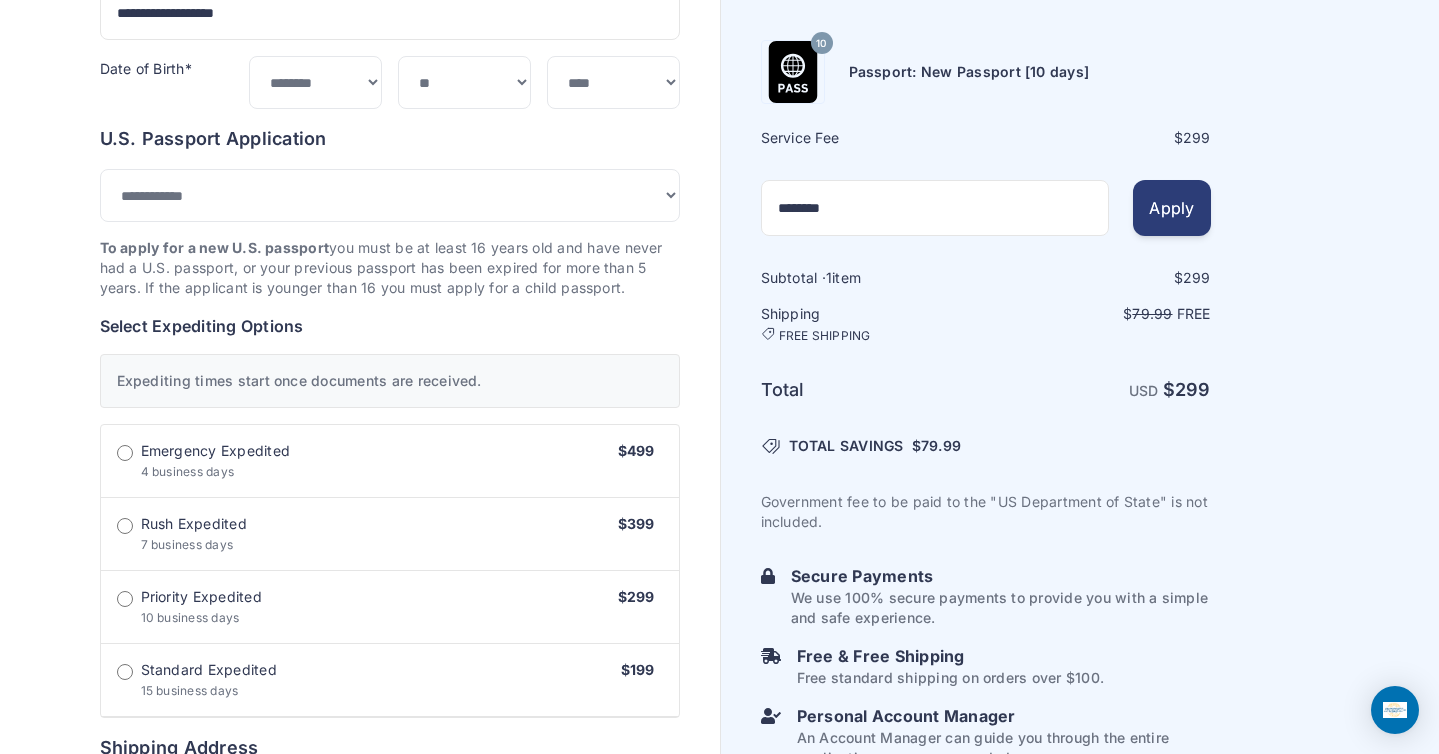 click on "Apply" at bounding box center (1171, 208) 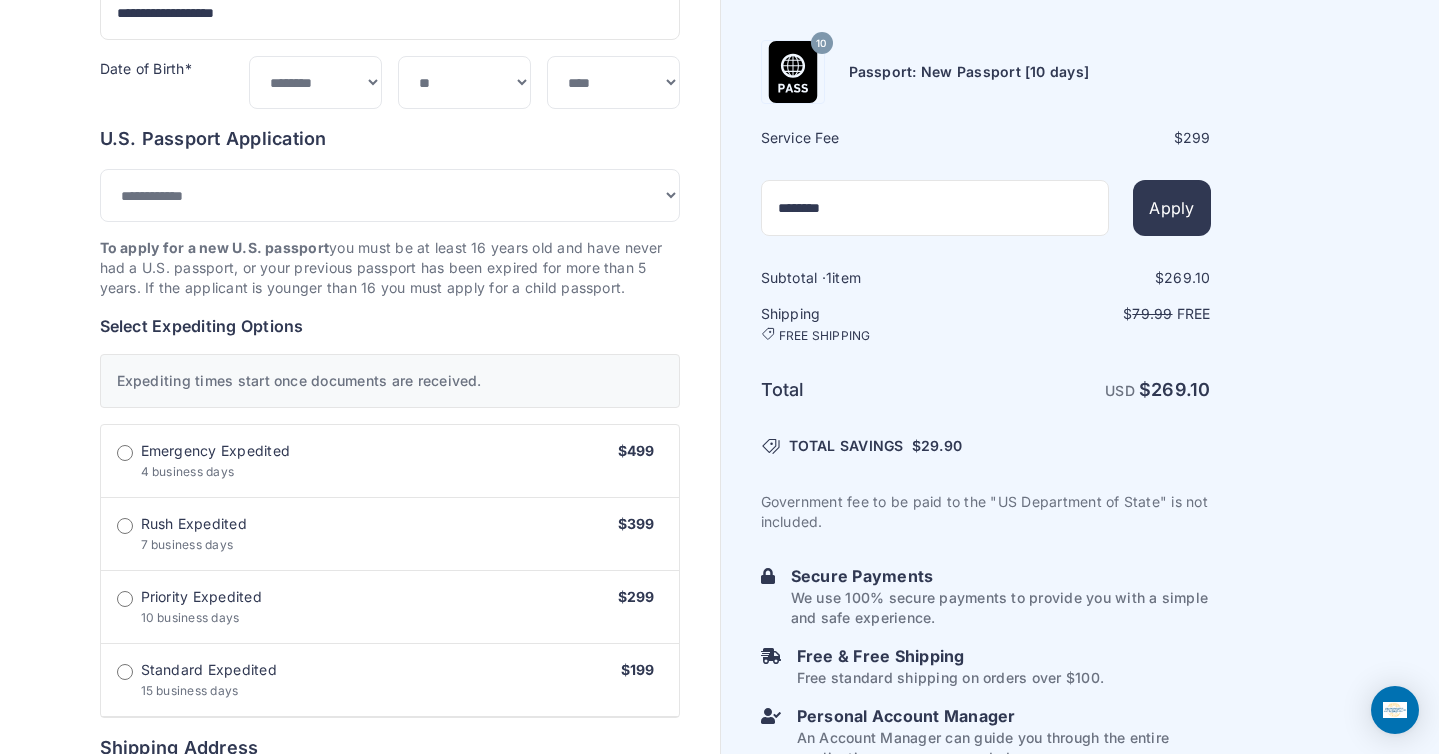 click on "Rush Expedited
7 business days
$399" at bounding box center [390, 534] 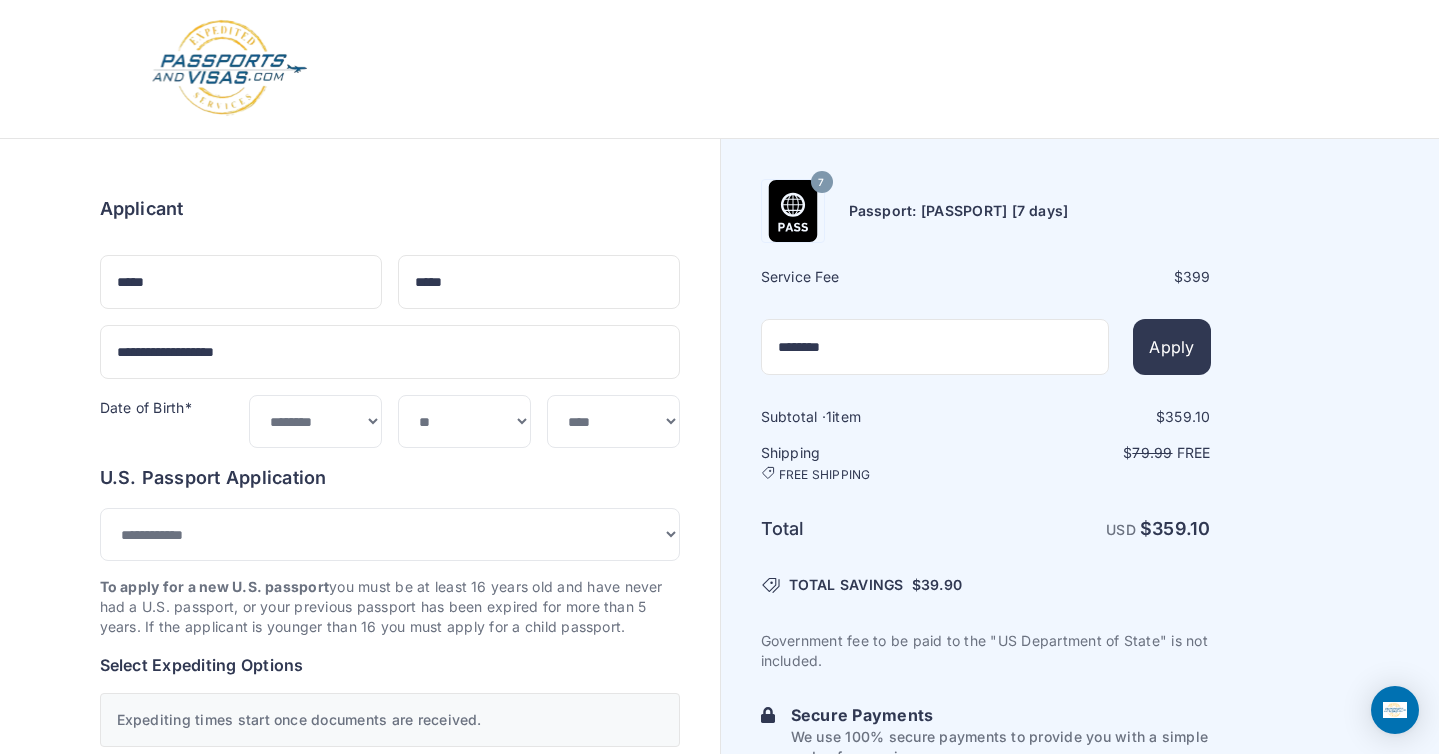 scroll, scrollTop: 0, scrollLeft: 0, axis: both 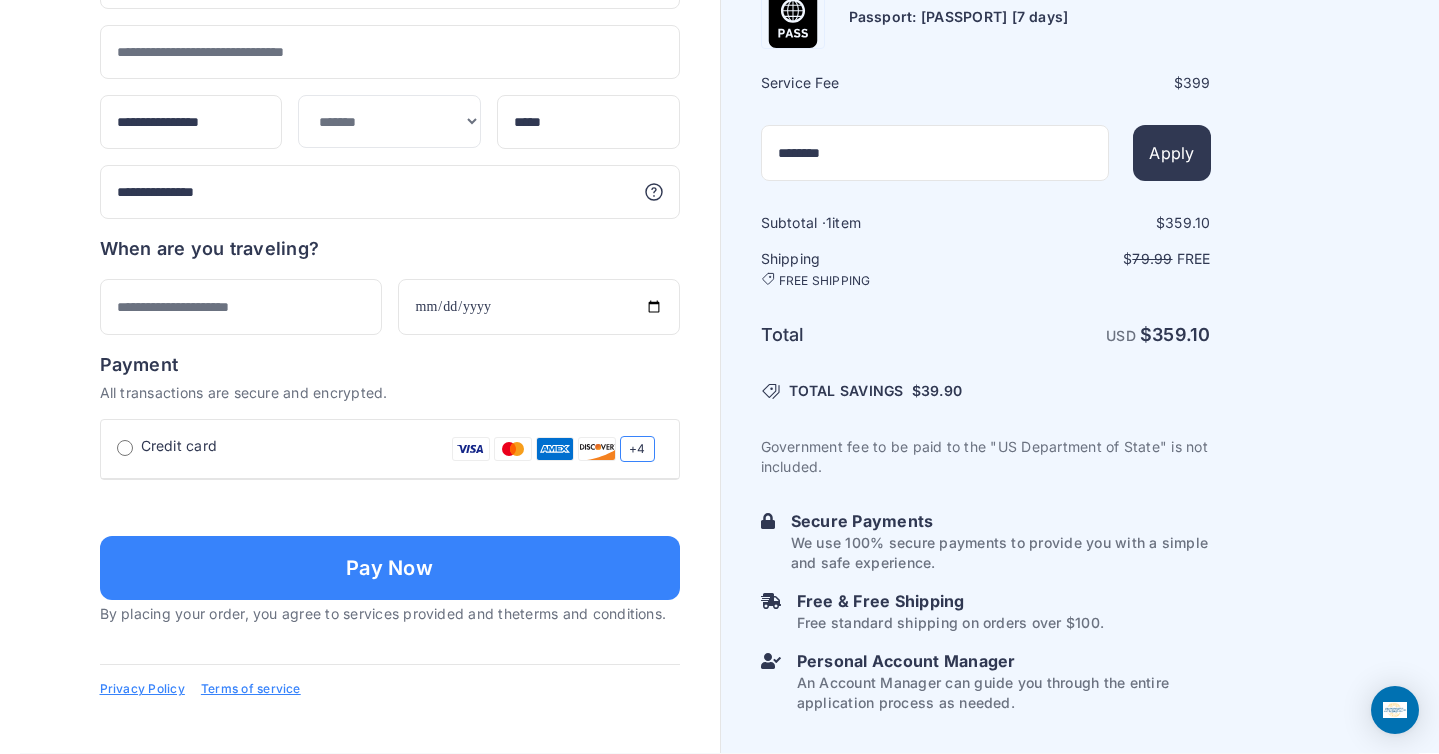 click on "**********" at bounding box center [390, -160] 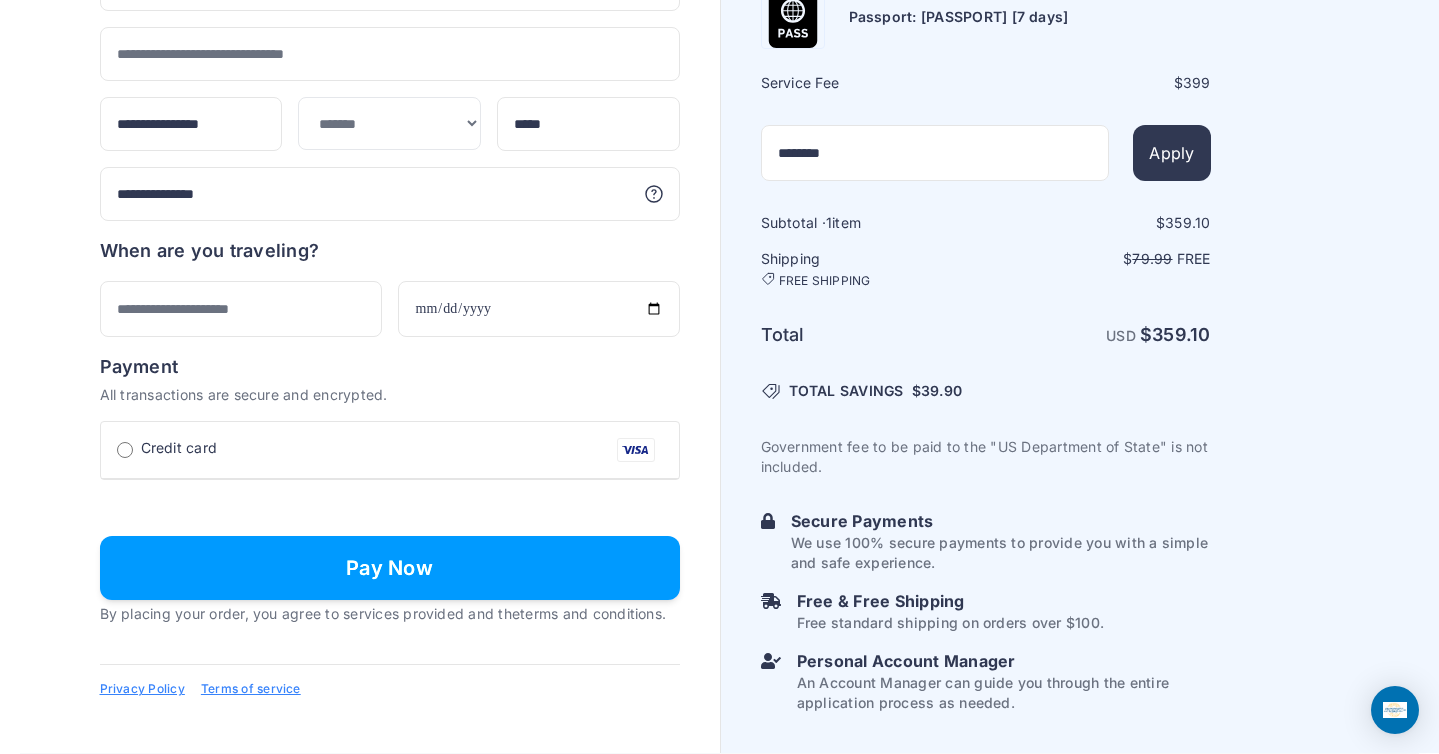 click on "Pay Now" at bounding box center (390, 568) 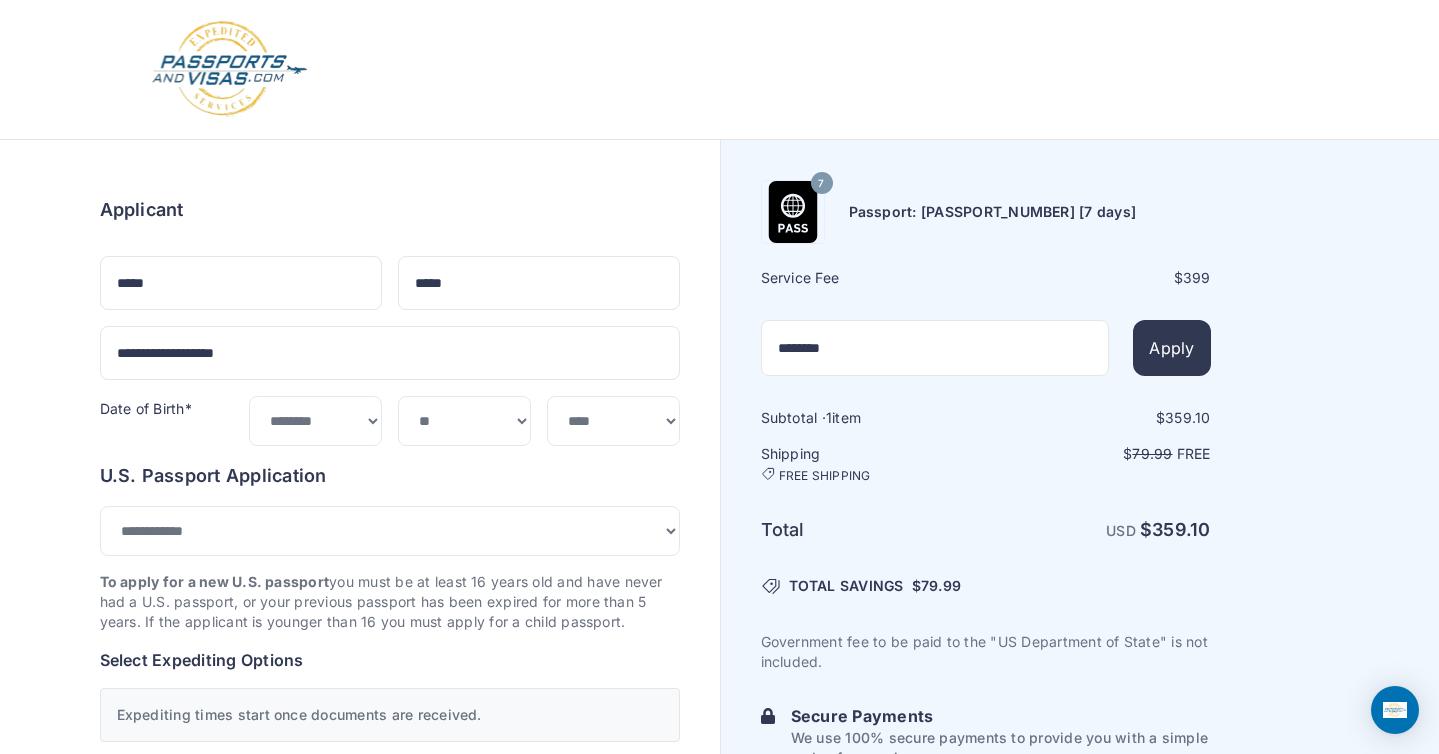 select on "***" 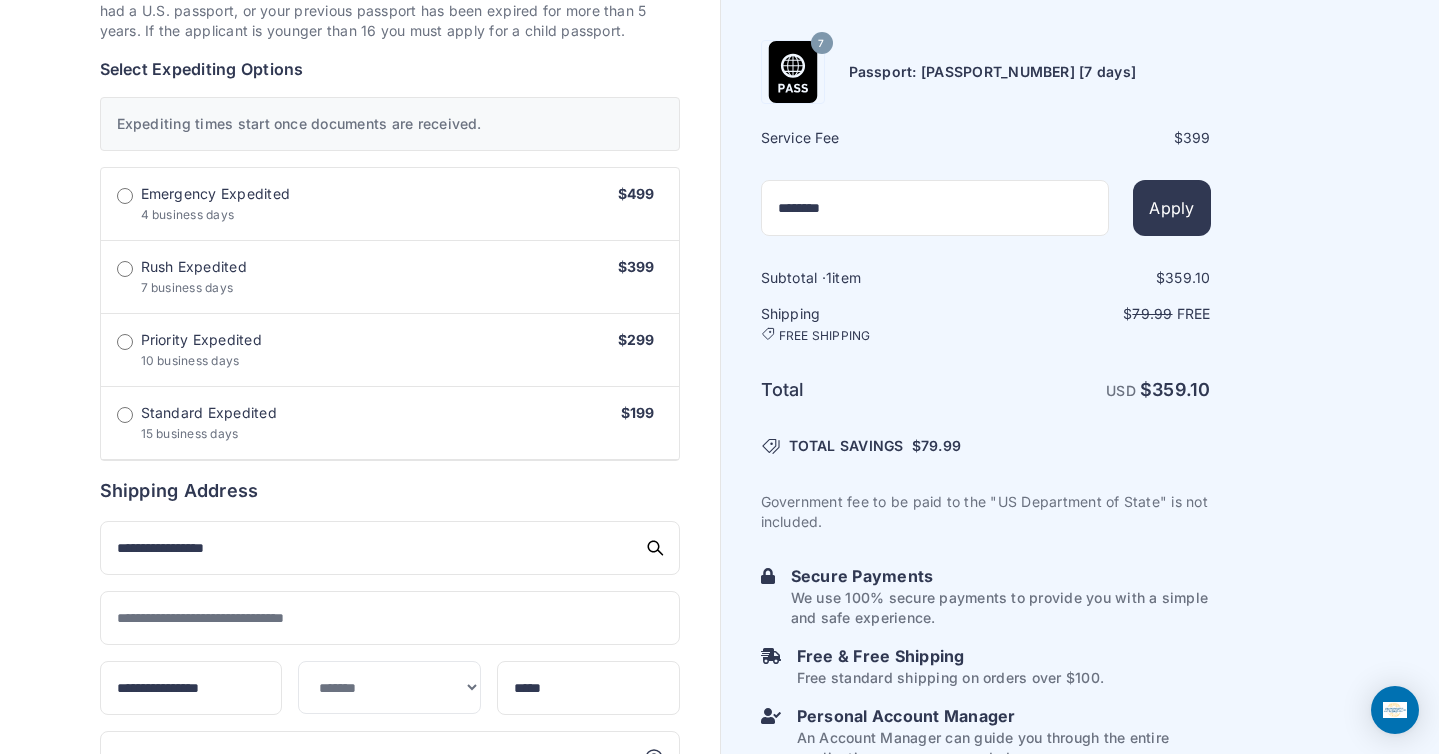 scroll, scrollTop: 0, scrollLeft: 0, axis: both 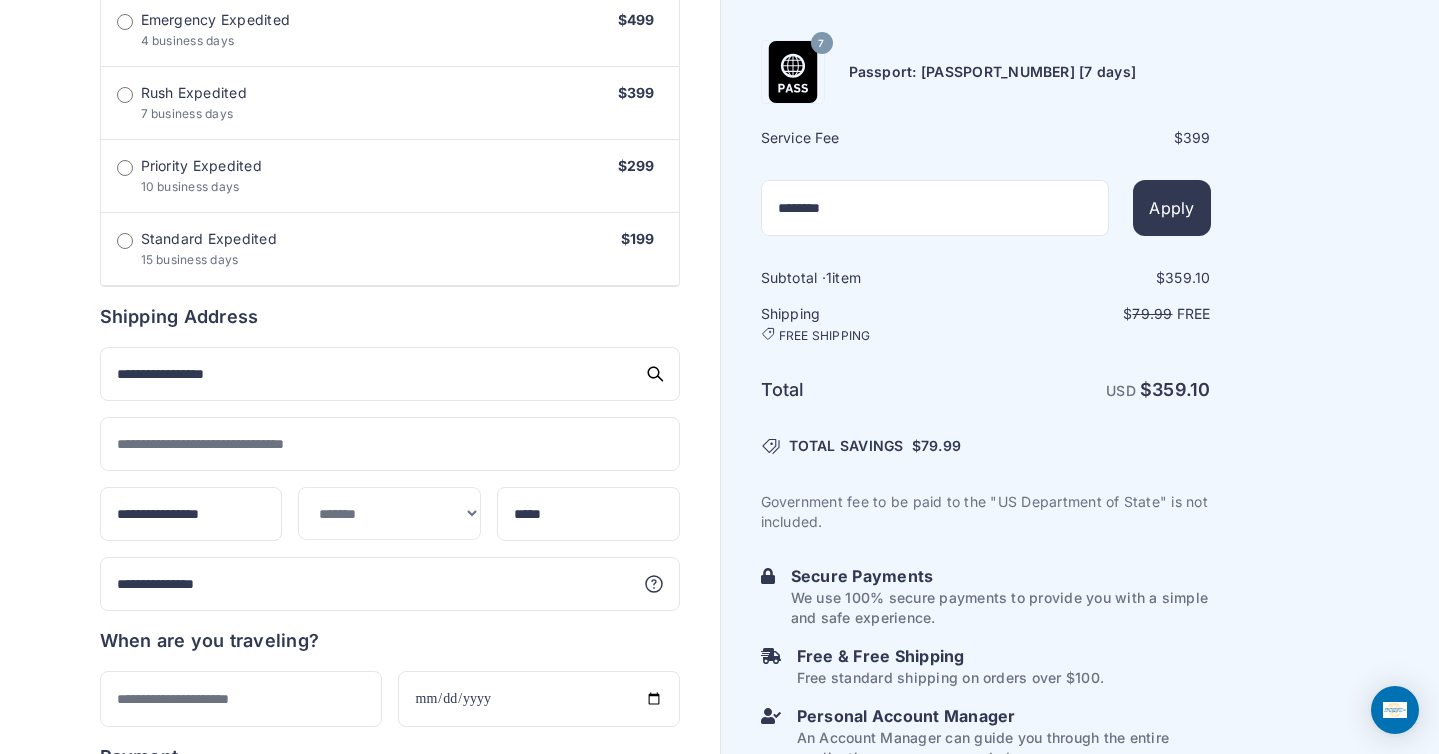 click on "Order summary
$ 359.10
7
399 1" at bounding box center [360, 257] 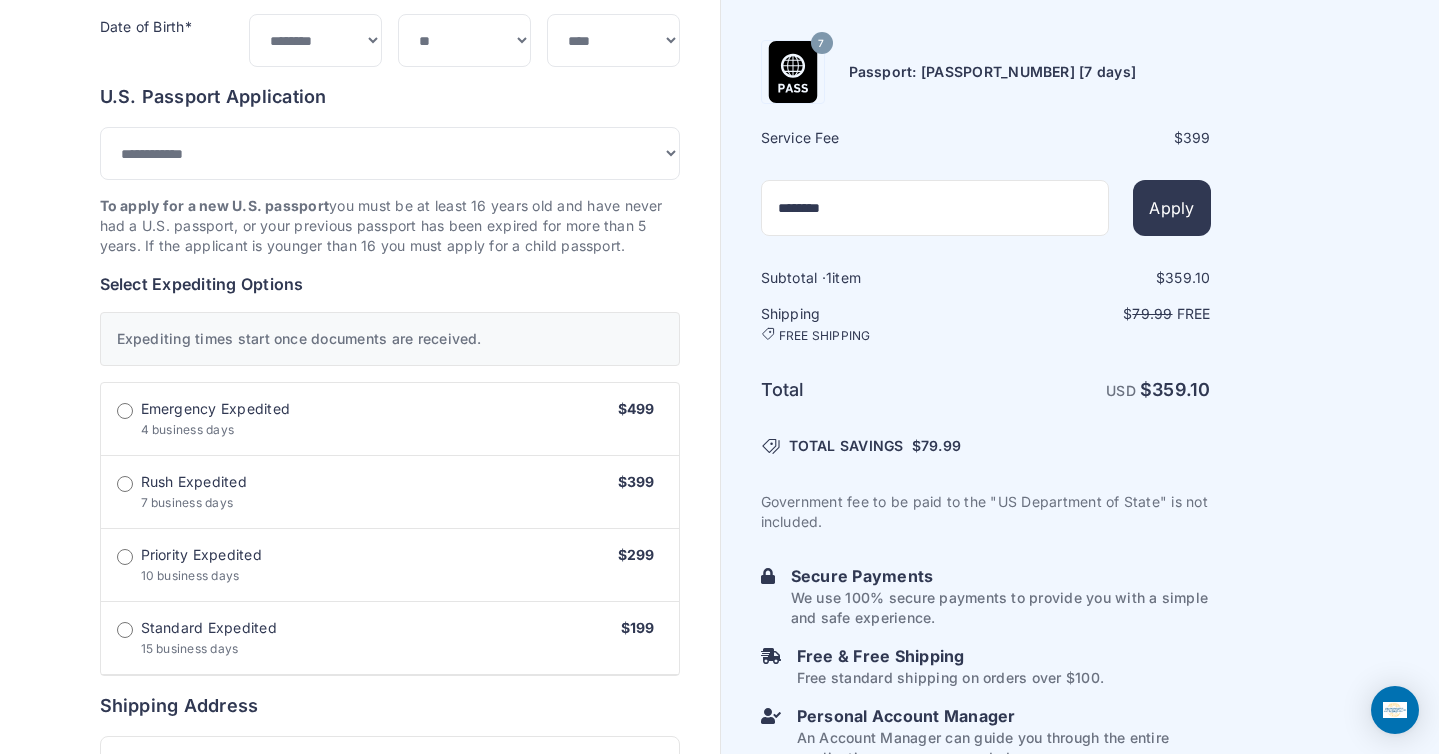 click on "Order summary
$ 359.10
7
399 1 359.10 79.99 $" at bounding box center [390, 646] 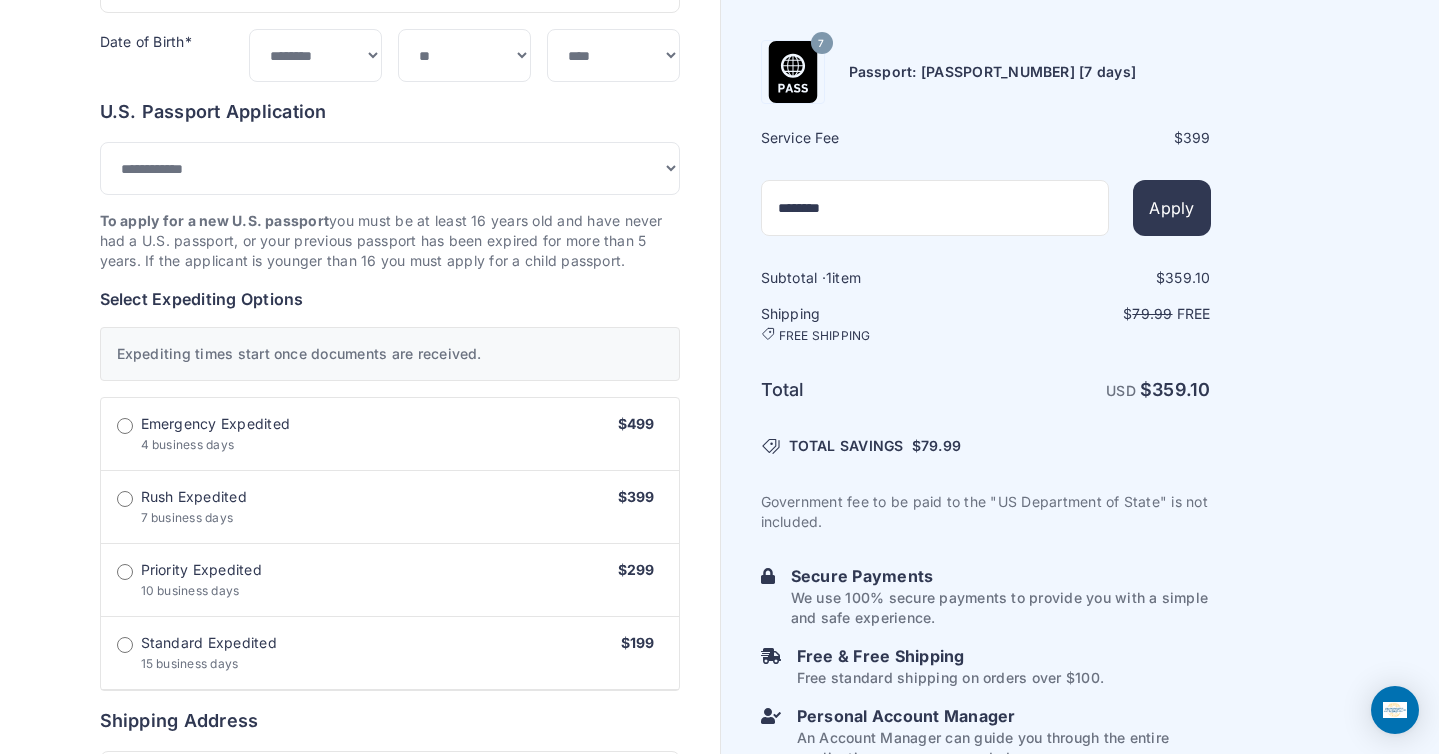 scroll, scrollTop: 367, scrollLeft: 0, axis: vertical 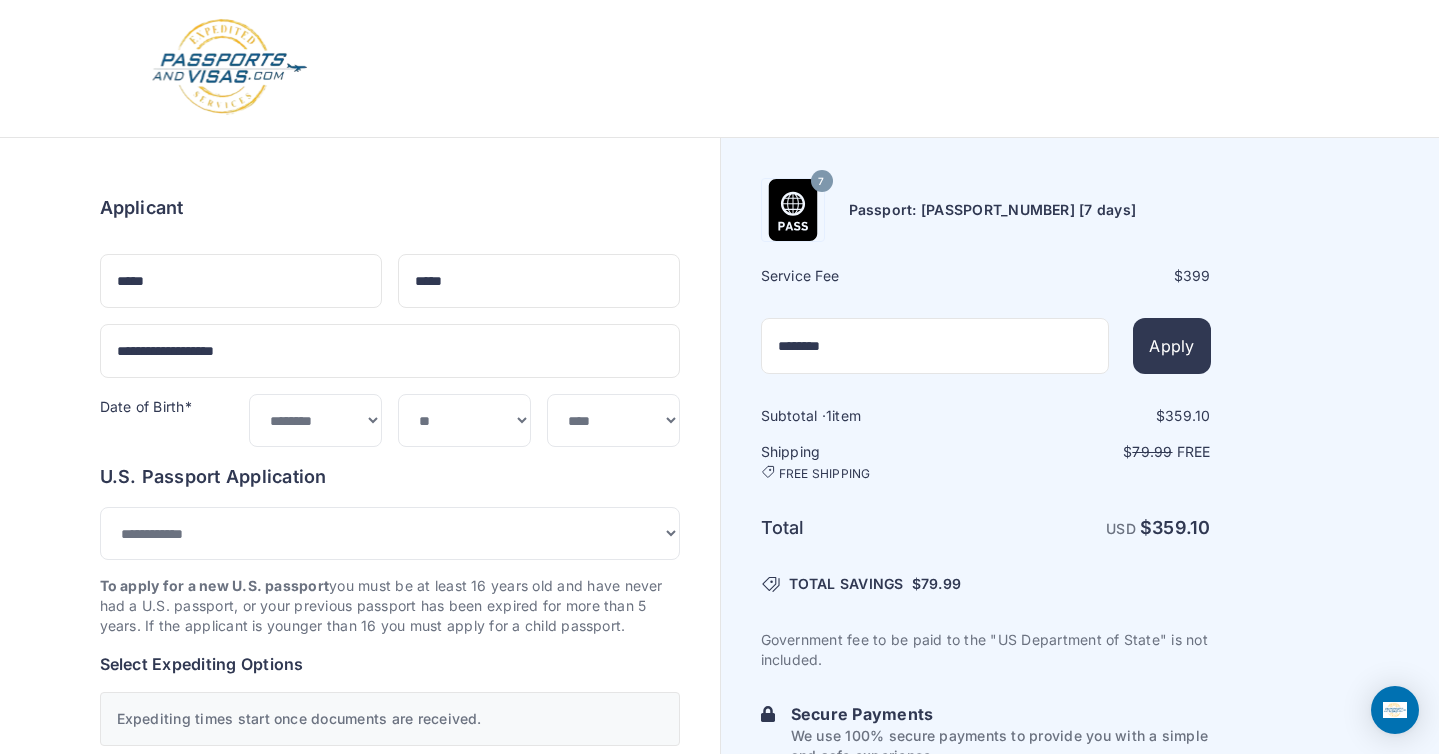 click on "Order summary
$ 359.10
7" at bounding box center [719, 956] 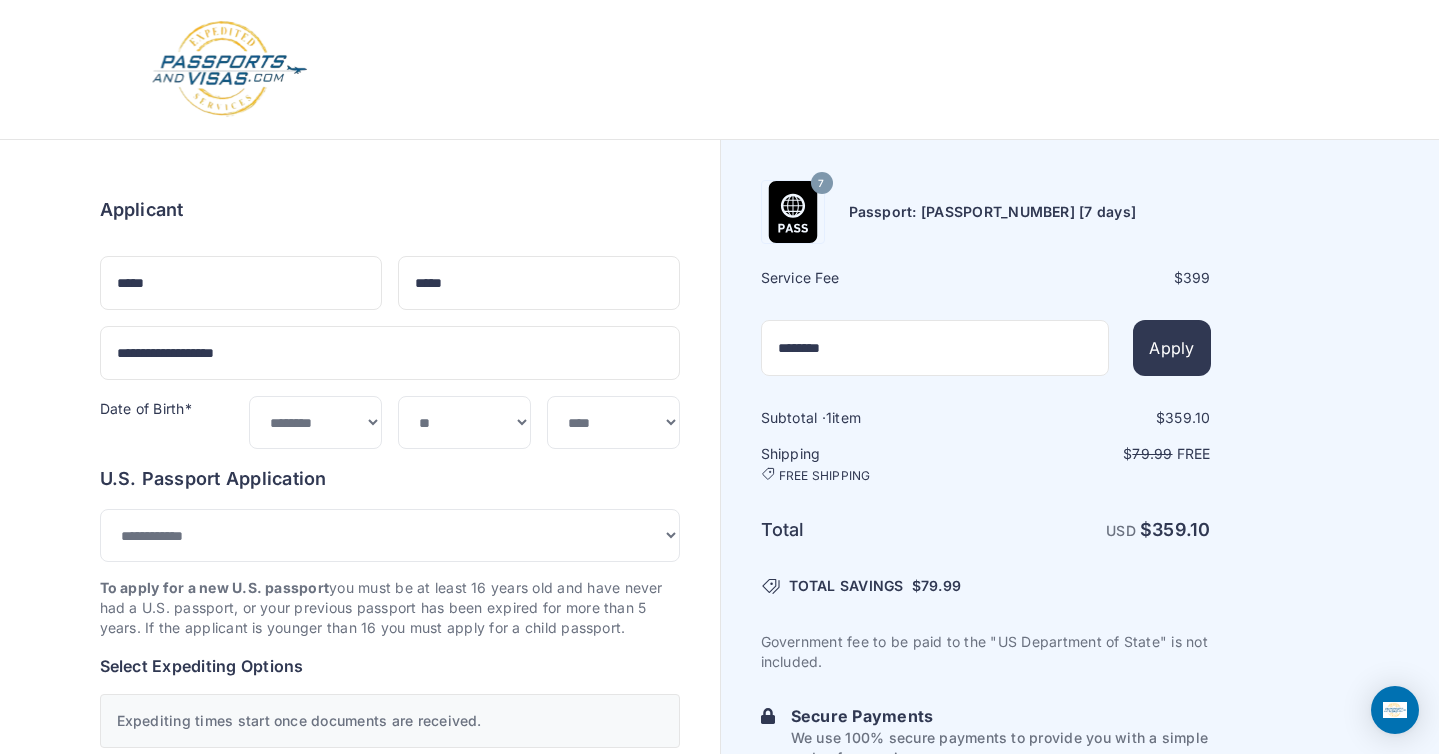 scroll, scrollTop: 0, scrollLeft: 0, axis: both 